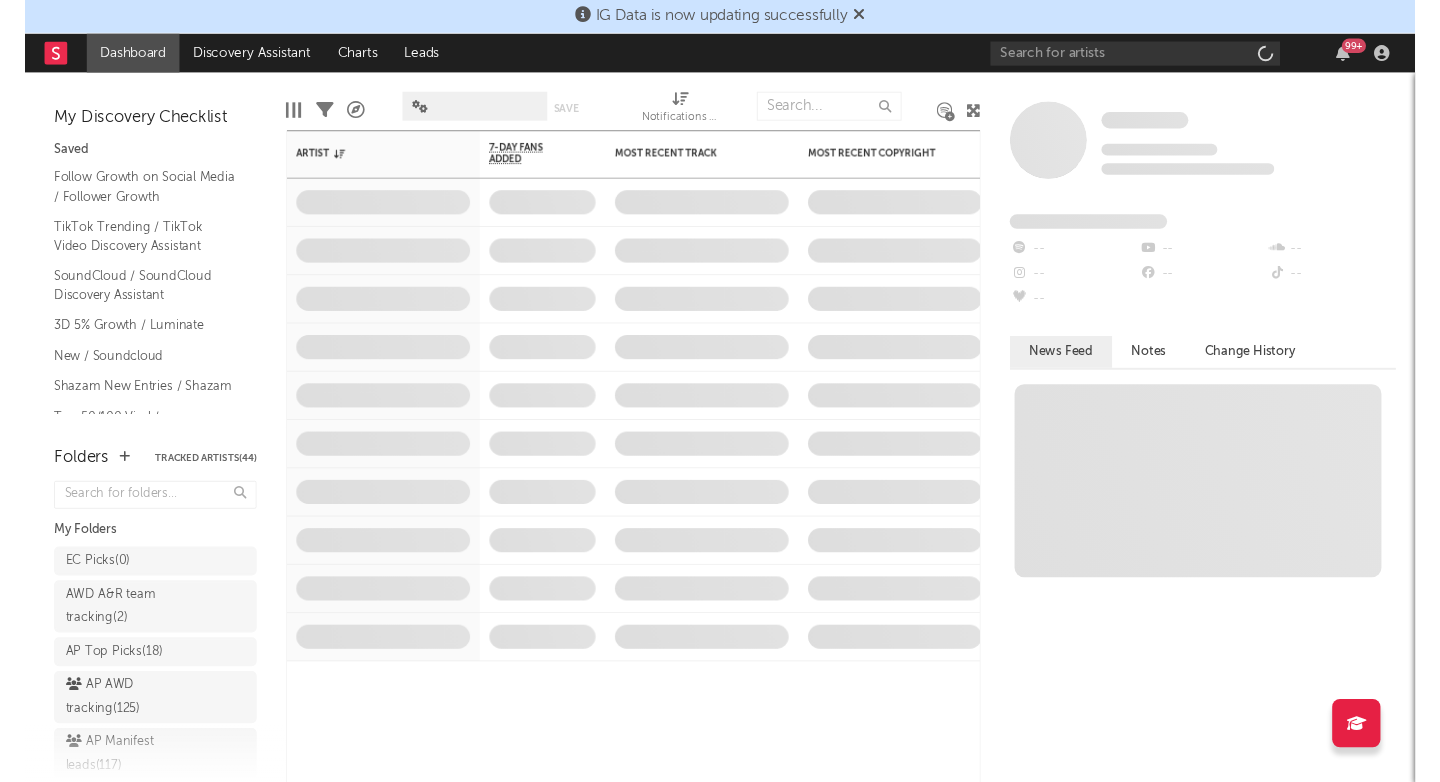 scroll, scrollTop: 0, scrollLeft: 0, axis: both 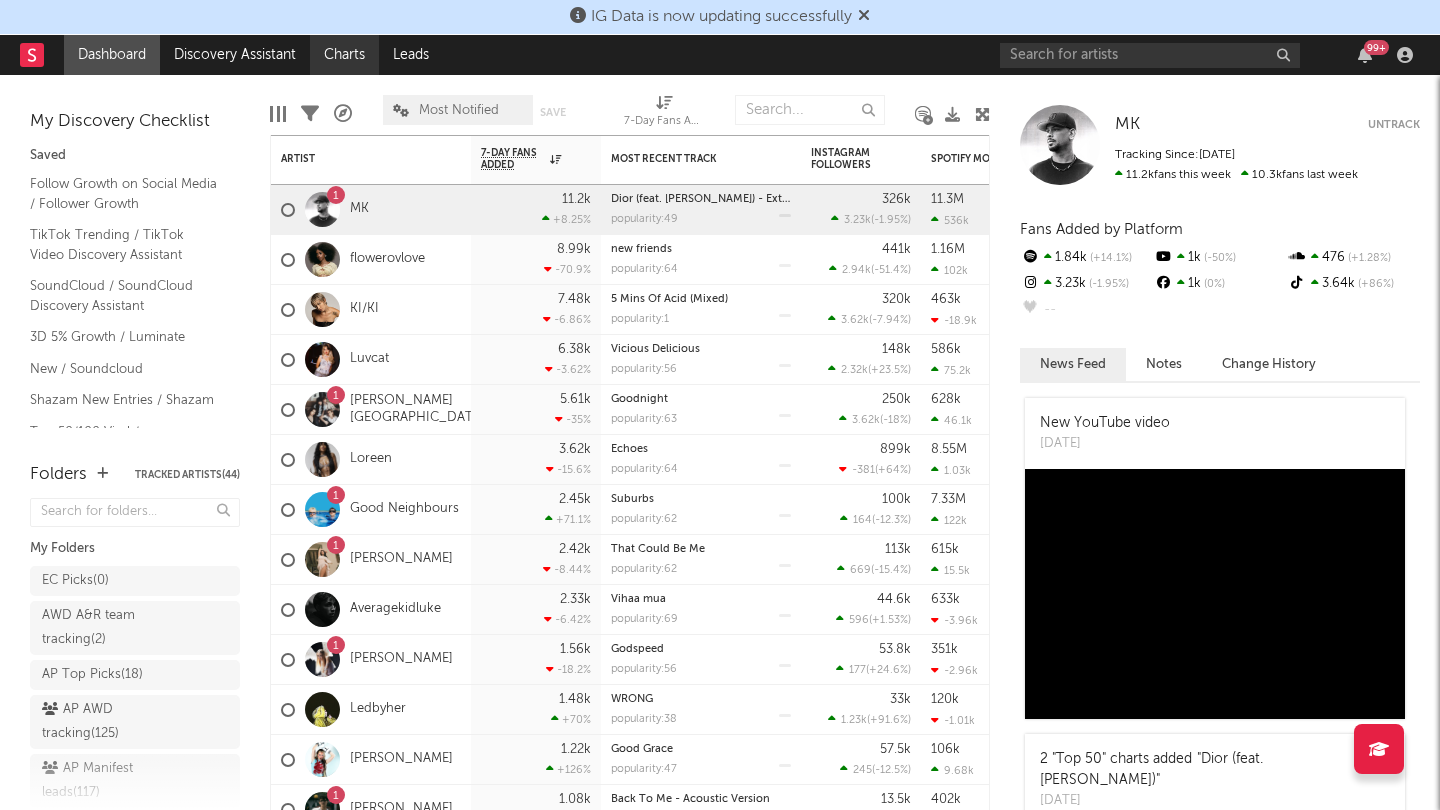 click on "Charts" at bounding box center [344, 55] 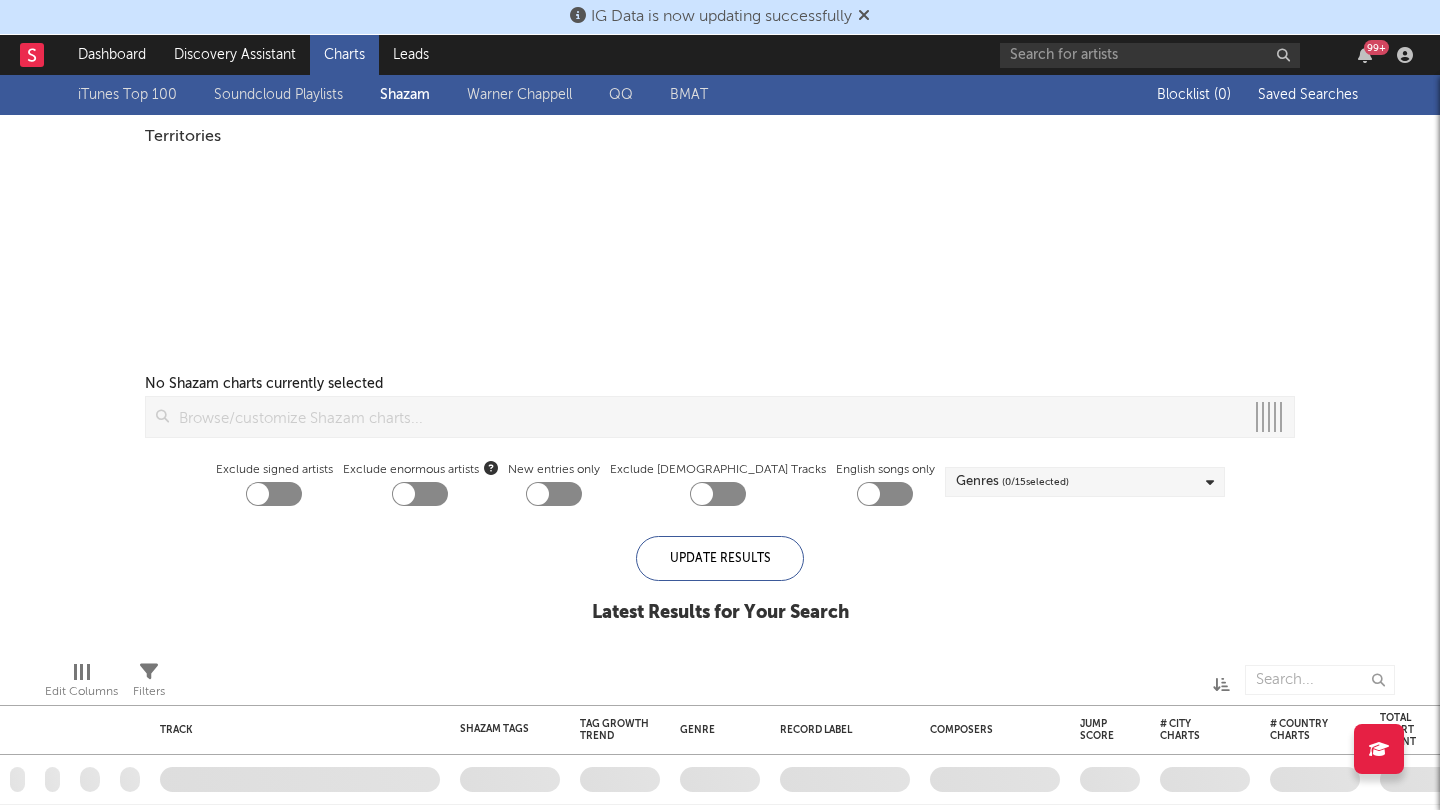checkbox on "true" 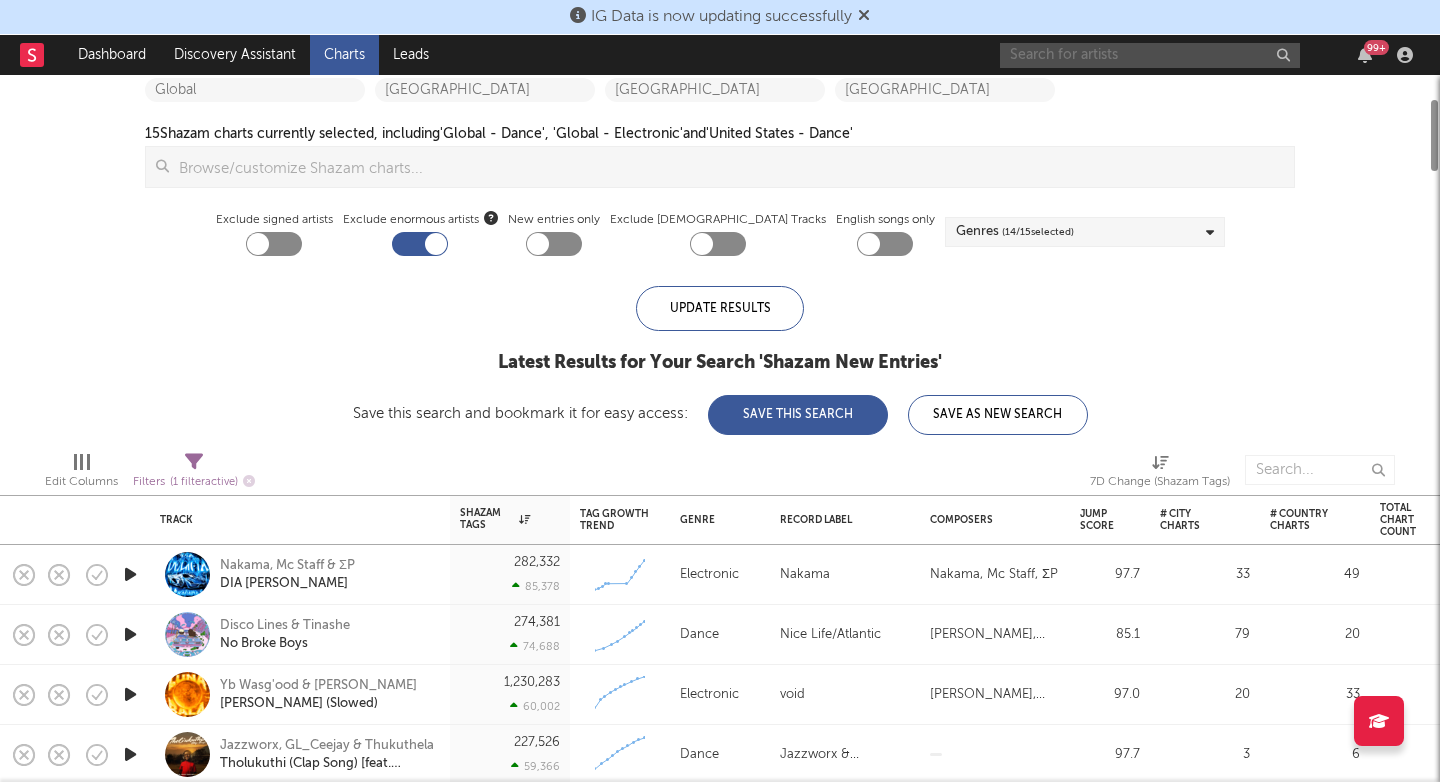 click at bounding box center [1150, 55] 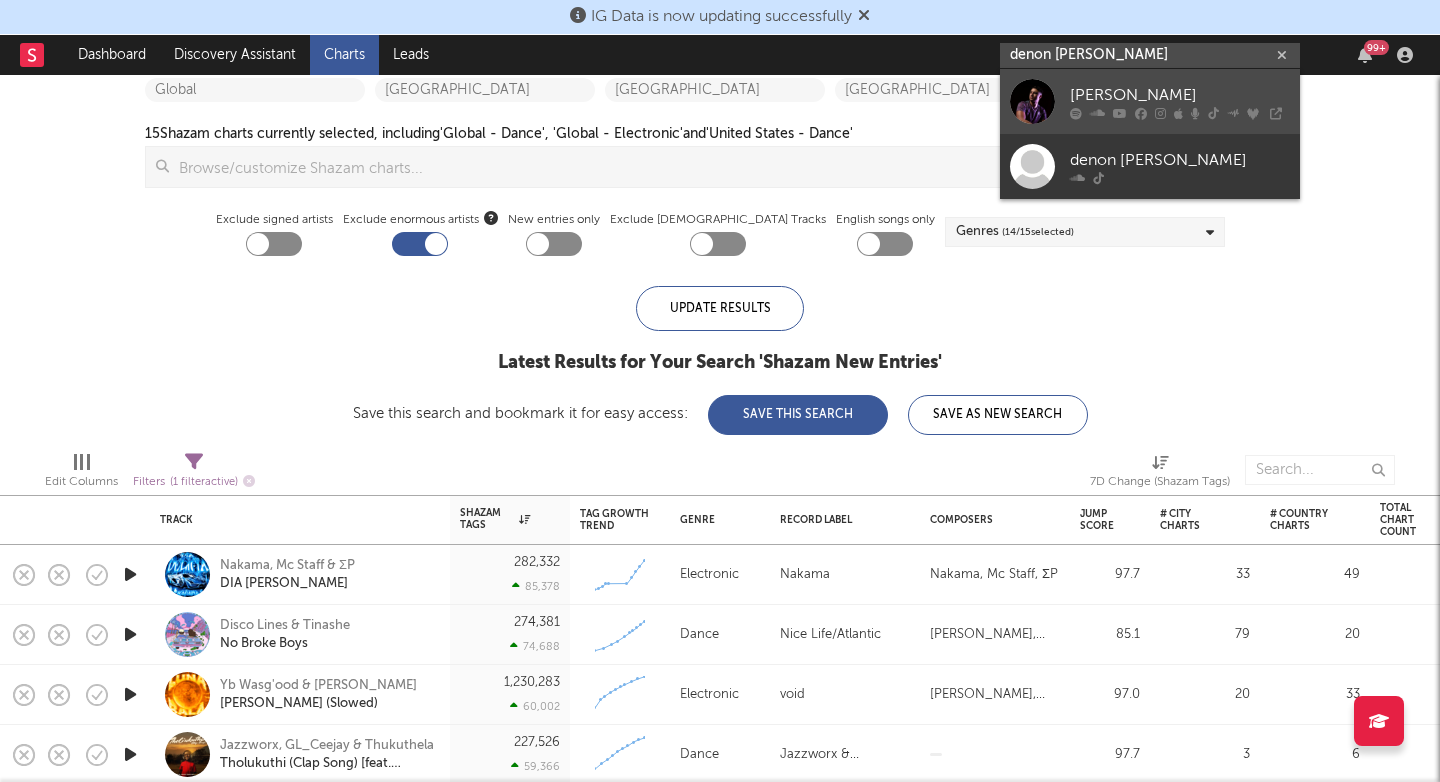type on "denon reed" 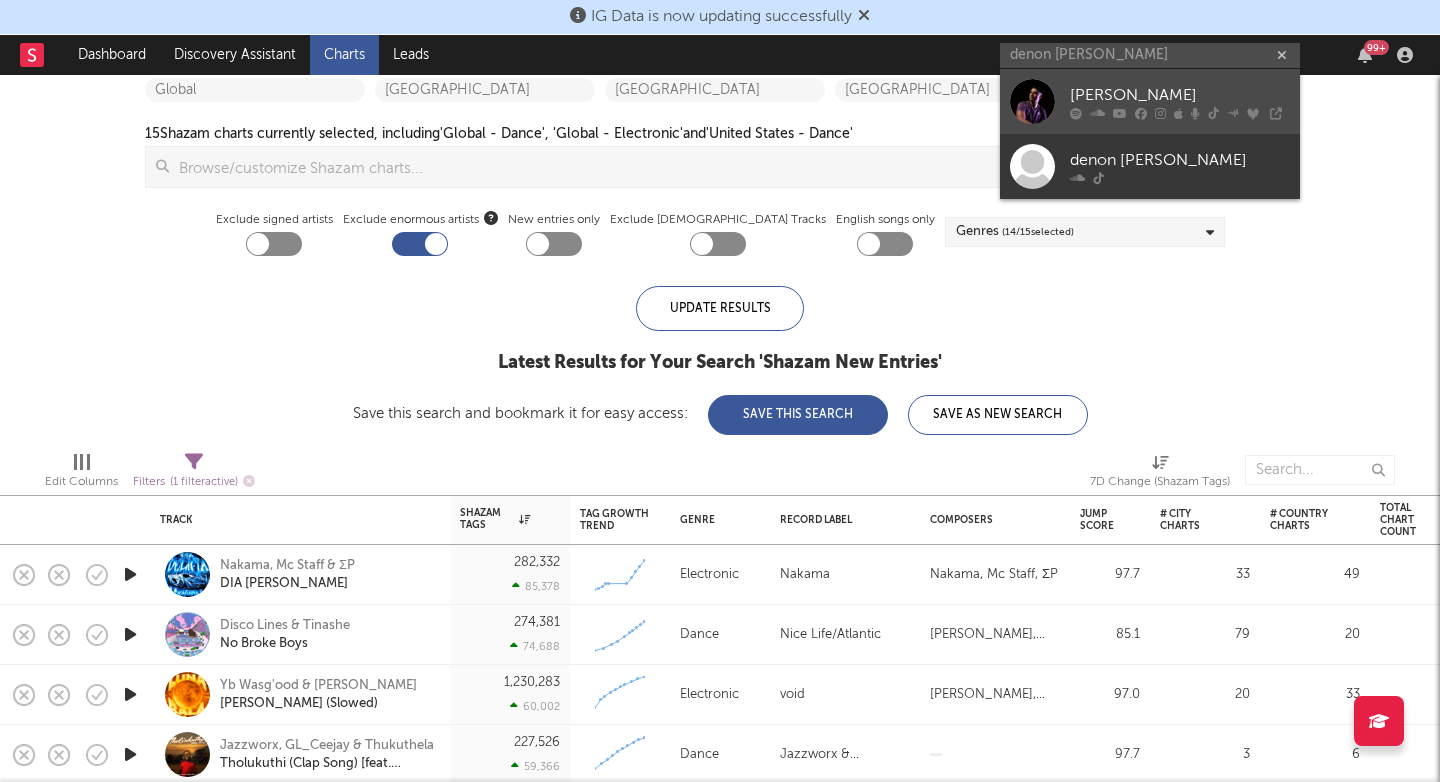 click on "Denon Reed" at bounding box center [1180, 95] 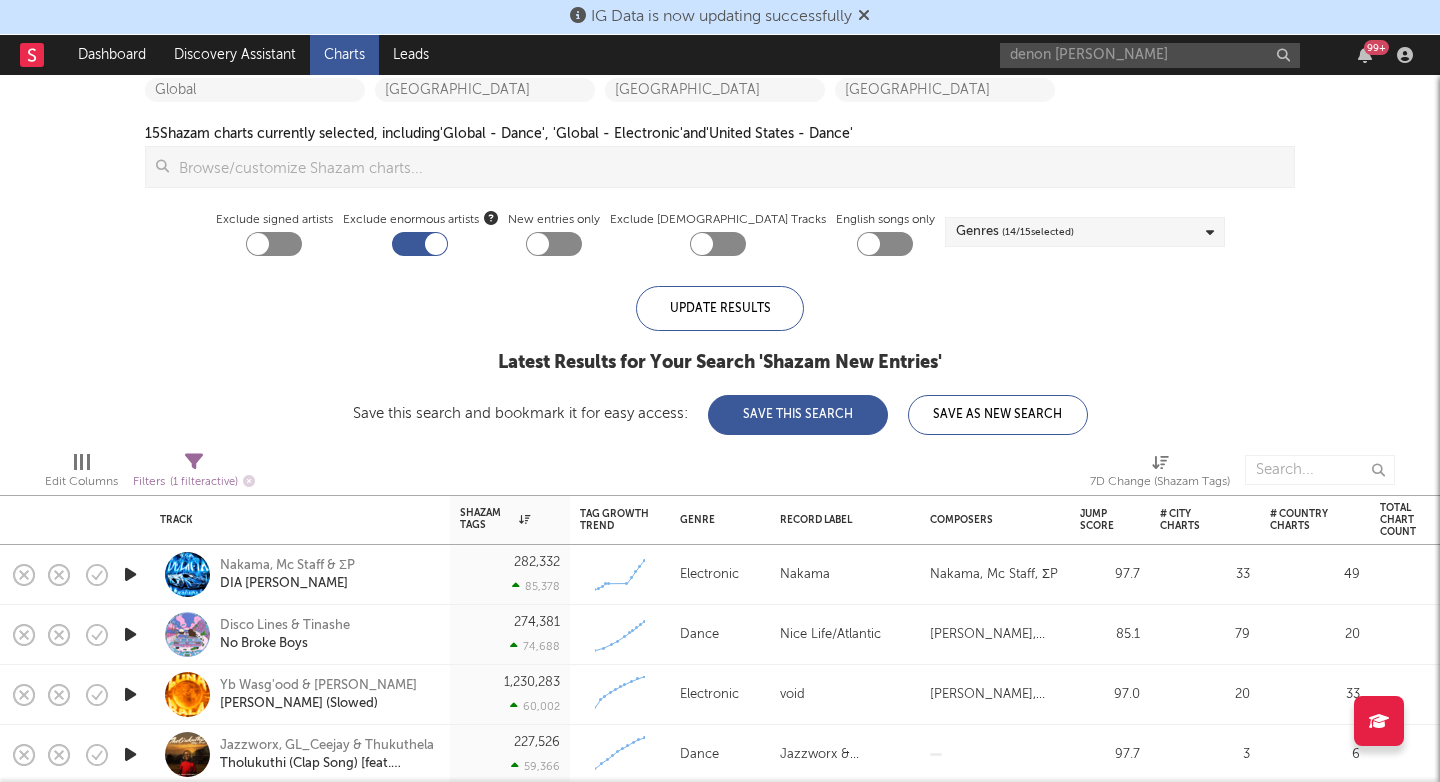 type 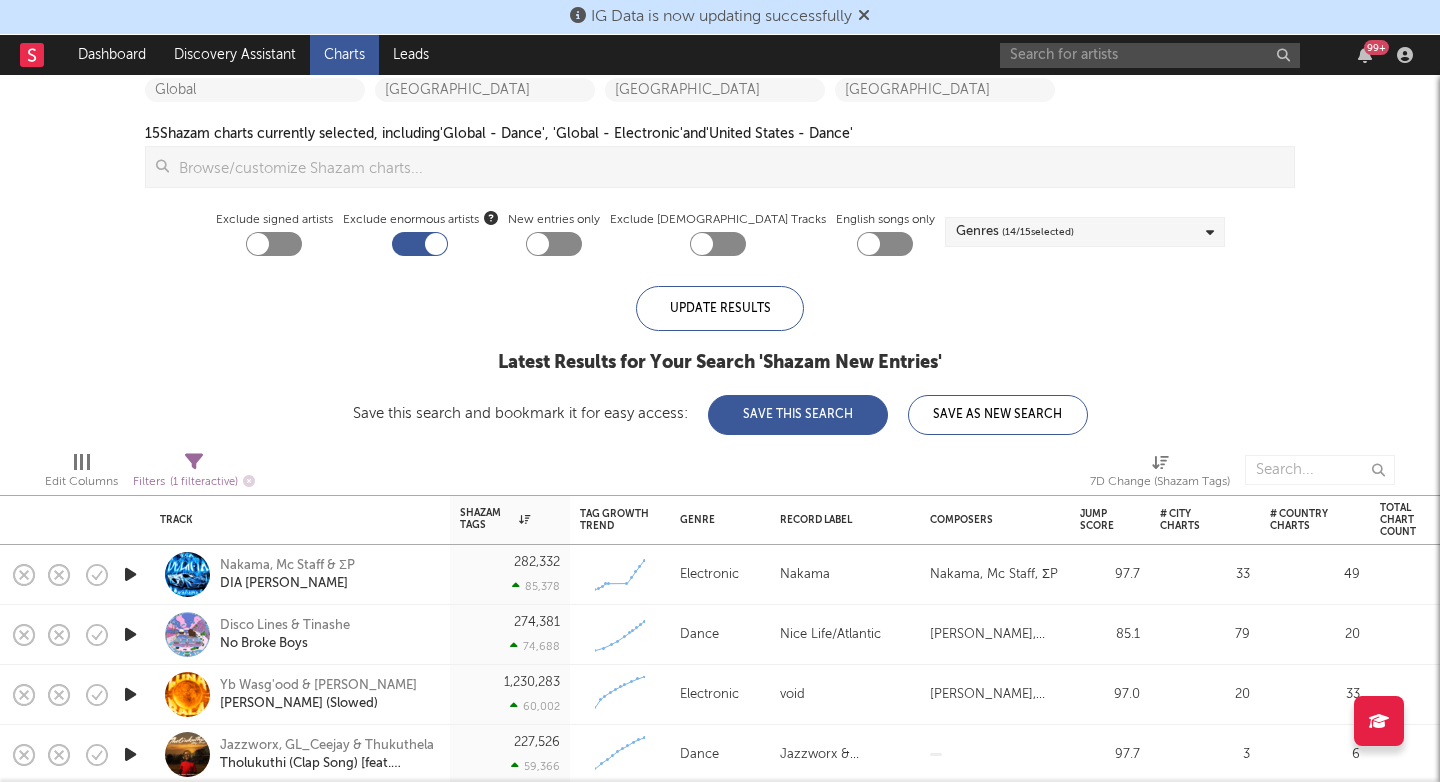 click on "( 14 / 15  selected)" at bounding box center [1038, 232] 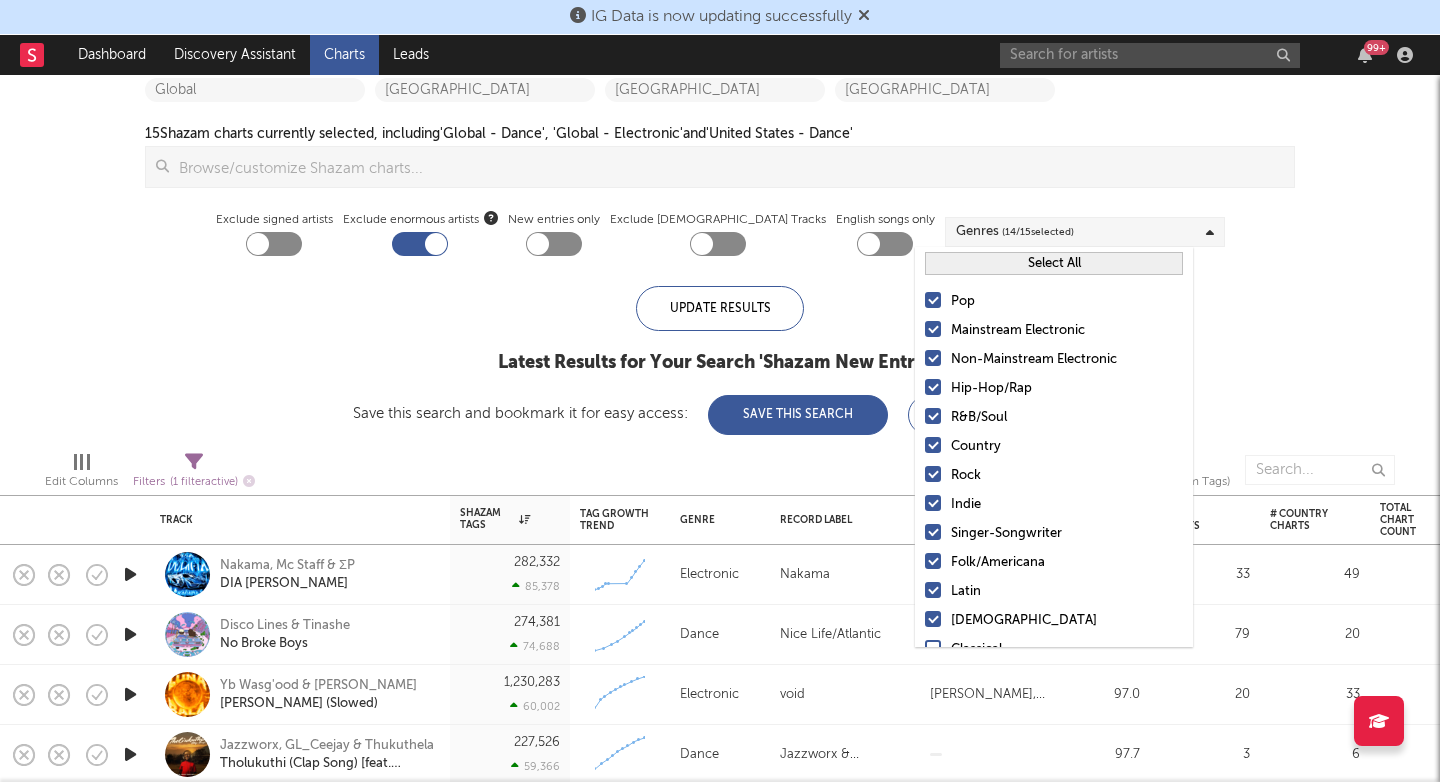 click on "Select All" at bounding box center (1054, 263) 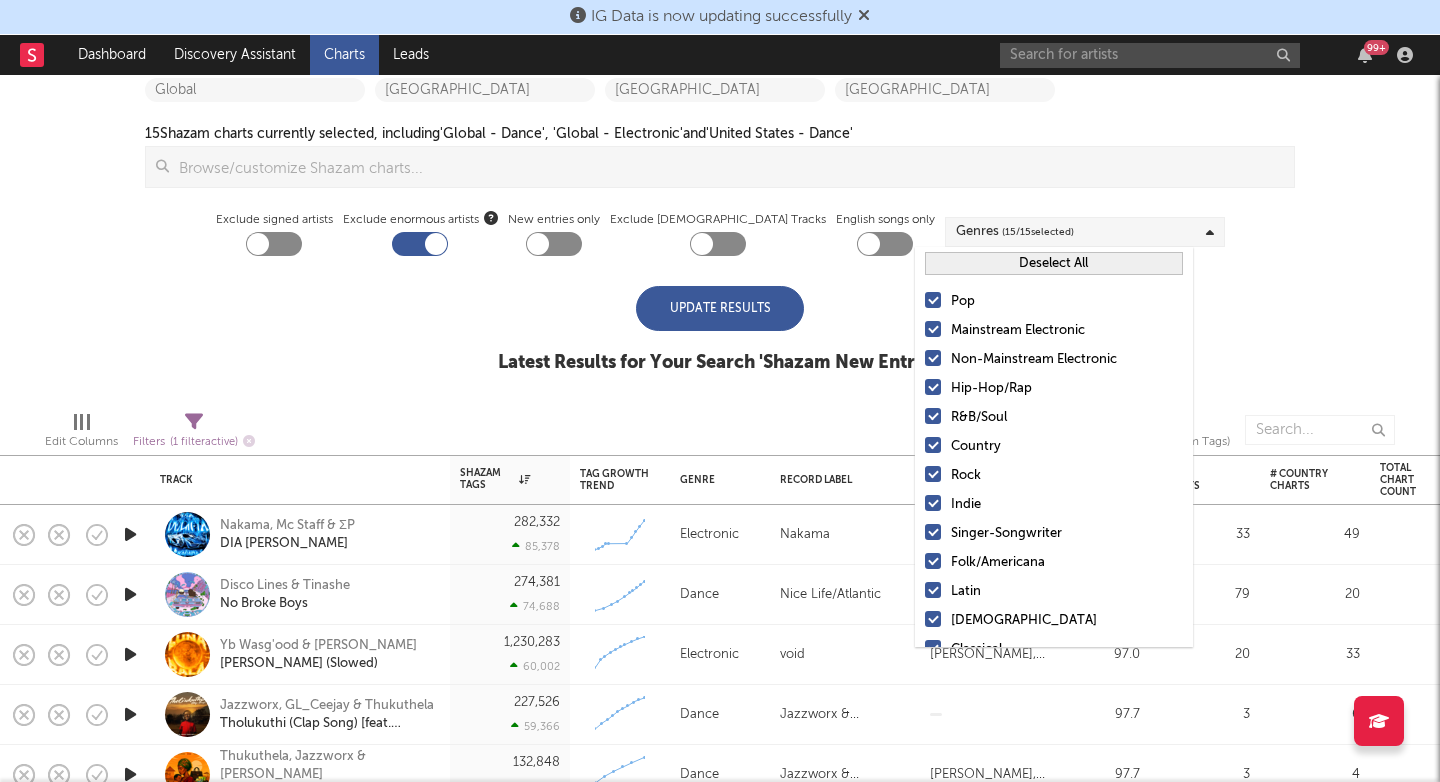click on "Deselect All" at bounding box center [1054, 263] 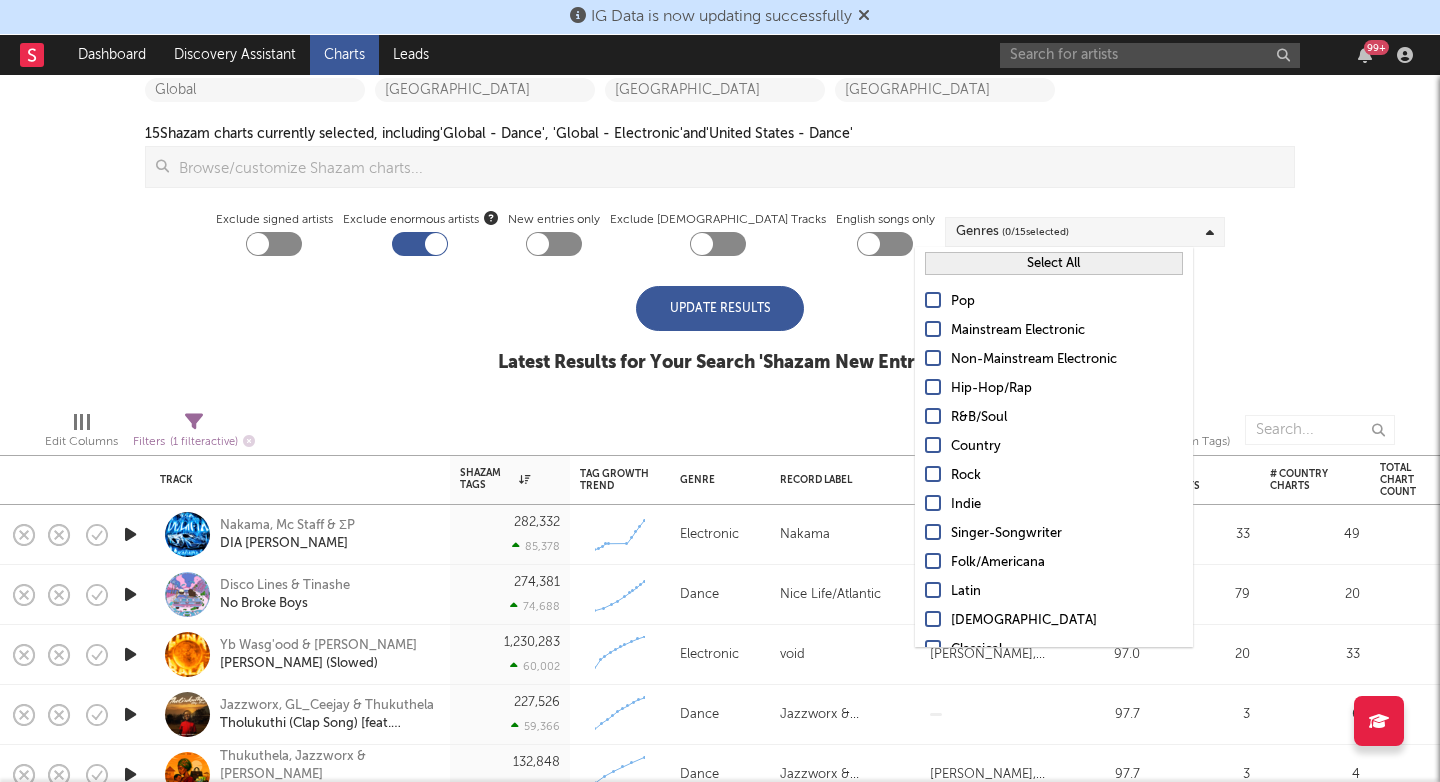 click at bounding box center [933, 329] 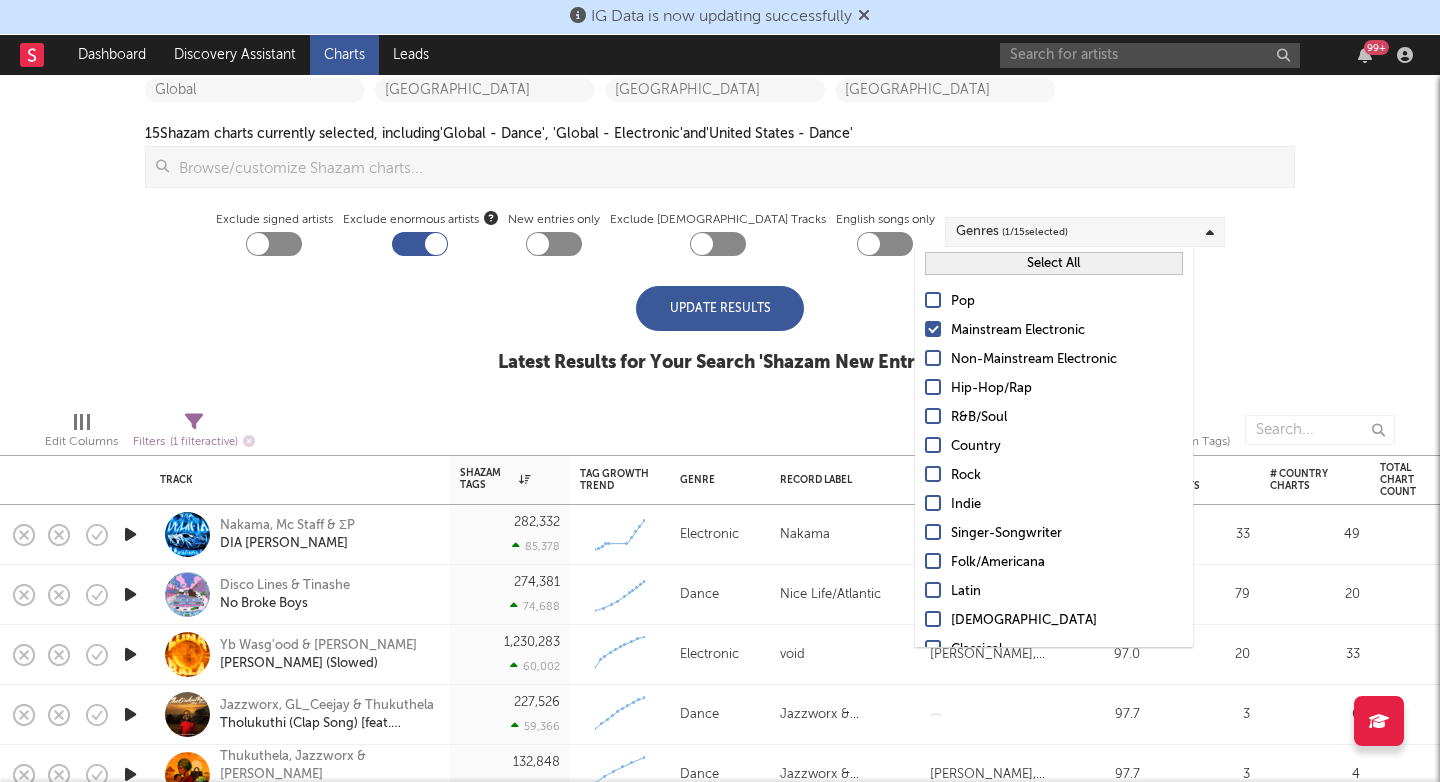 click at bounding box center (933, 358) 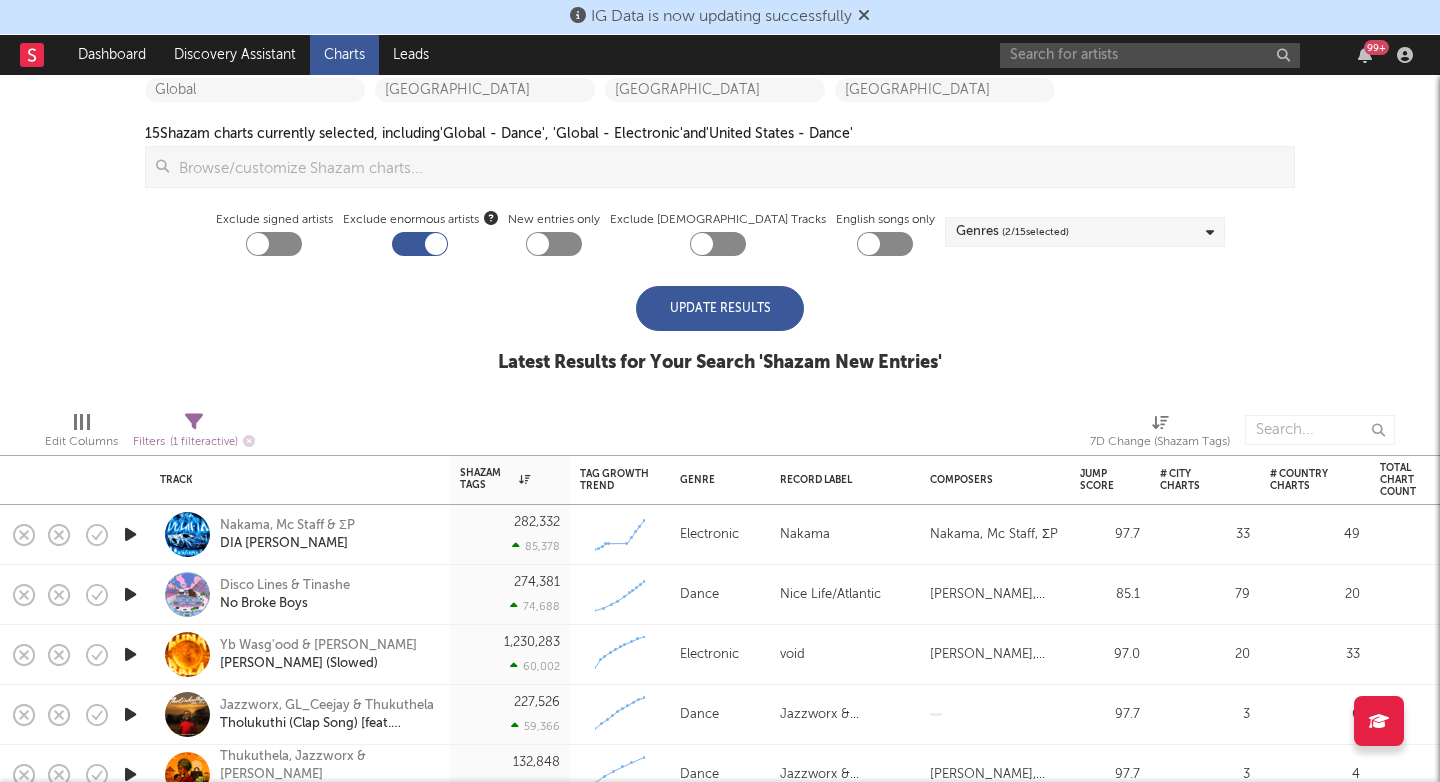 click on "Update Results" at bounding box center (720, 308) 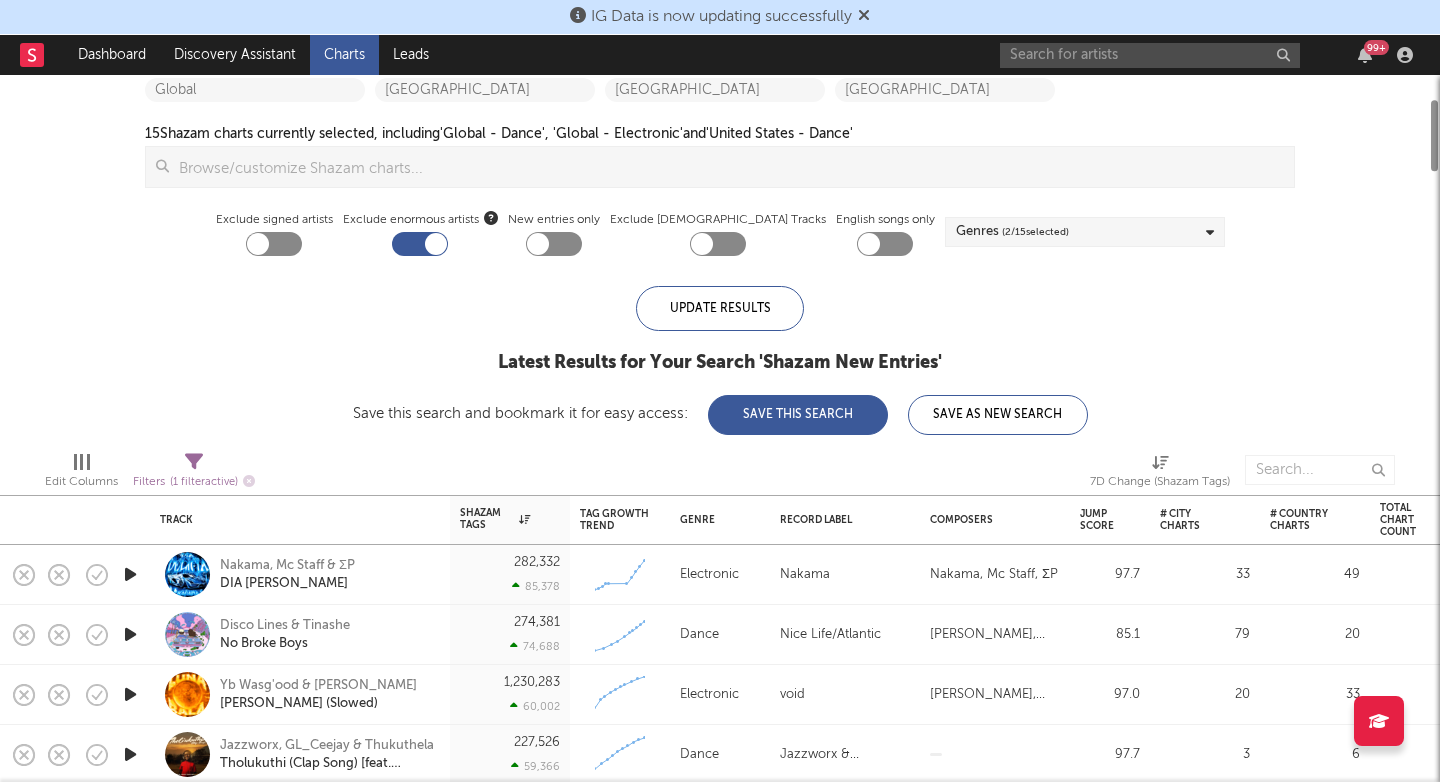 click on "Territories United States Canada Australia China Japan New Zealand Global Mexico Costa Rica Brasil Argentina Colombia Chile Peru United Kingdom Germany France Italy Spain Portugal Ireland Sweden Norway Denmark Belgium Netherlands Finland Poland Taiwan Indonesia Malaysia Thailand Korea Singapore 15  Shazam charts currently selected, including  'Global - Dance', 'Global - Electronic'  and  'United States - Dance' Update Results Exclude signed artists Exclude enormous artists   New entries only Exclude 5+ Year Old Tracks English songs only Genres ( 2 / 15  selected)" at bounding box center [720, 65] 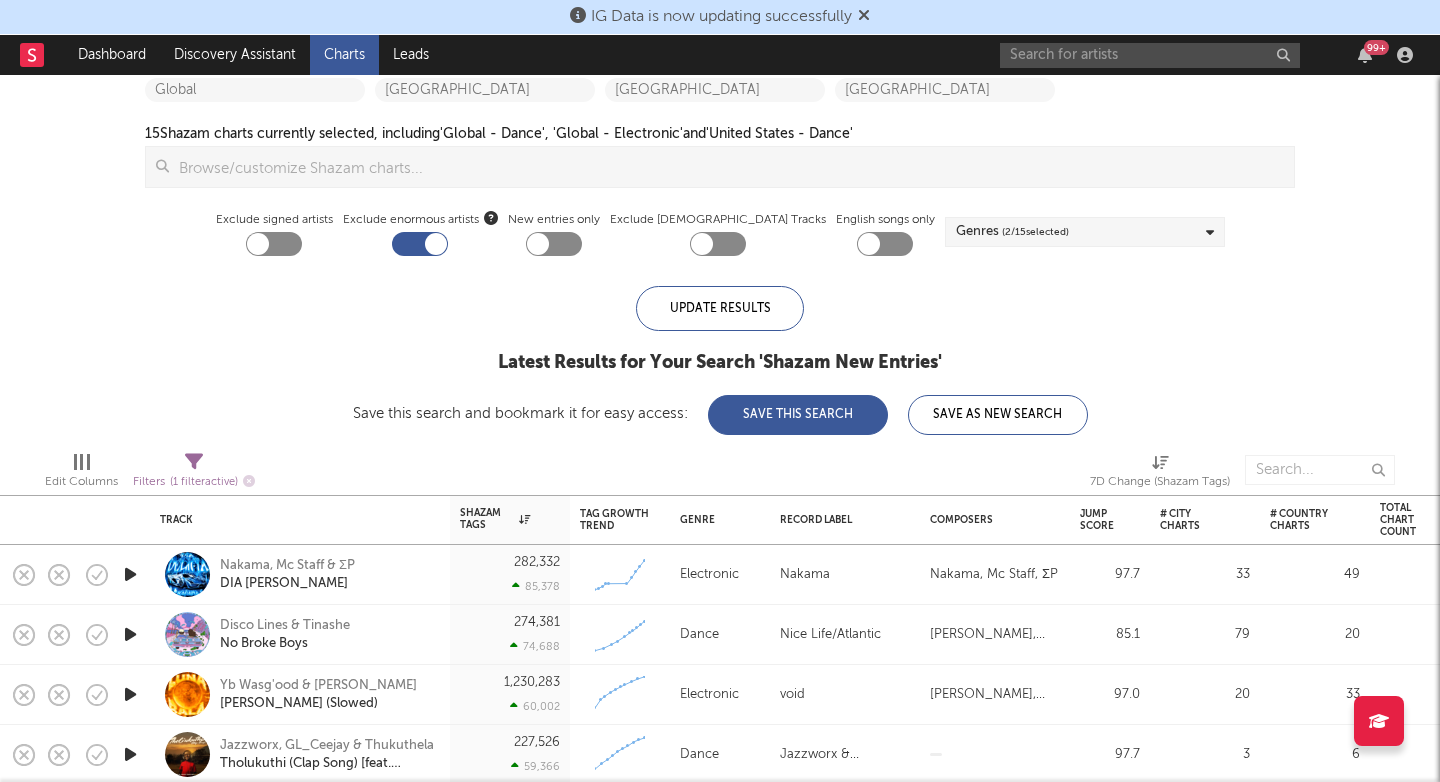 click on "Genres ( 2 / 15  selected)" at bounding box center (1085, 232) 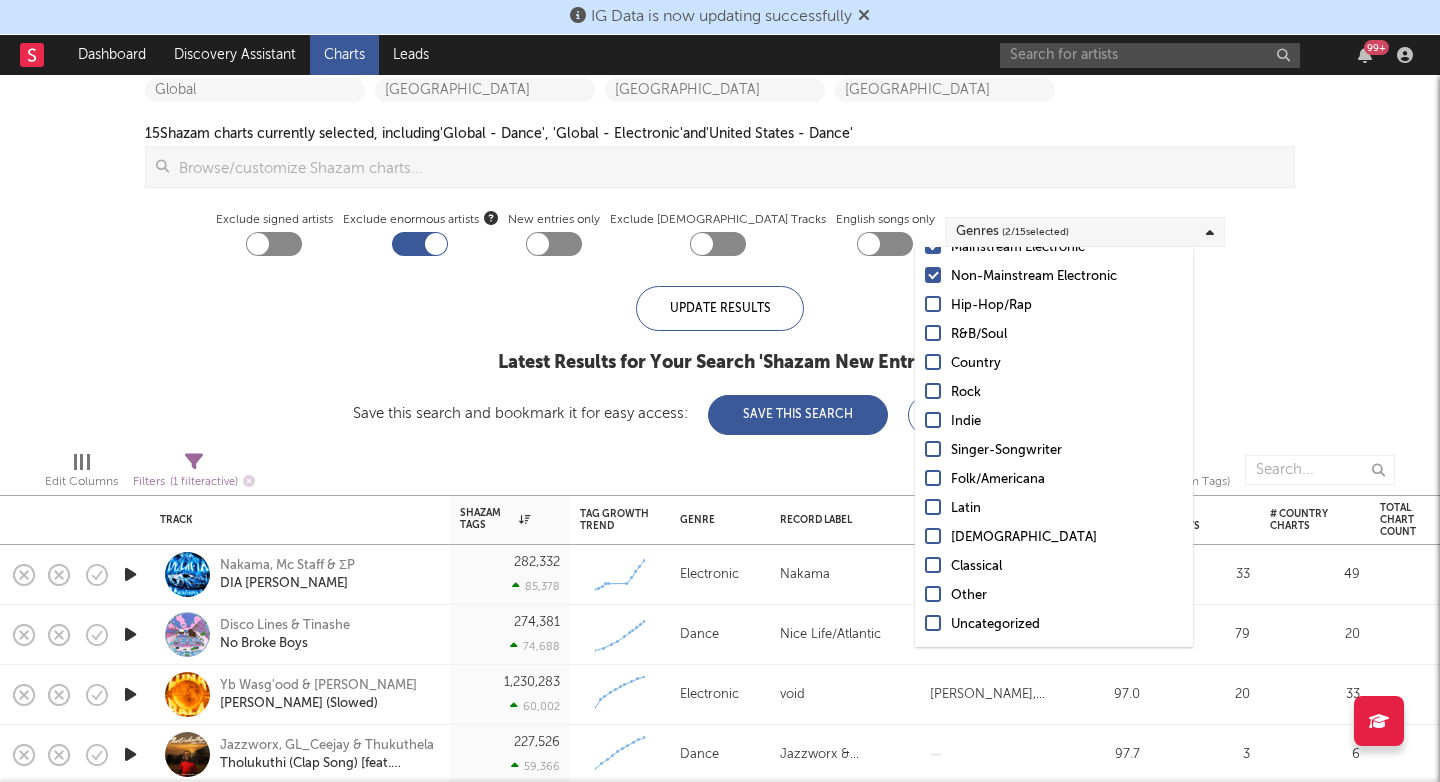 scroll, scrollTop: 84, scrollLeft: 0, axis: vertical 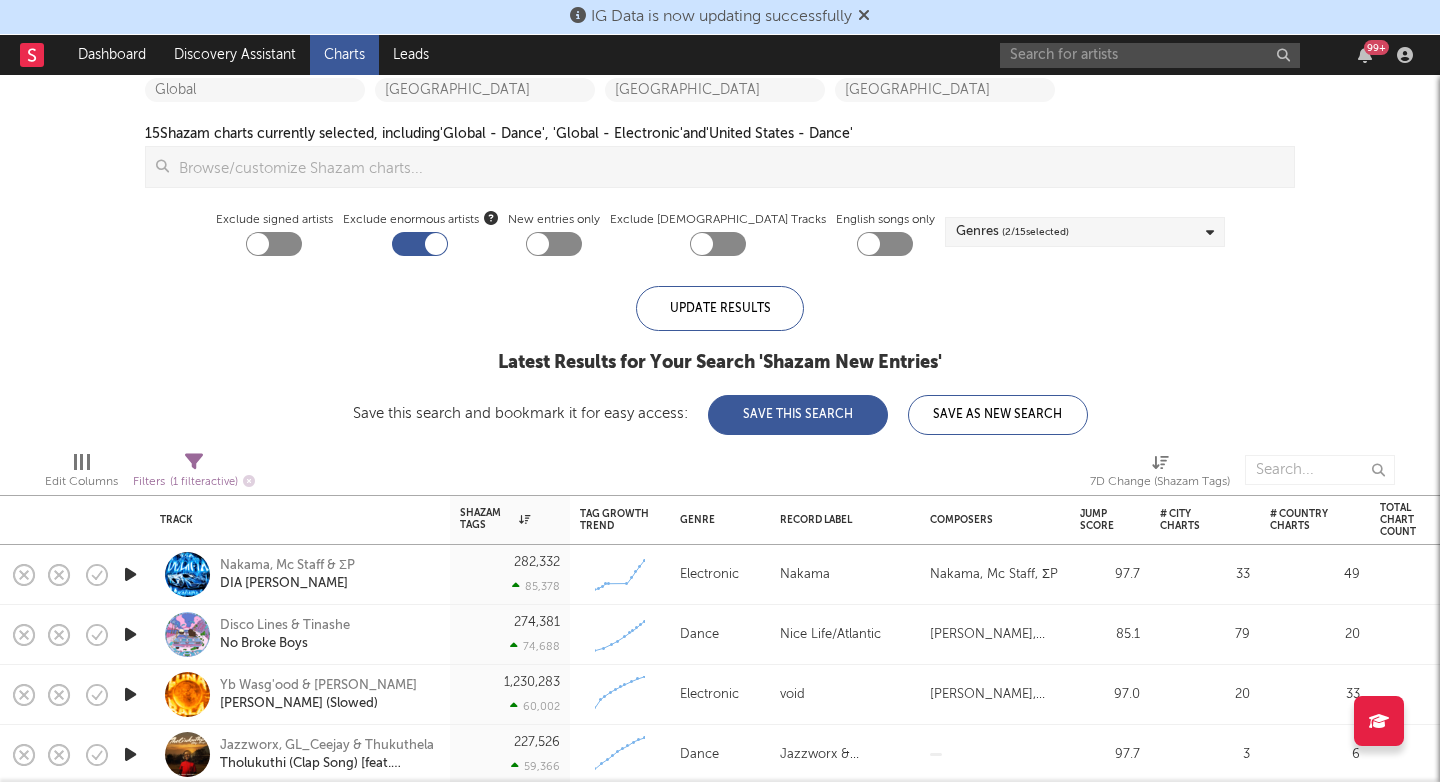 click on "Update Results Latest Results for Your Search ' Shazam New Entries ' Save this search and bookmark it for easy access: Save This Search Save As New Search" at bounding box center [720, 360] 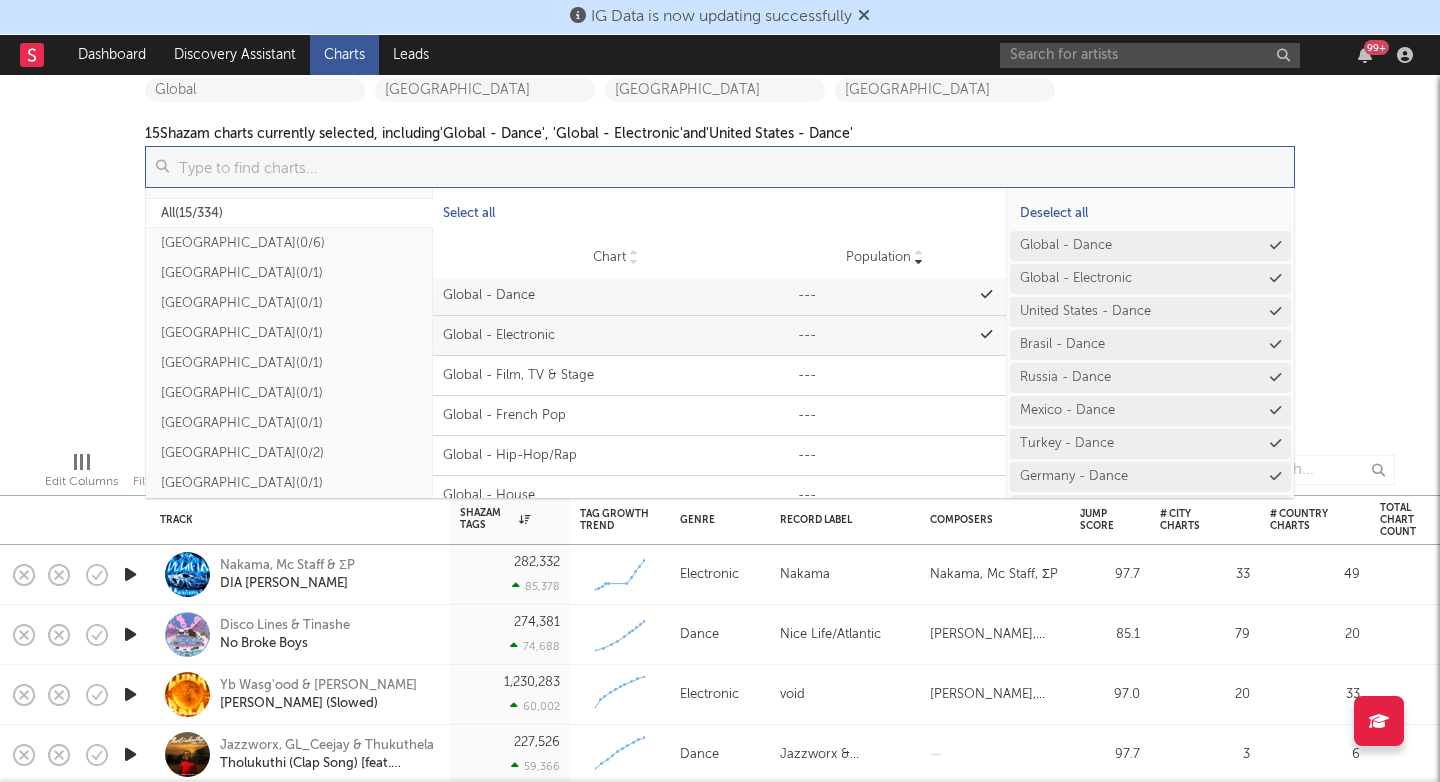 scroll, scrollTop: 168, scrollLeft: 0, axis: vertical 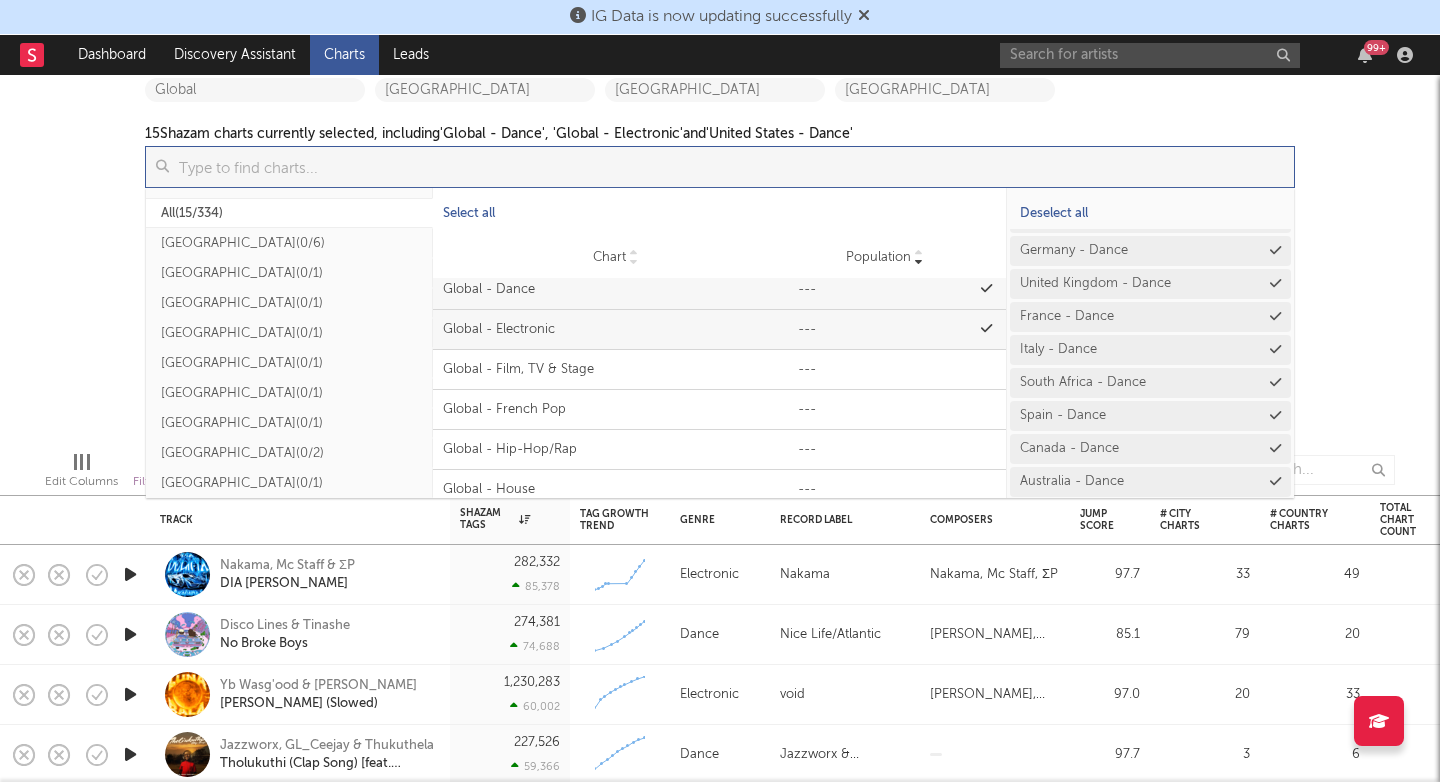 click on "iTunes Top 100 Soundcloud Playlists Shazam Warner Chappell QQ BMAT Blocklist   ( 0 ) Saved Searches   ( 1 ) Territories United States Canada Australia China Japan New Zealand Global Mexico Costa Rica Brasil Argentina Colombia Chile Peru United Kingdom Germany France Italy Spain Portugal Ireland Sweden Norway Denmark Belgium Netherlands Finland Poland Taiwan Indonesia Malaysia Thailand Korea Singapore 15  Shazam charts currently selected, including  'Global - Dance', 'Global - Electronic'  and  'United States - Dance' Update Results All  ( 15/334 ) Nigeria  ( 0/6 ) Philippines  ( 0/1 ) Vietnam  ( 0/1 ) Tanzania  ( 0/1 ) Kenya  ( 0/1 ) Uganda  ( 0/1 ) Algeria  ( 0/1 ) Uzbekistan  ( 0/2 ) Mozambique  ( 0/1 ) Ghana  ( 0/1 ) Ivory Coast  ( 0/1 ) Cameroon  ( 0/1 ) Zambia  ( 0/1 ) Senegal  ( 0/1 ) Tunisia  ( 0/1 ) United Arab Emirates  ( 0/2 ) Azerbaijan  ( 0/1 ) United States  ( 1/60 ) United Kingdom  ( 1/20 ) Germany  ( 1/15 ) Canada  ( 1/13 ) Russia  ( 1/7 ) Australia  ( 1/10 ) New Zealand  ( 0/1 ) France  ( 1/15" at bounding box center (720, 130) 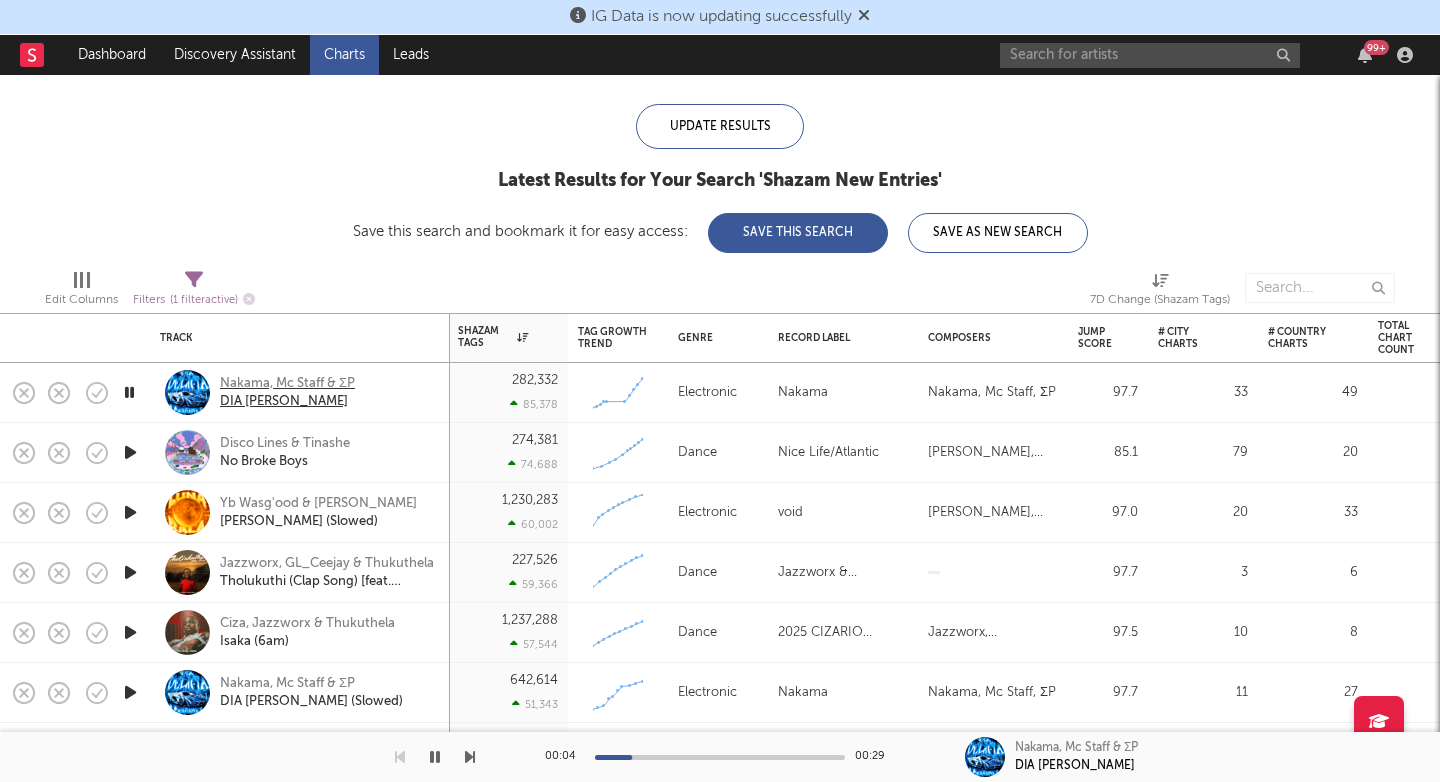 click on "Nakama, Mc Staff & ΣP" at bounding box center (287, 384) 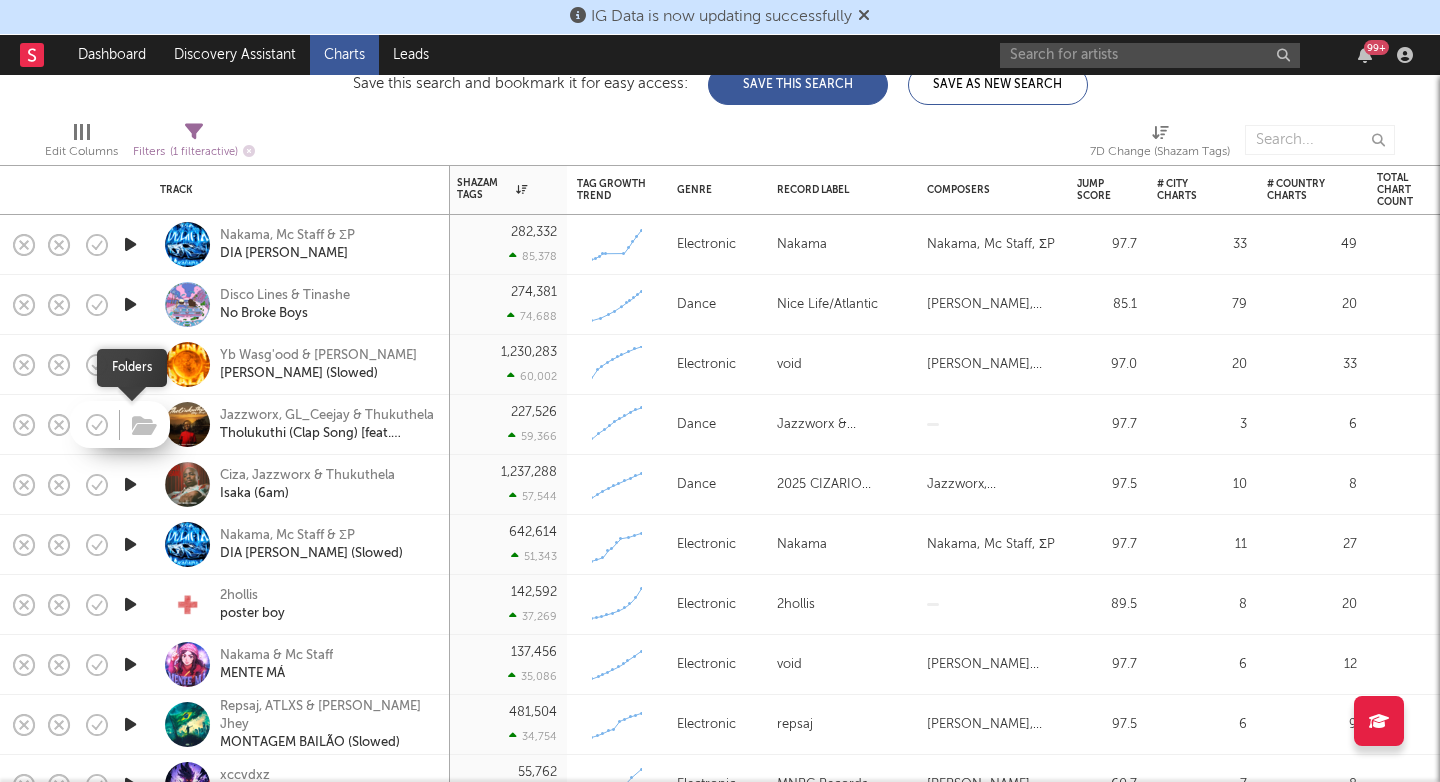 click at bounding box center [142, 424] 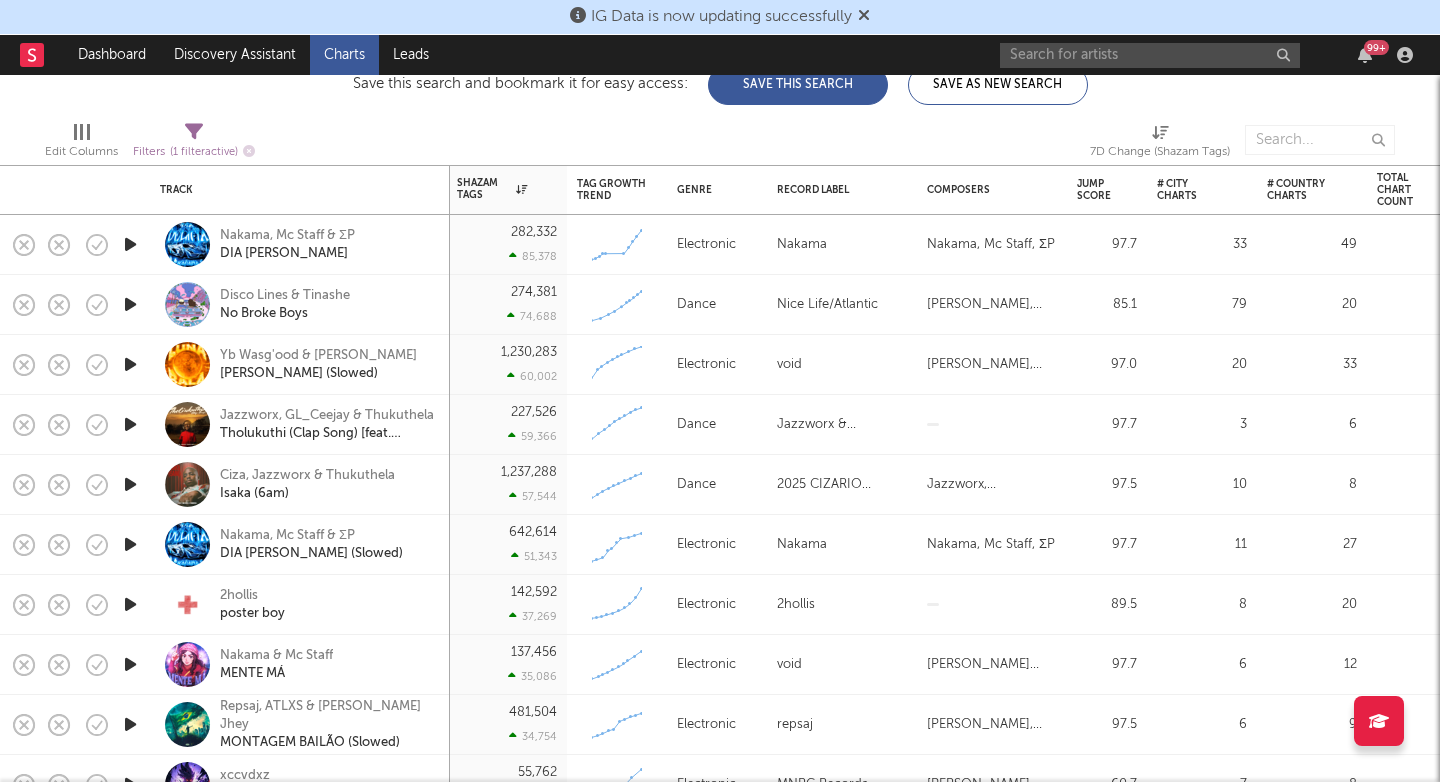 click at bounding box center [130, 424] 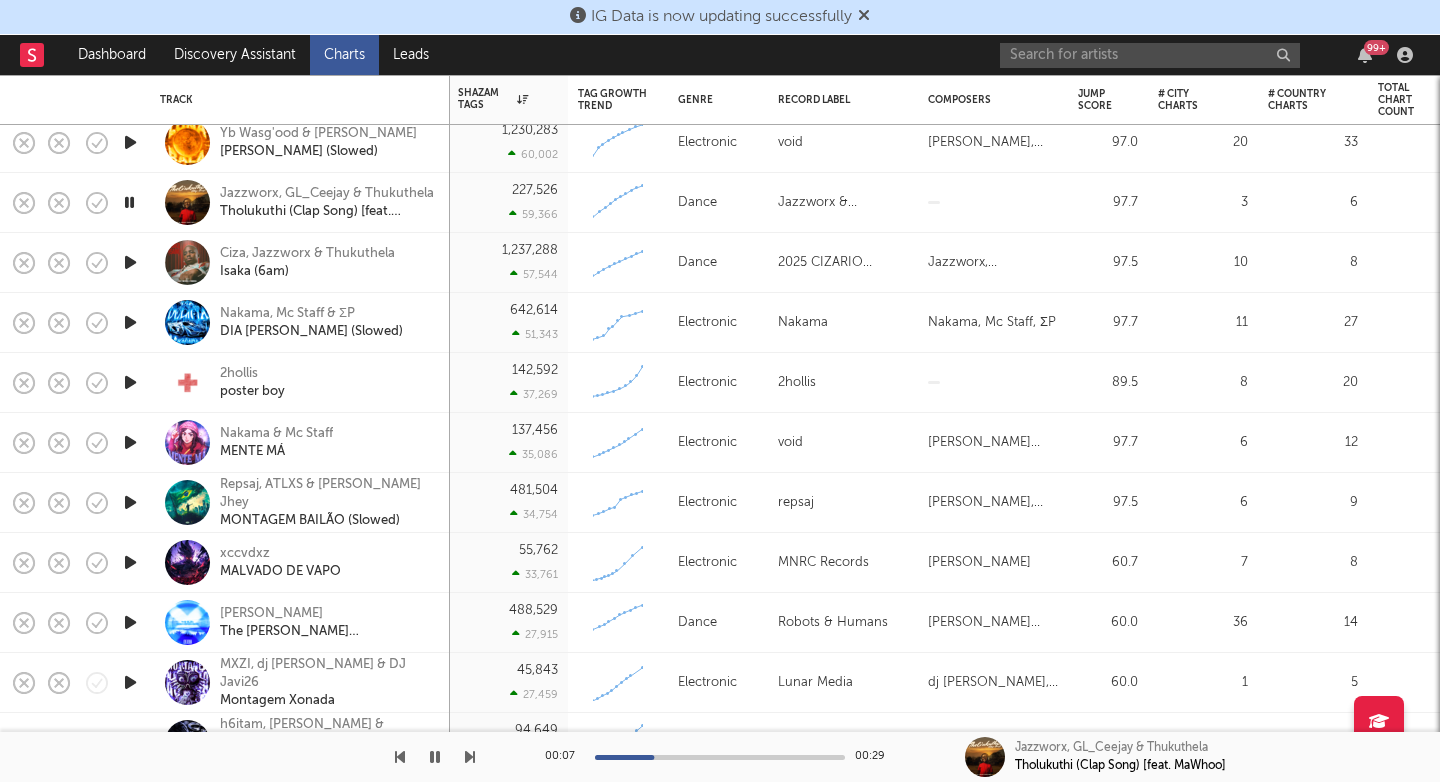 click at bounding box center [130, 442] 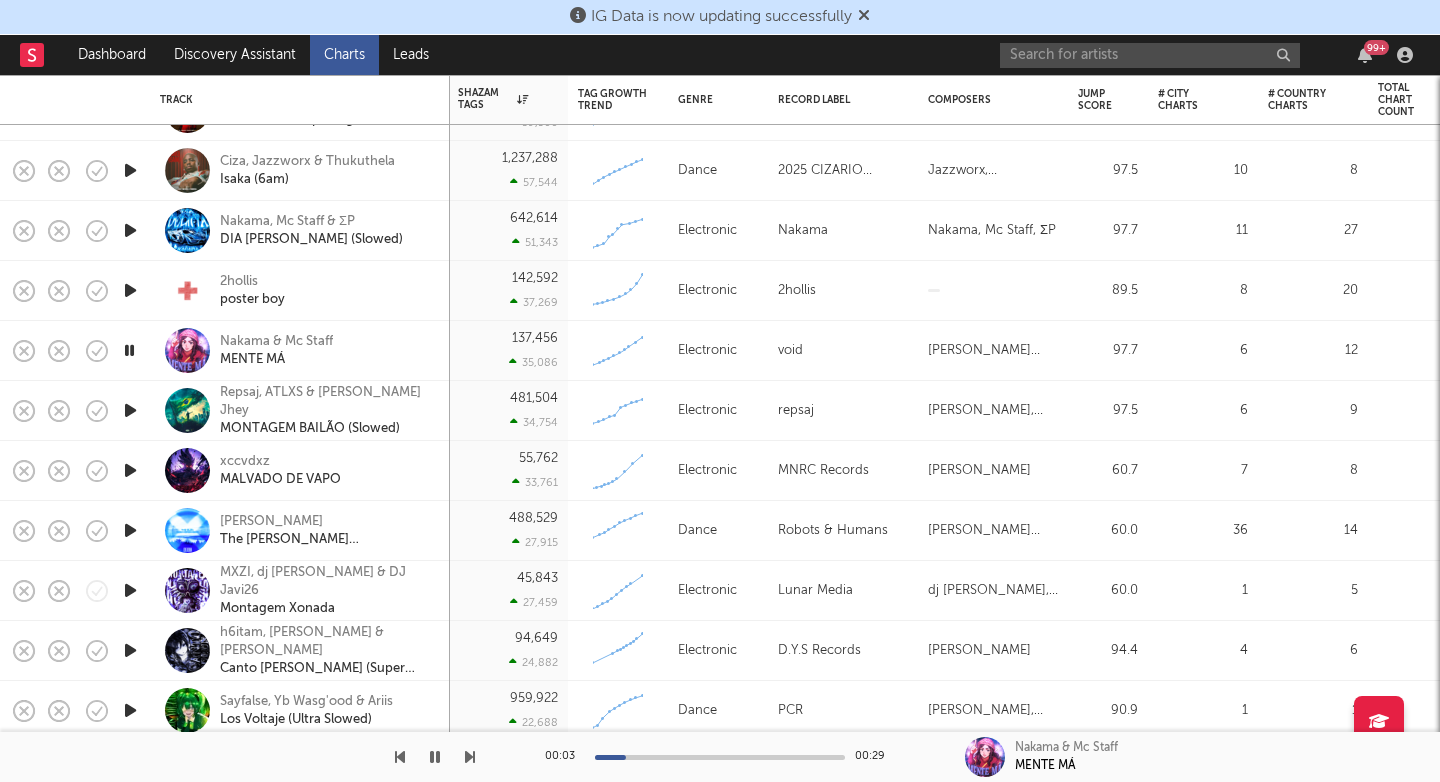 click at bounding box center [130, 410] 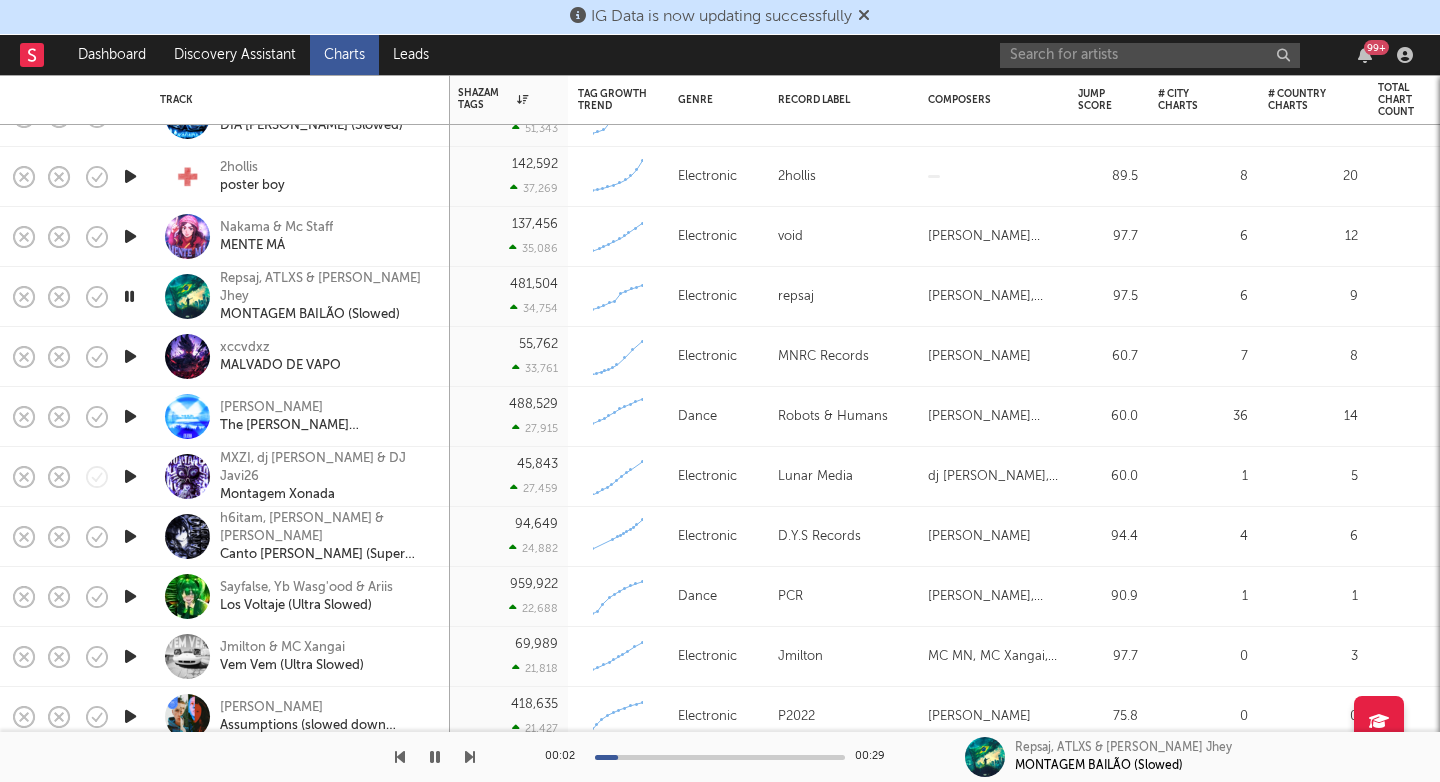 click at bounding box center (130, 356) 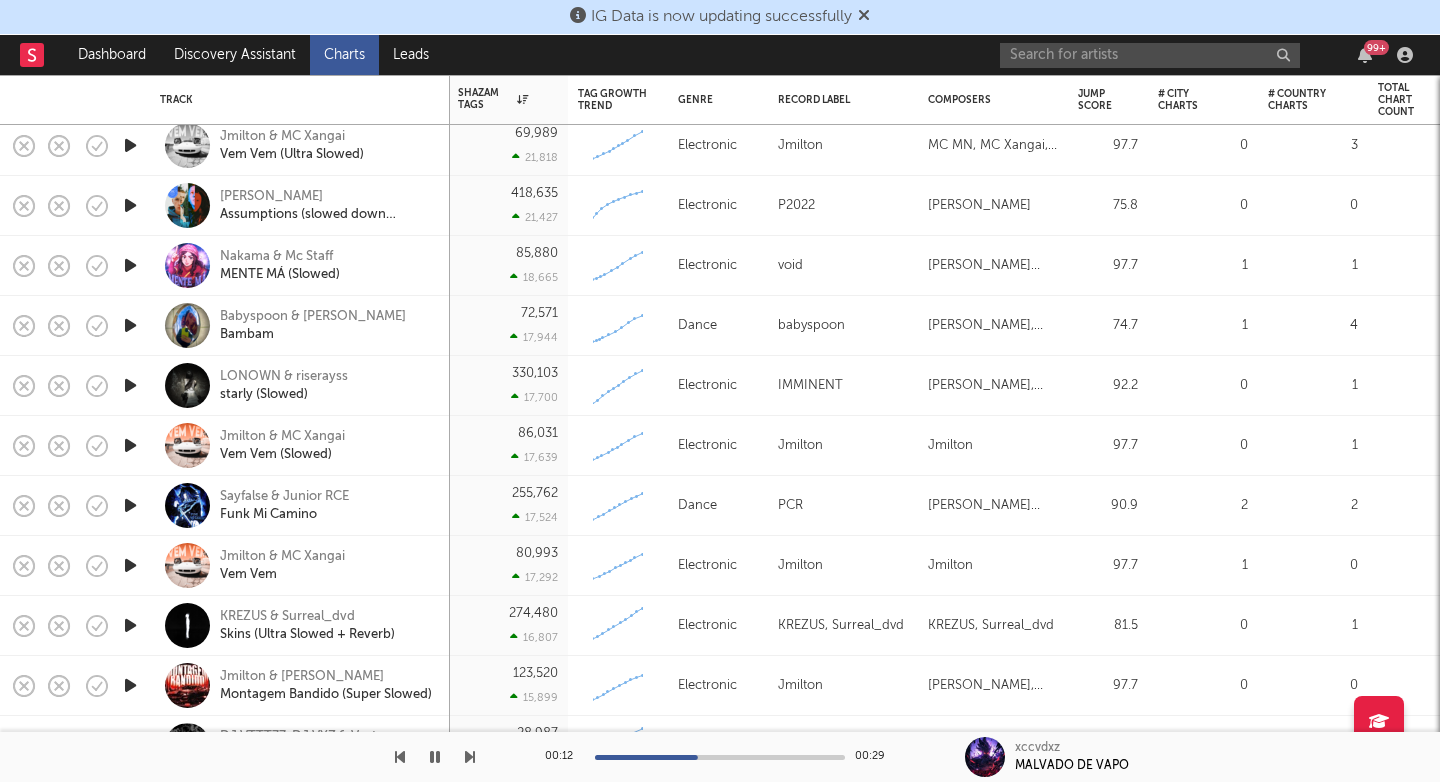 click at bounding box center [130, 325] 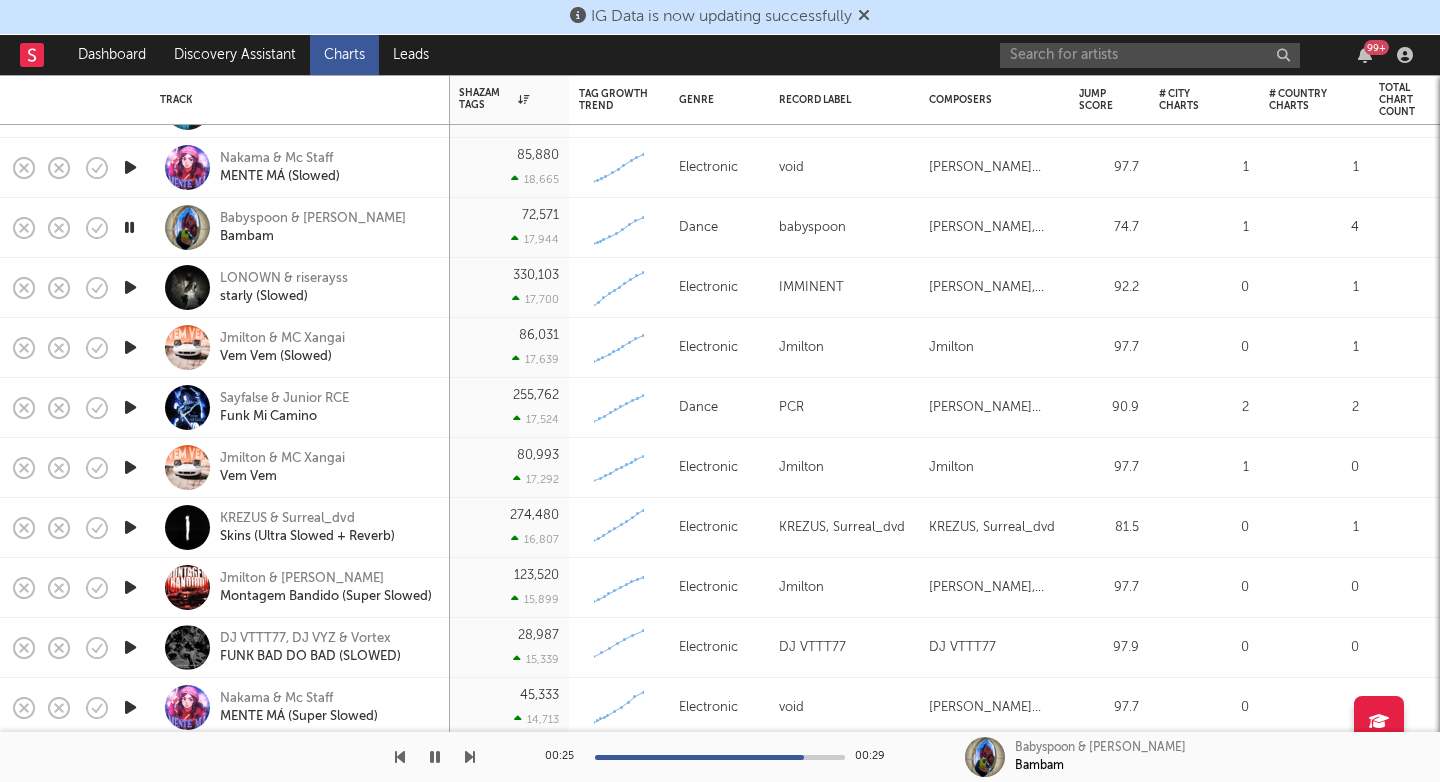 click at bounding box center [130, 407] 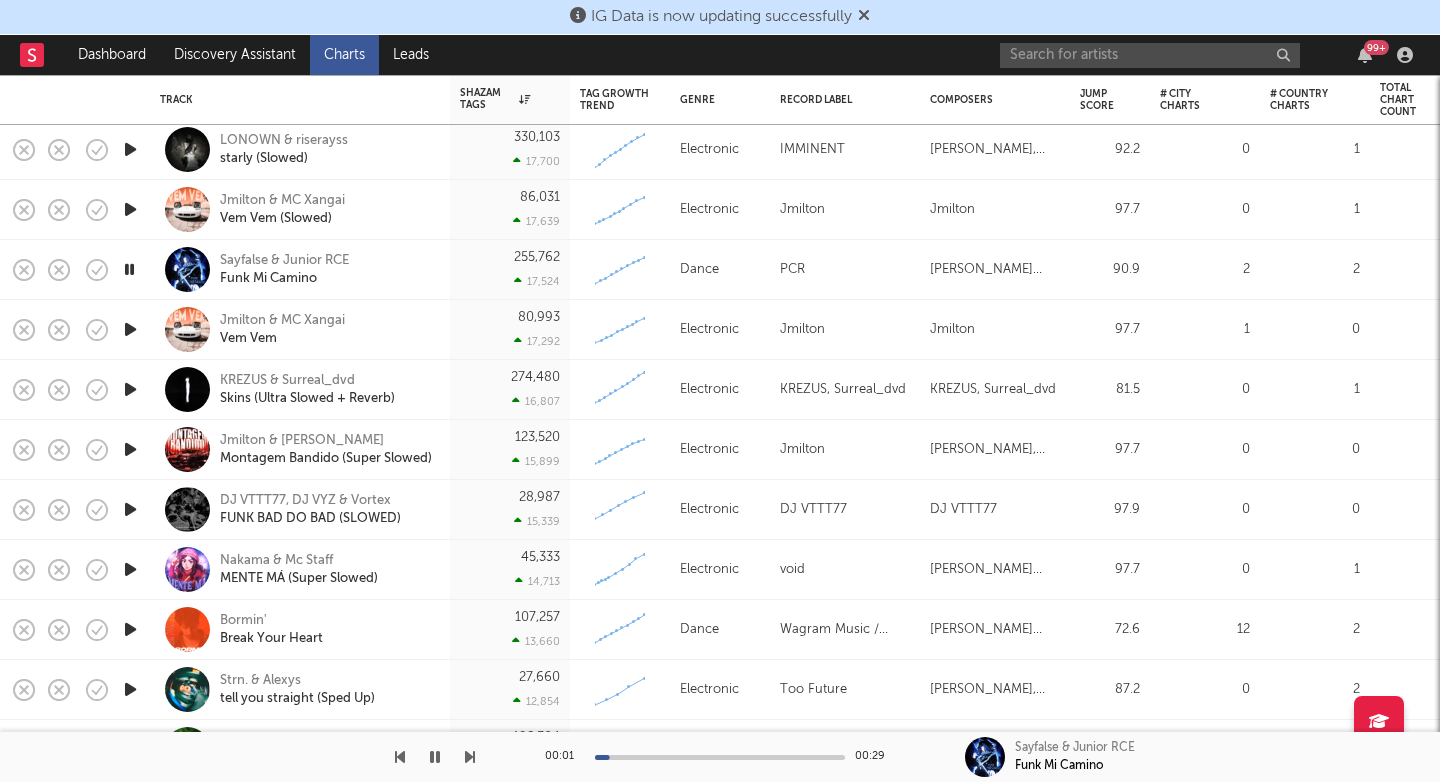 click at bounding box center [130, 389] 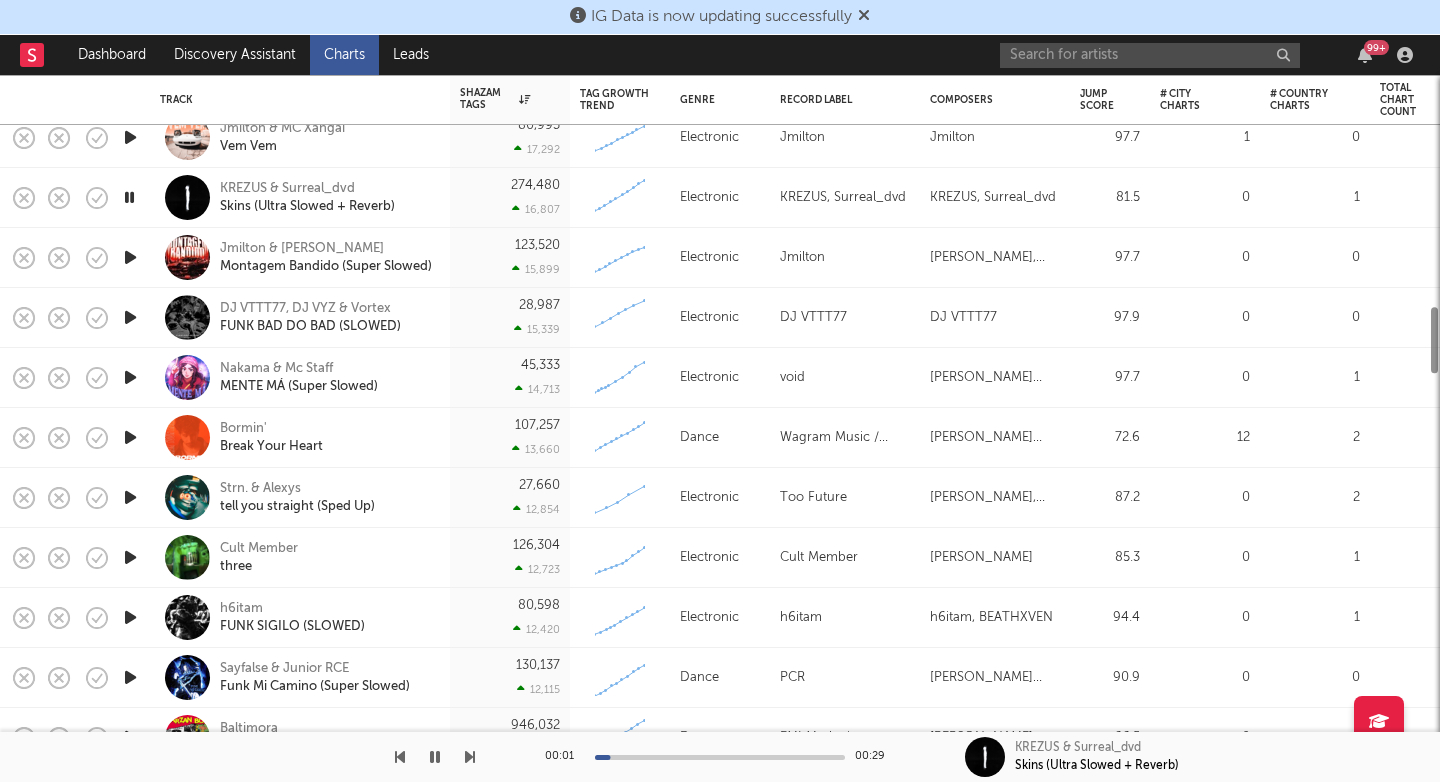 click at bounding box center [130, 438] 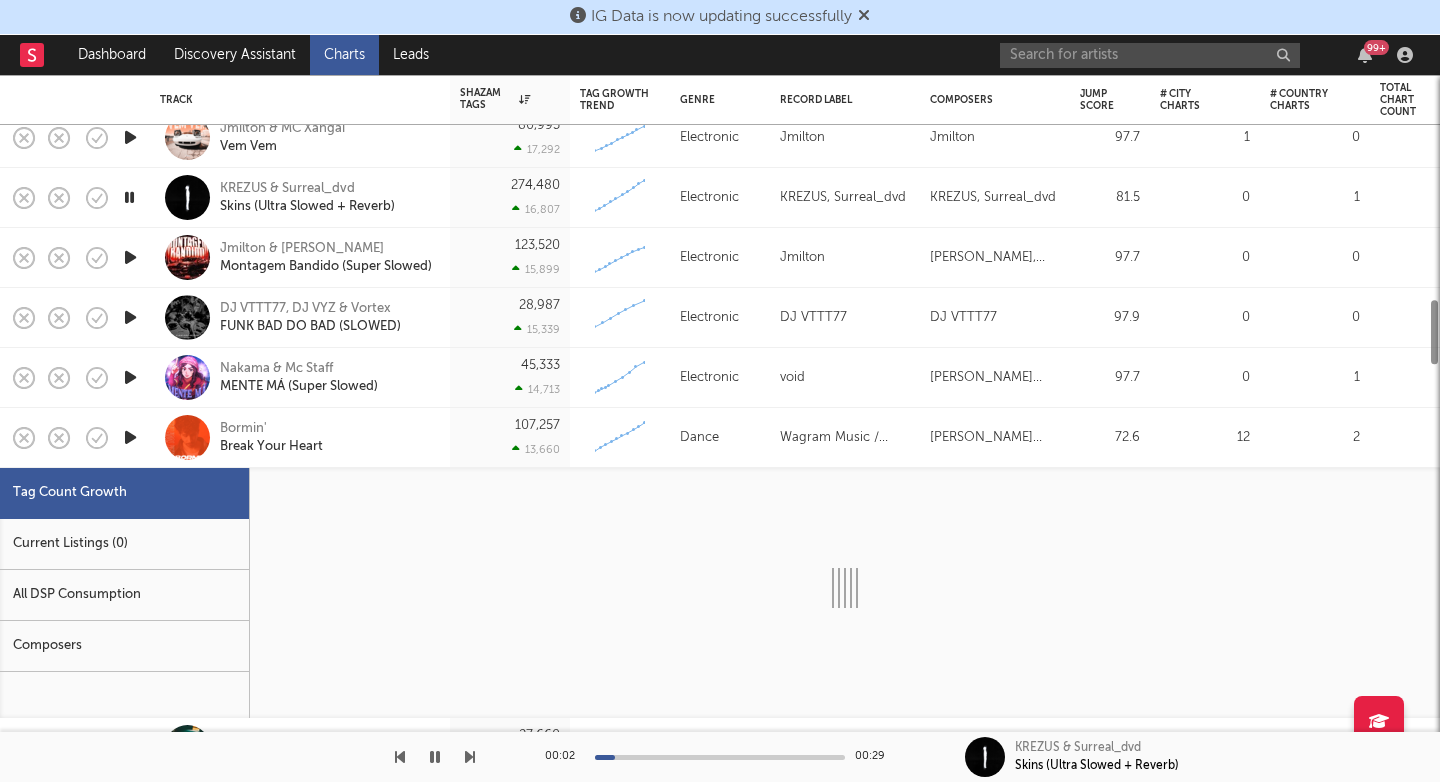 click at bounding box center [130, 437] 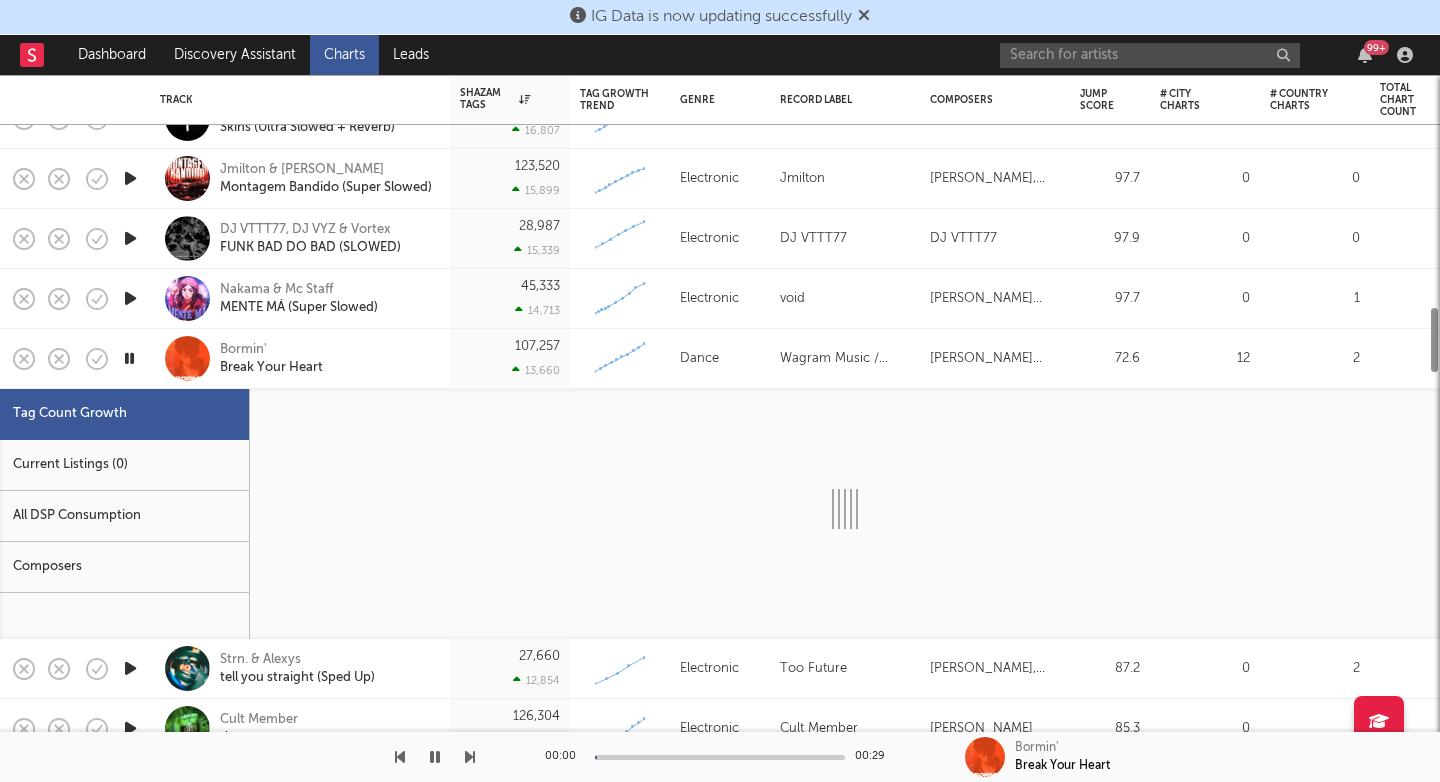 select on "1w" 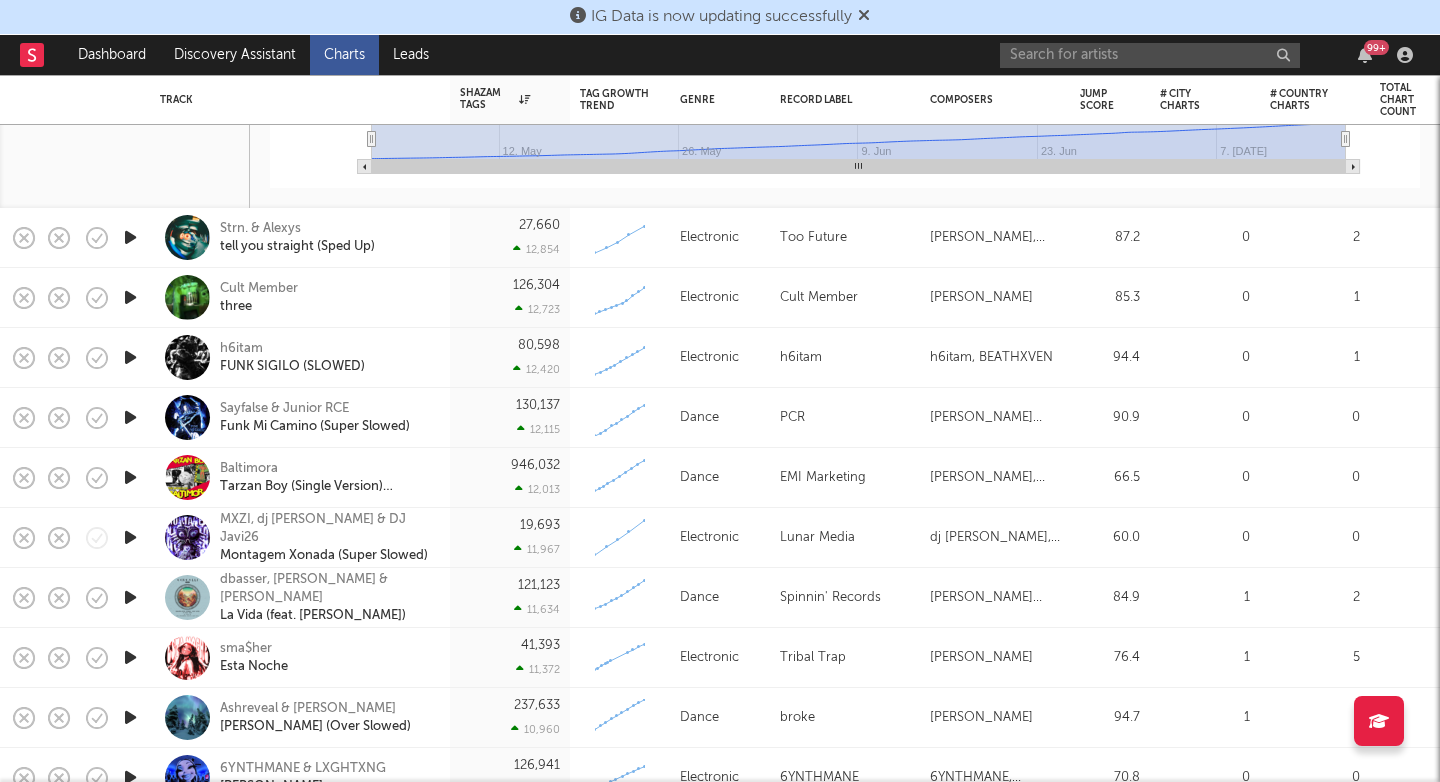 click at bounding box center [130, 357] 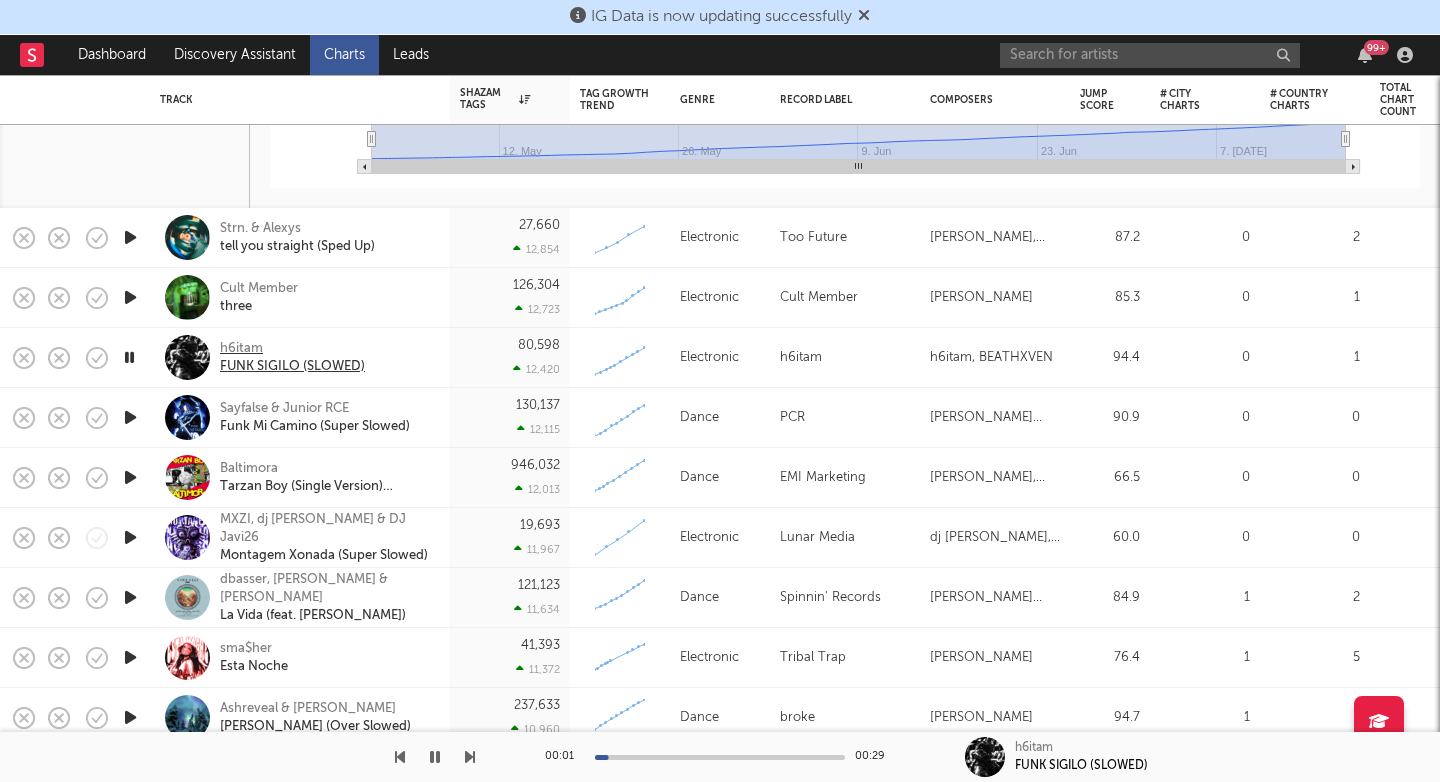 click on "FUNK SIGILO (SLOWED)" at bounding box center (292, 367) 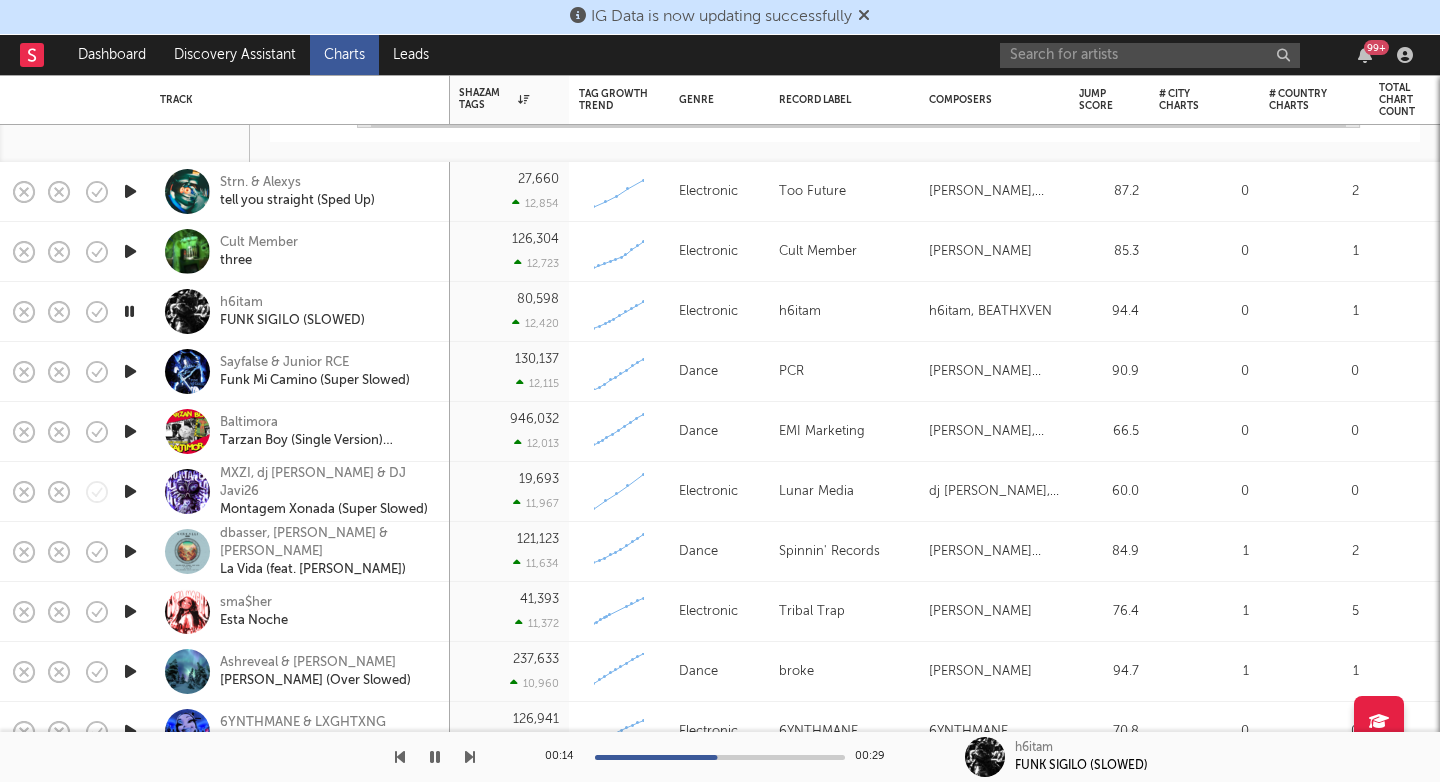 drag, startPoint x: 128, startPoint y: 375, endPoint x: 131, endPoint y: 393, distance: 18.248287 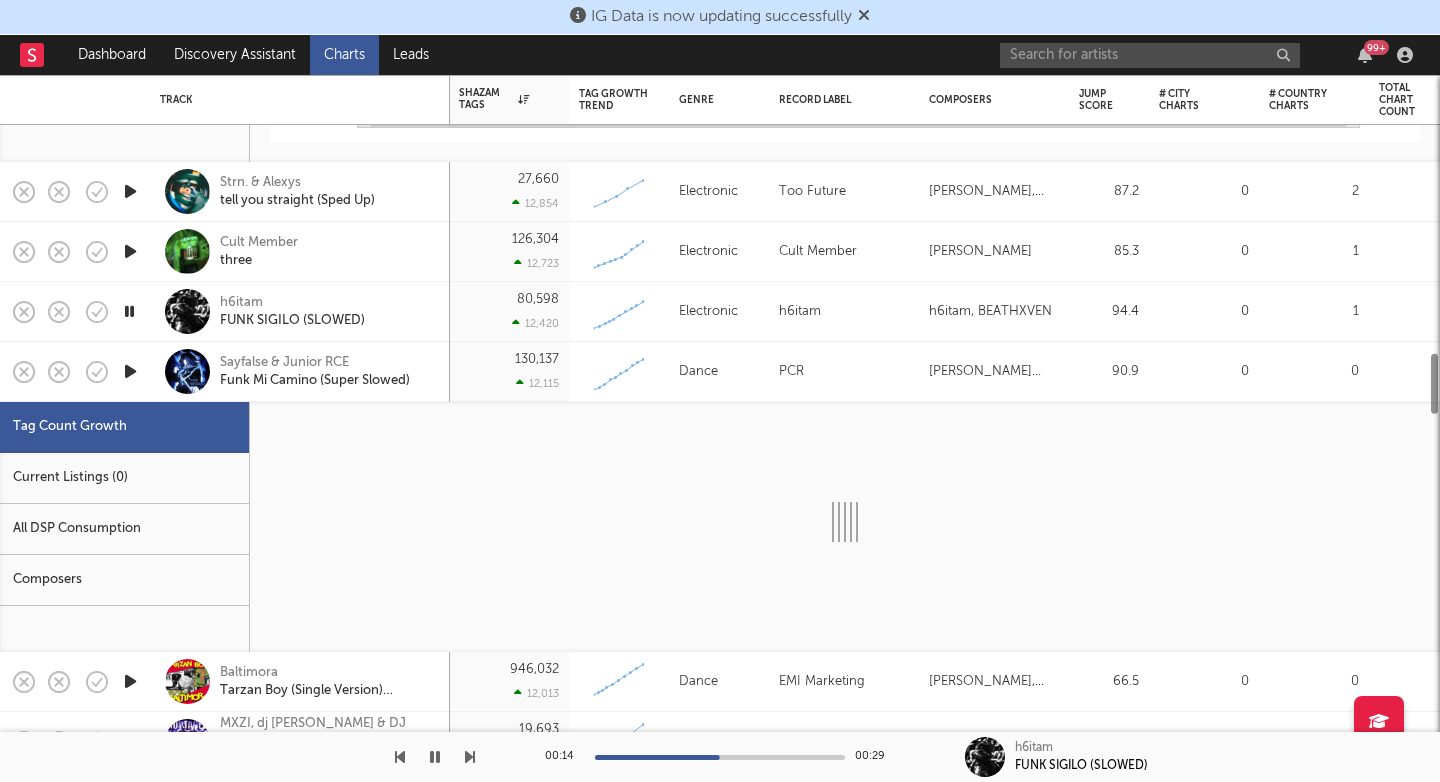 select on "1w" 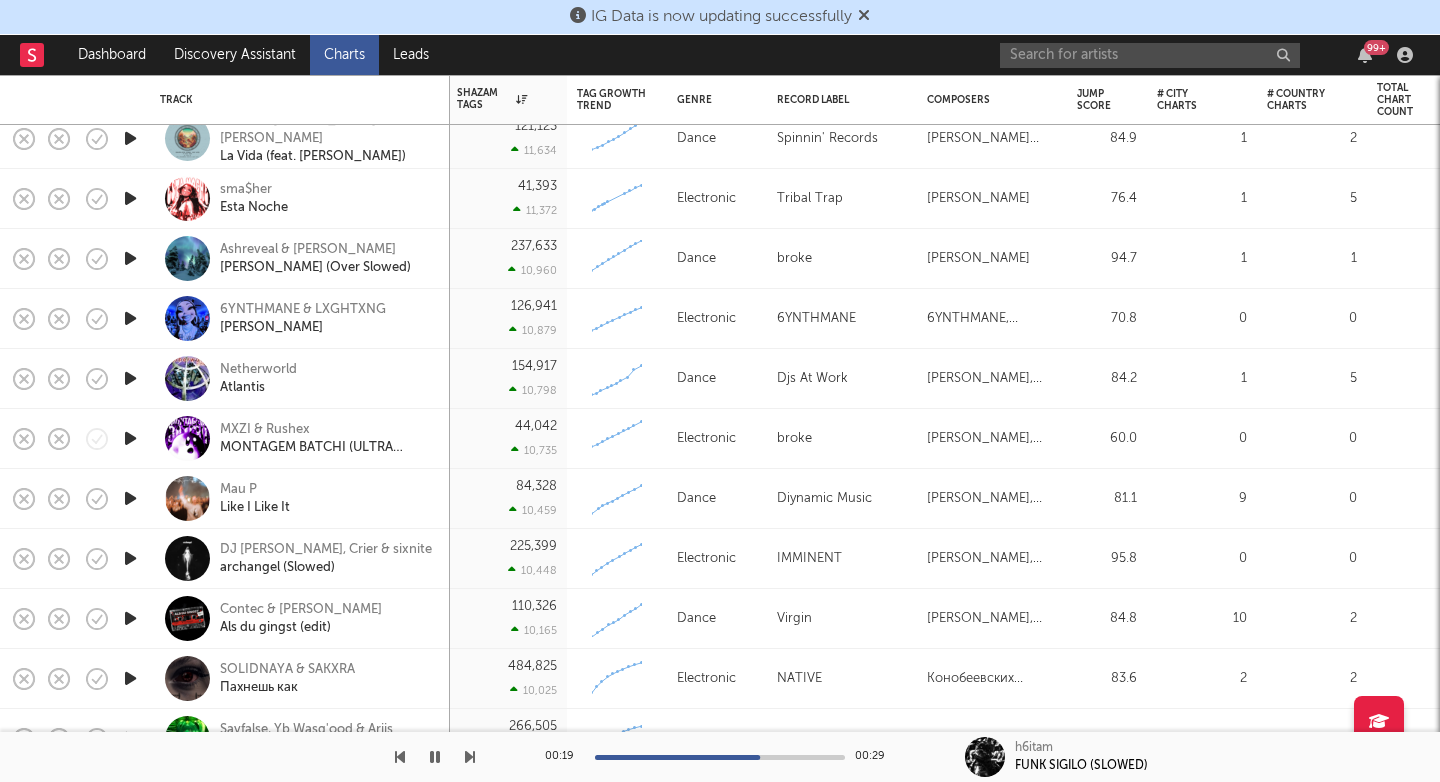 click at bounding box center (130, 378) 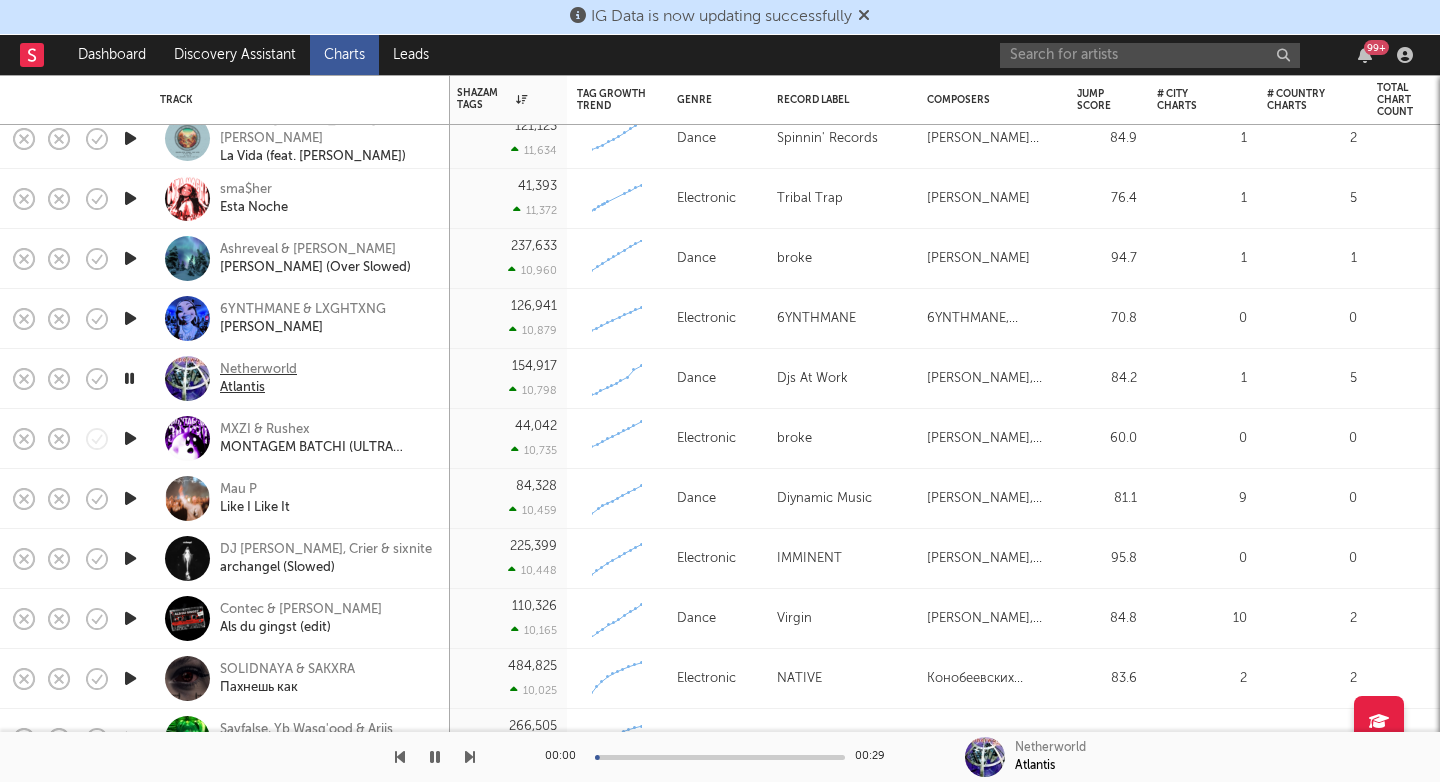 click on "Netherworld" at bounding box center [258, 370] 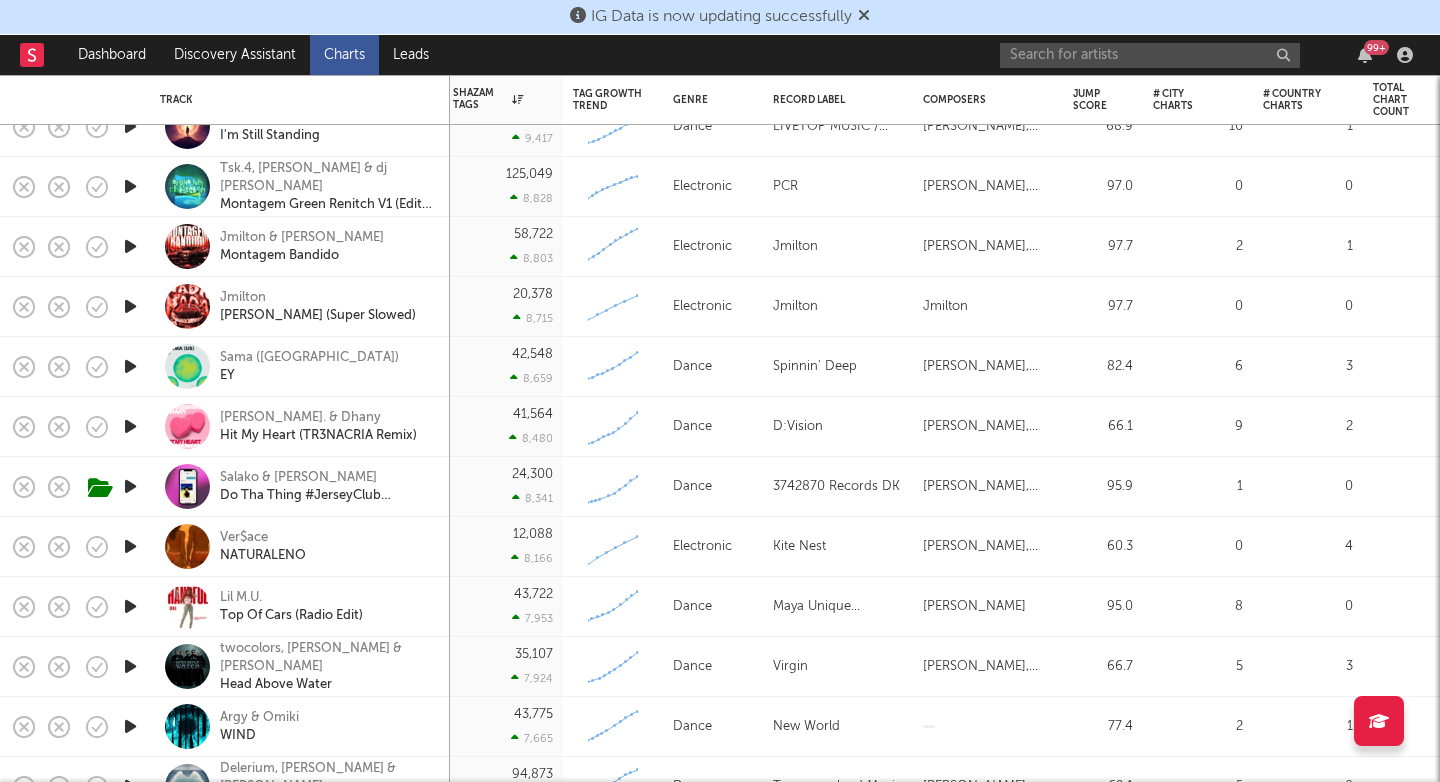 click at bounding box center [130, 486] 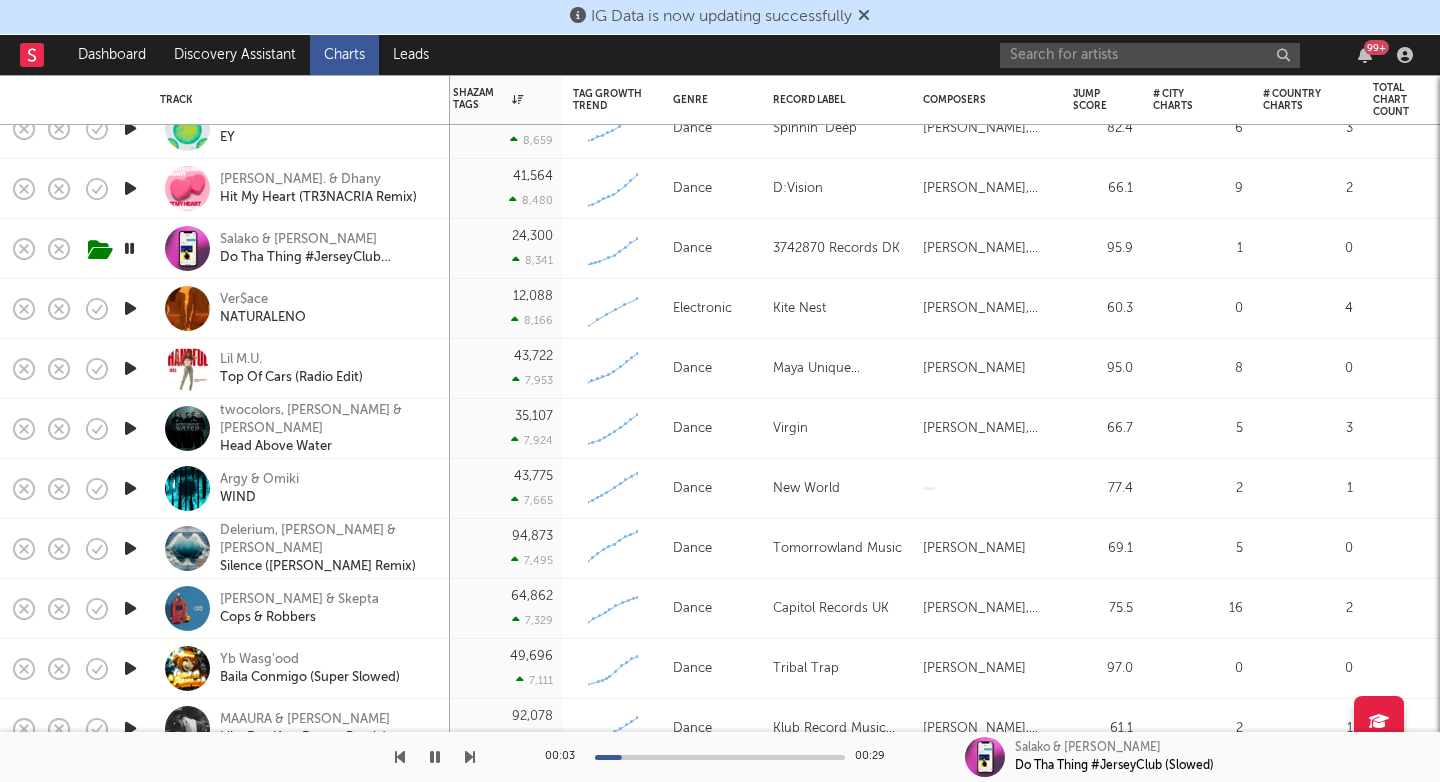 click at bounding box center (130, 308) 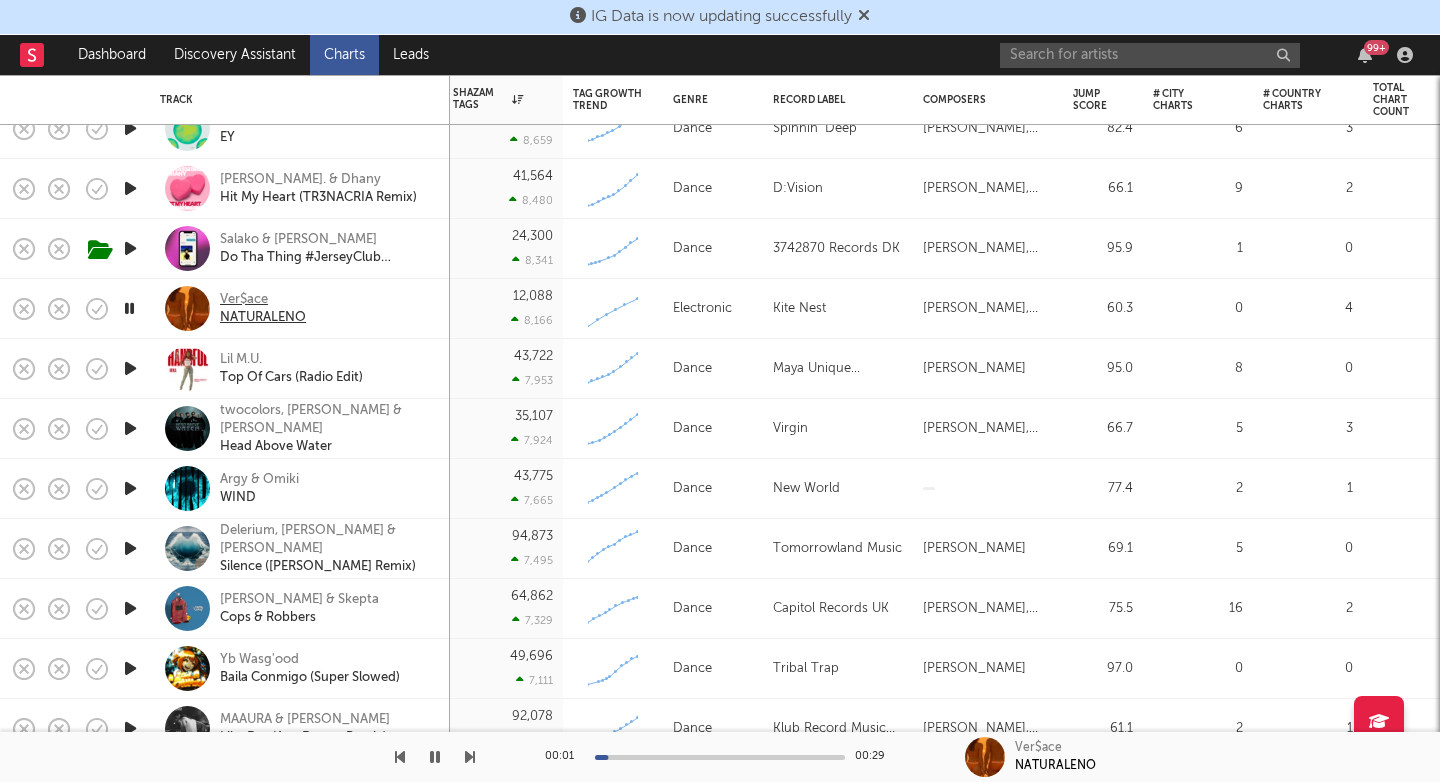 click on "NATURALENO" at bounding box center [263, 318] 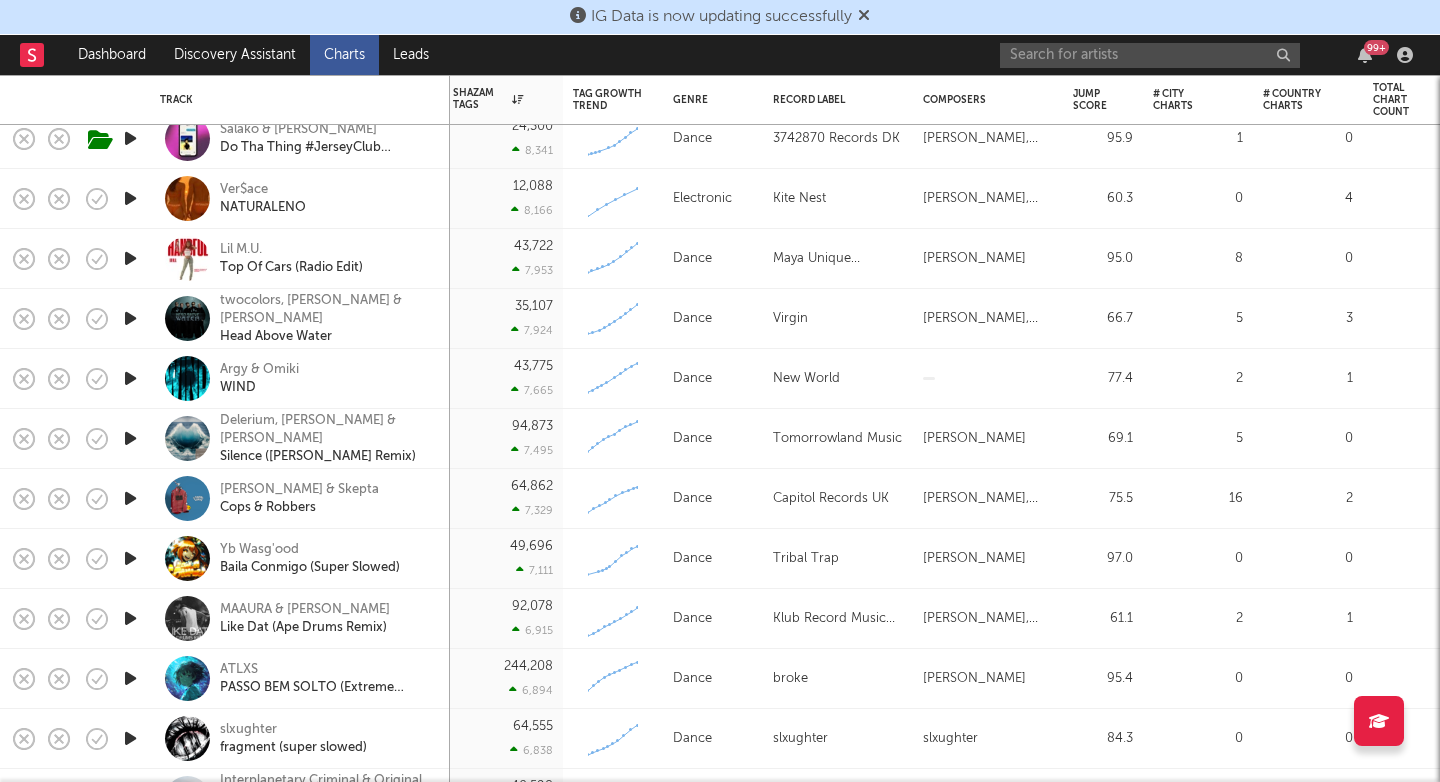 click at bounding box center (130, 258) 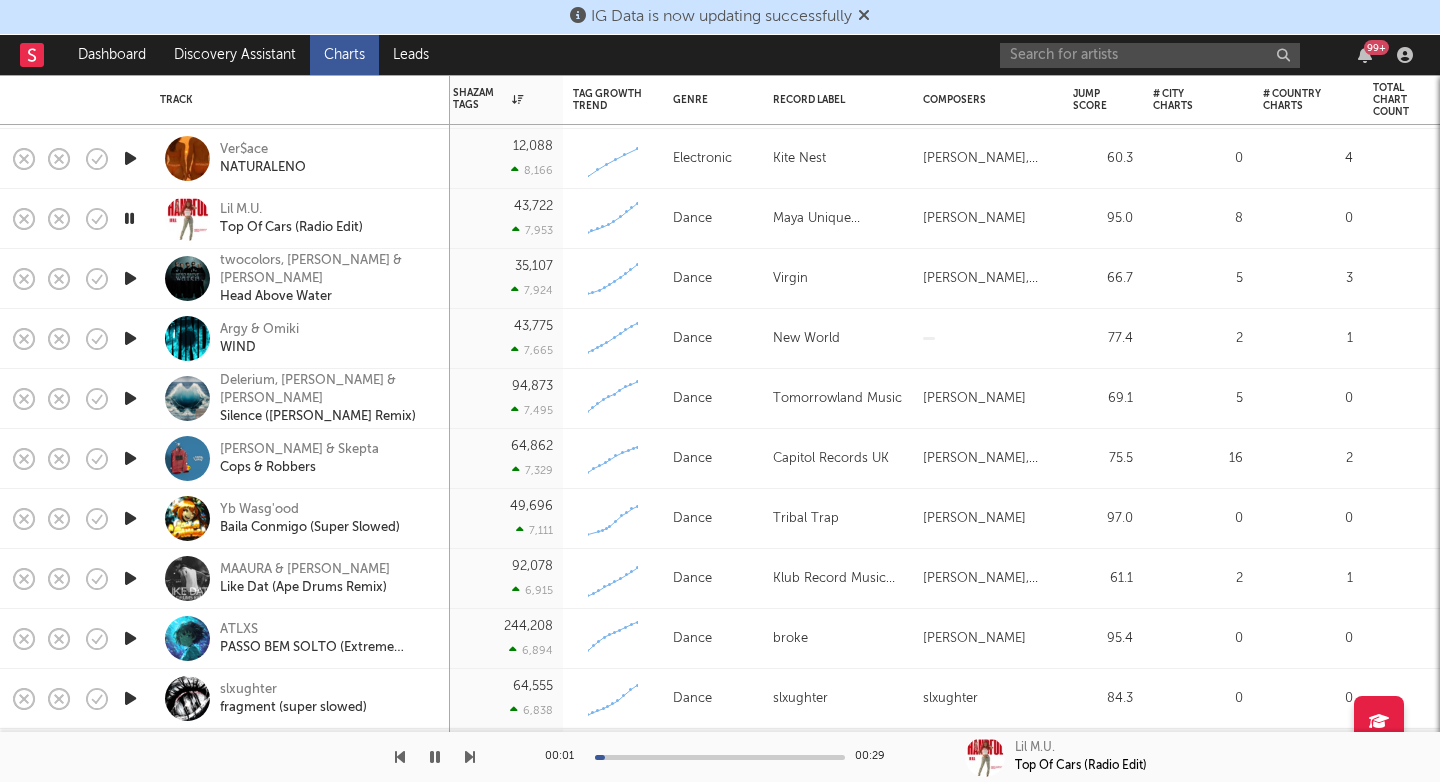 click at bounding box center [130, 278] 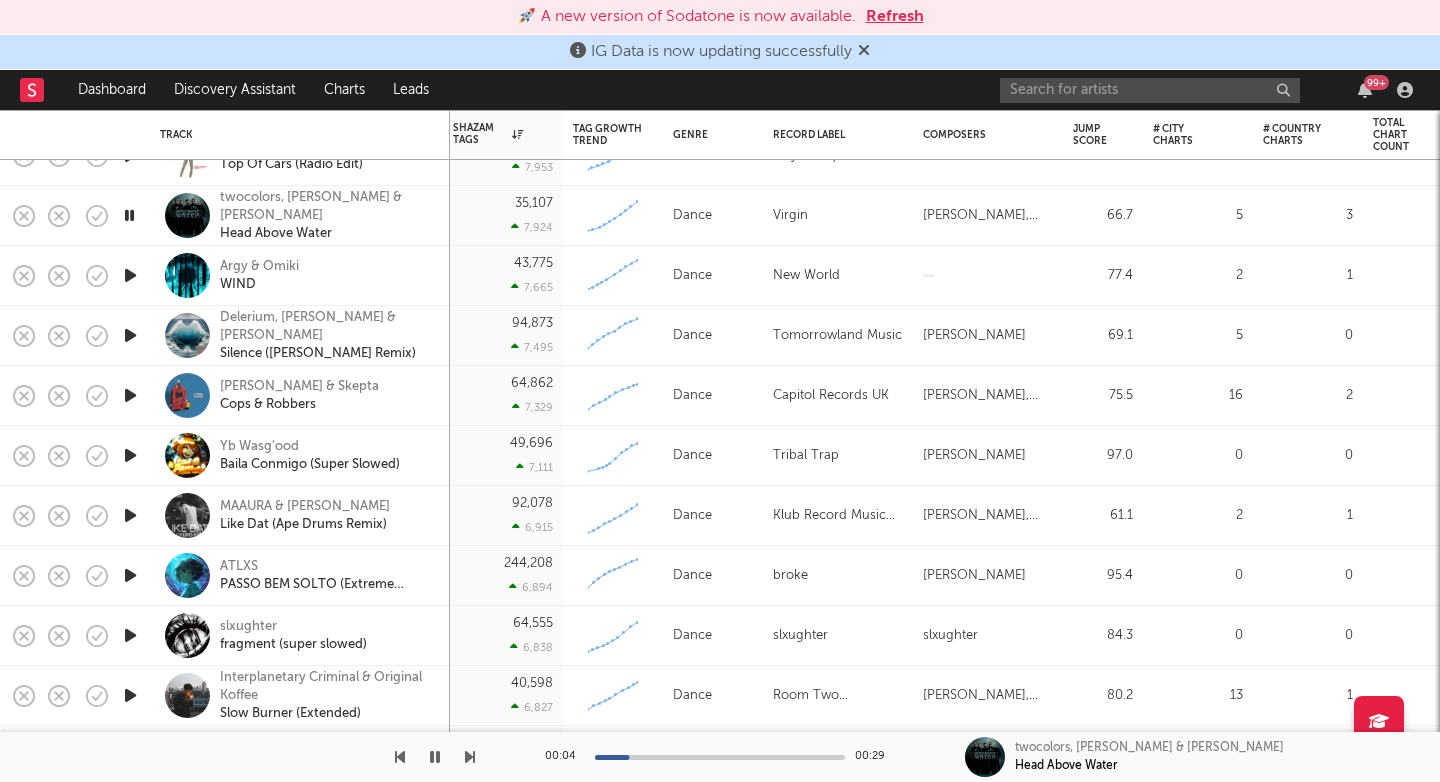 click at bounding box center (470, 757) 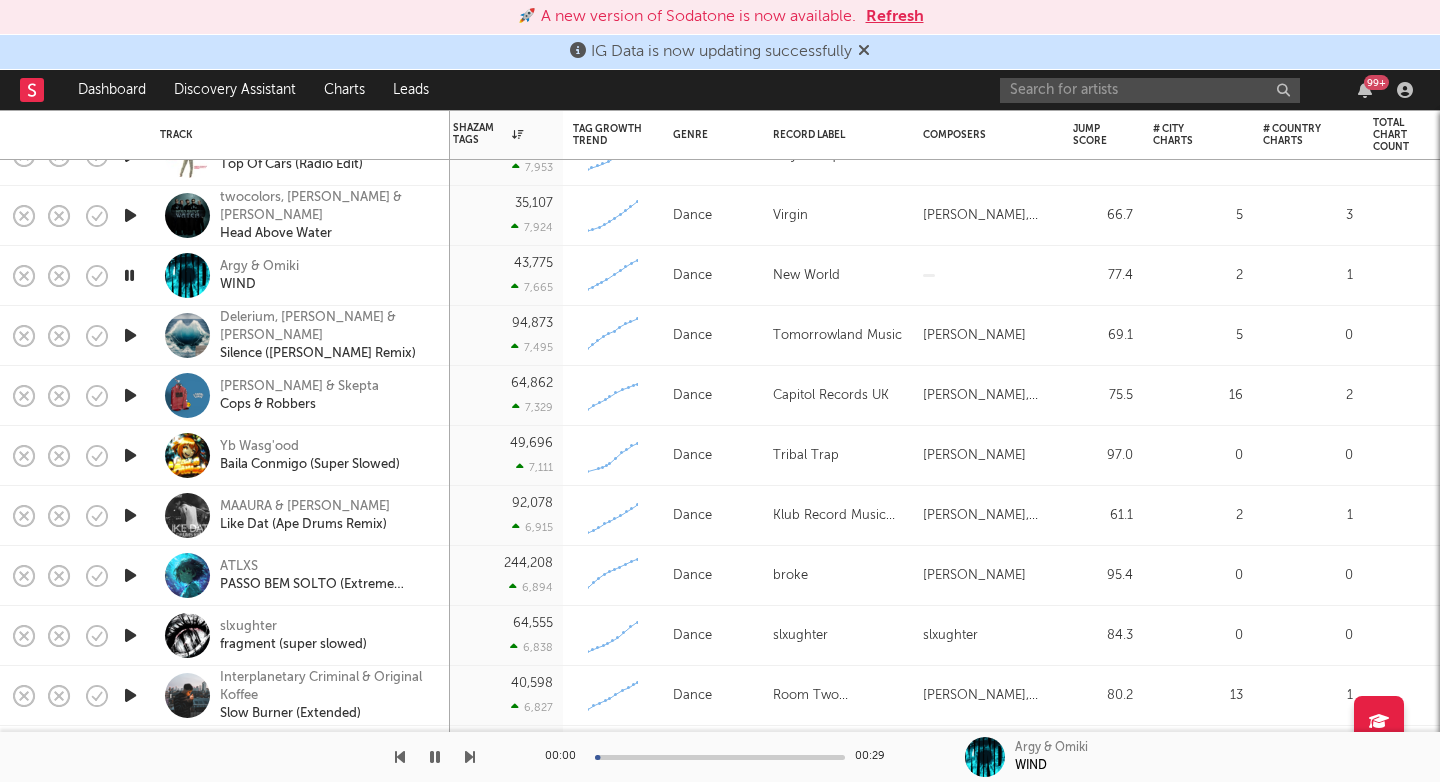 click at bounding box center [470, 757] 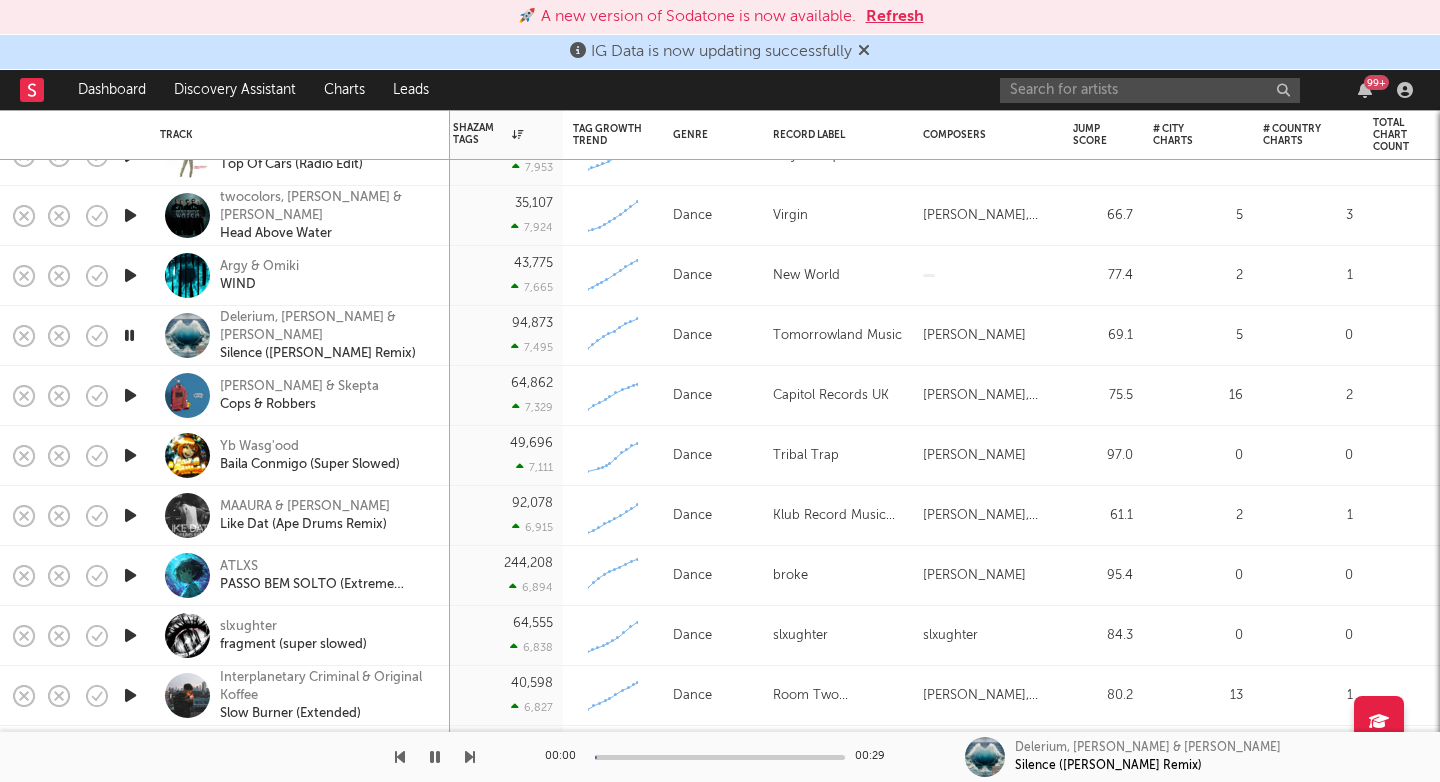 click at bounding box center (470, 757) 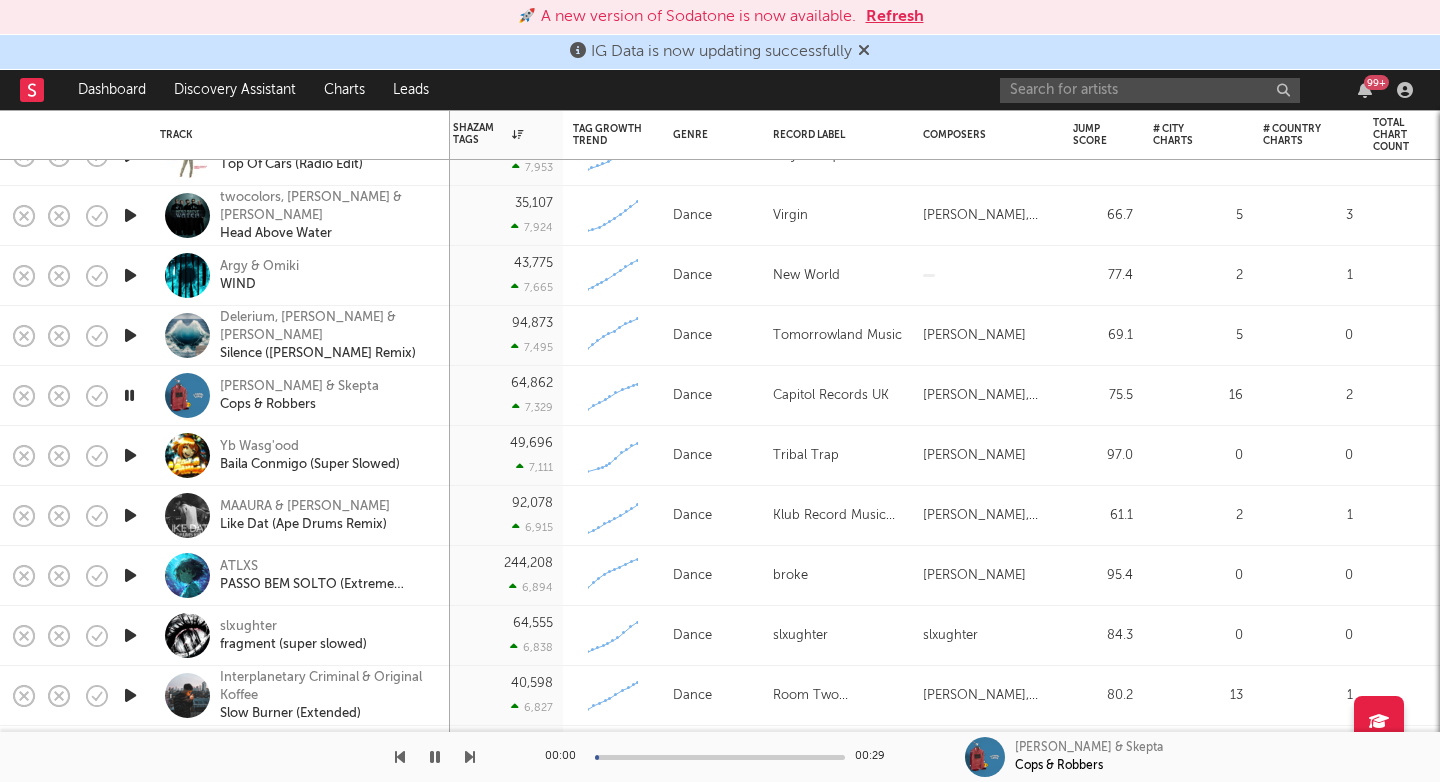 click at bounding box center (470, 757) 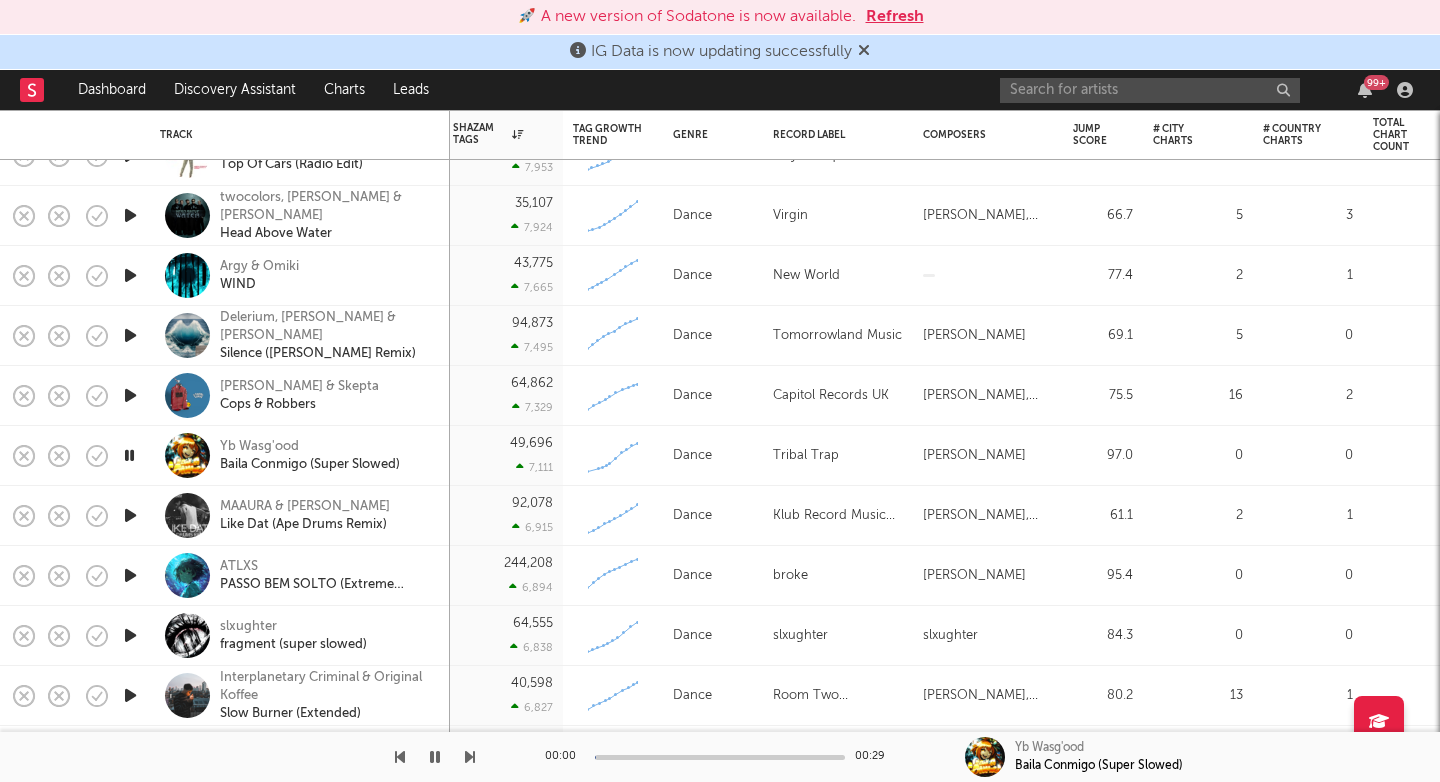 click at bounding box center [470, 757] 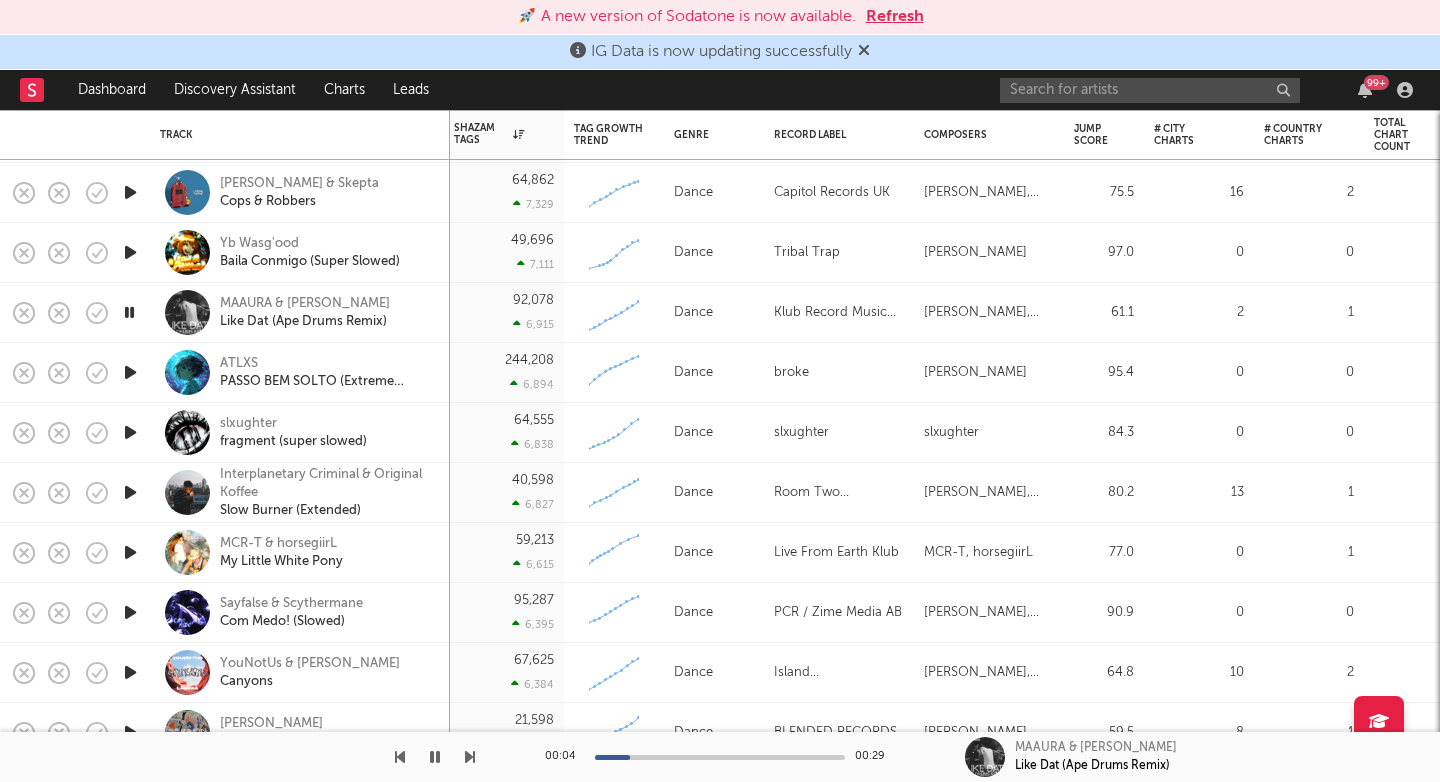 click on "00:04 00:29 MAAURA & Danidane Like Dat (Ape Drums Remix)" at bounding box center (720, 757) 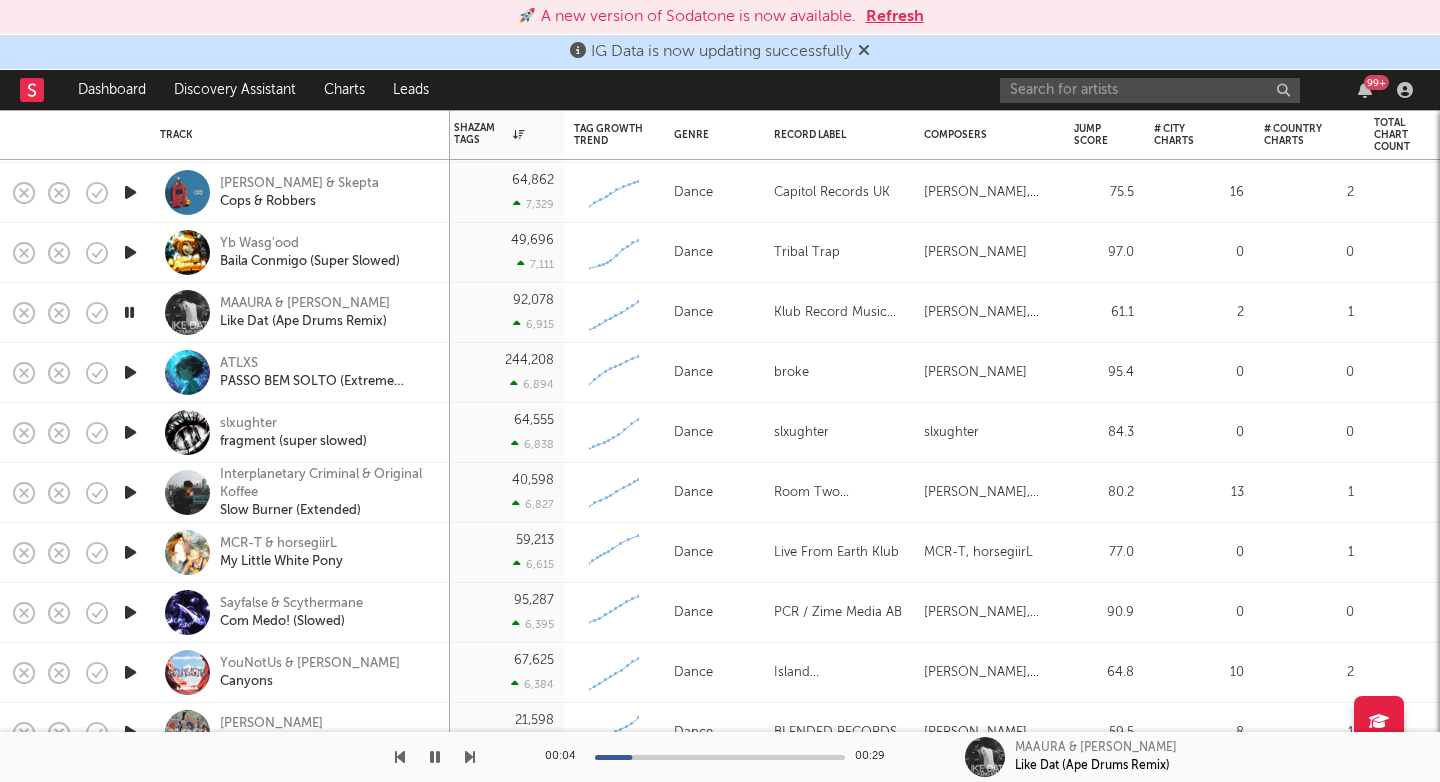 click at bounding box center [470, 757] 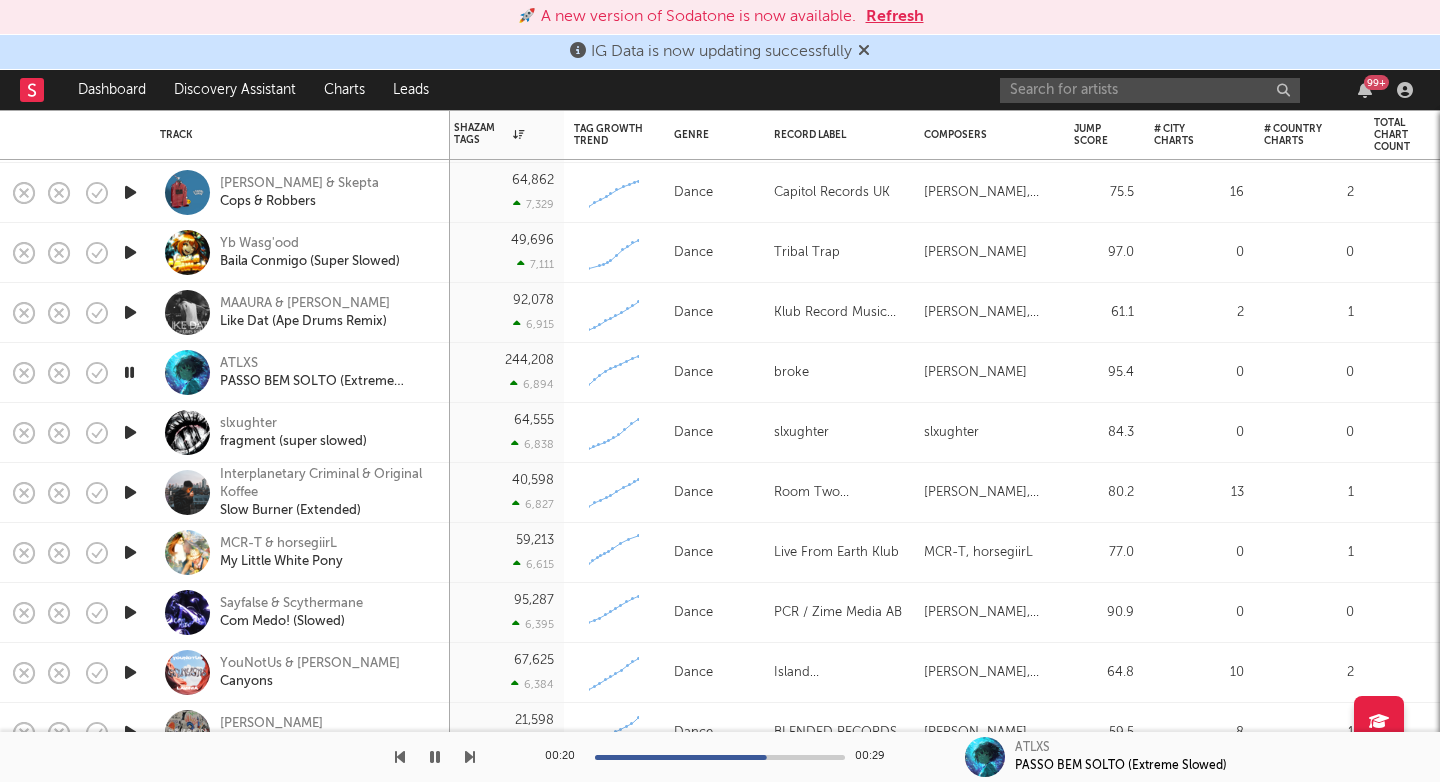 click at bounding box center (470, 757) 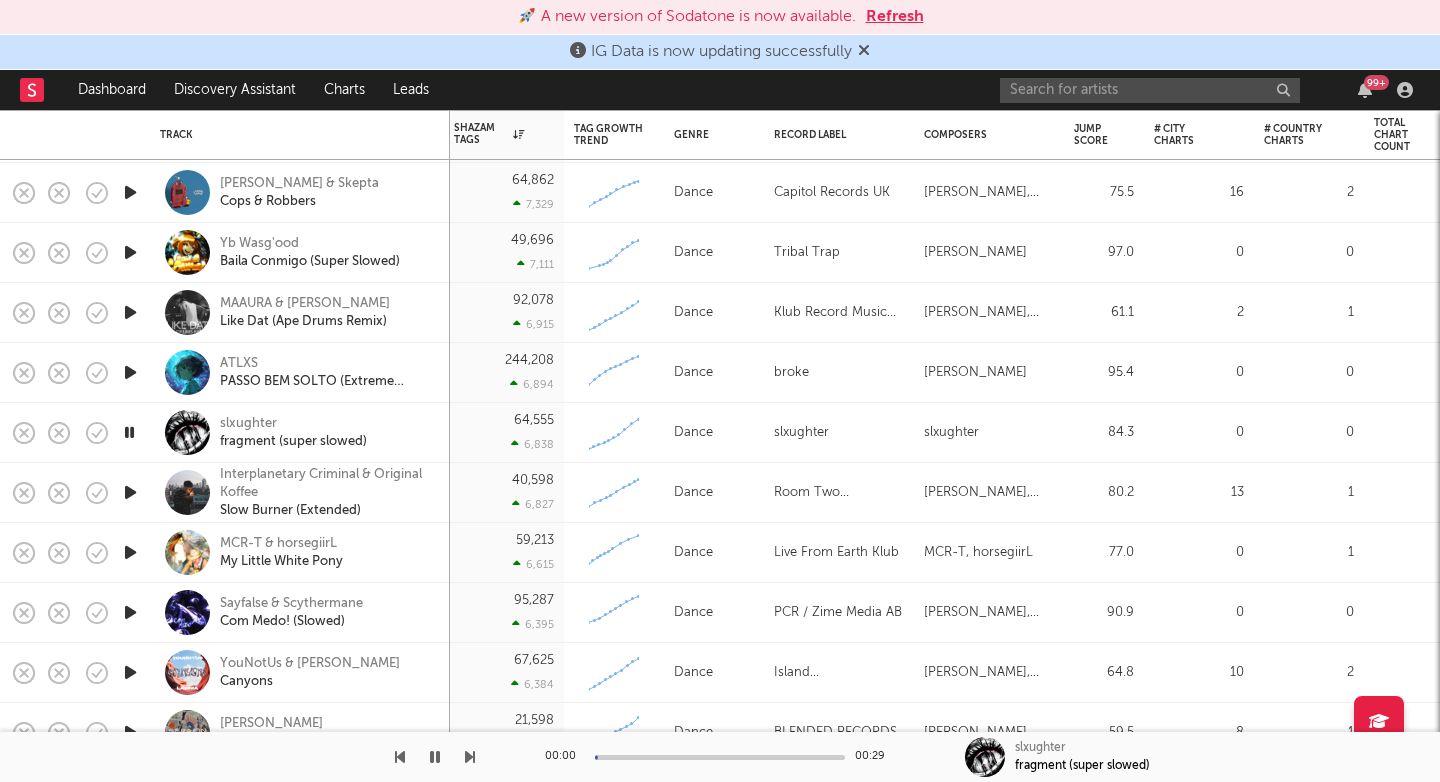 click at bounding box center [470, 757] 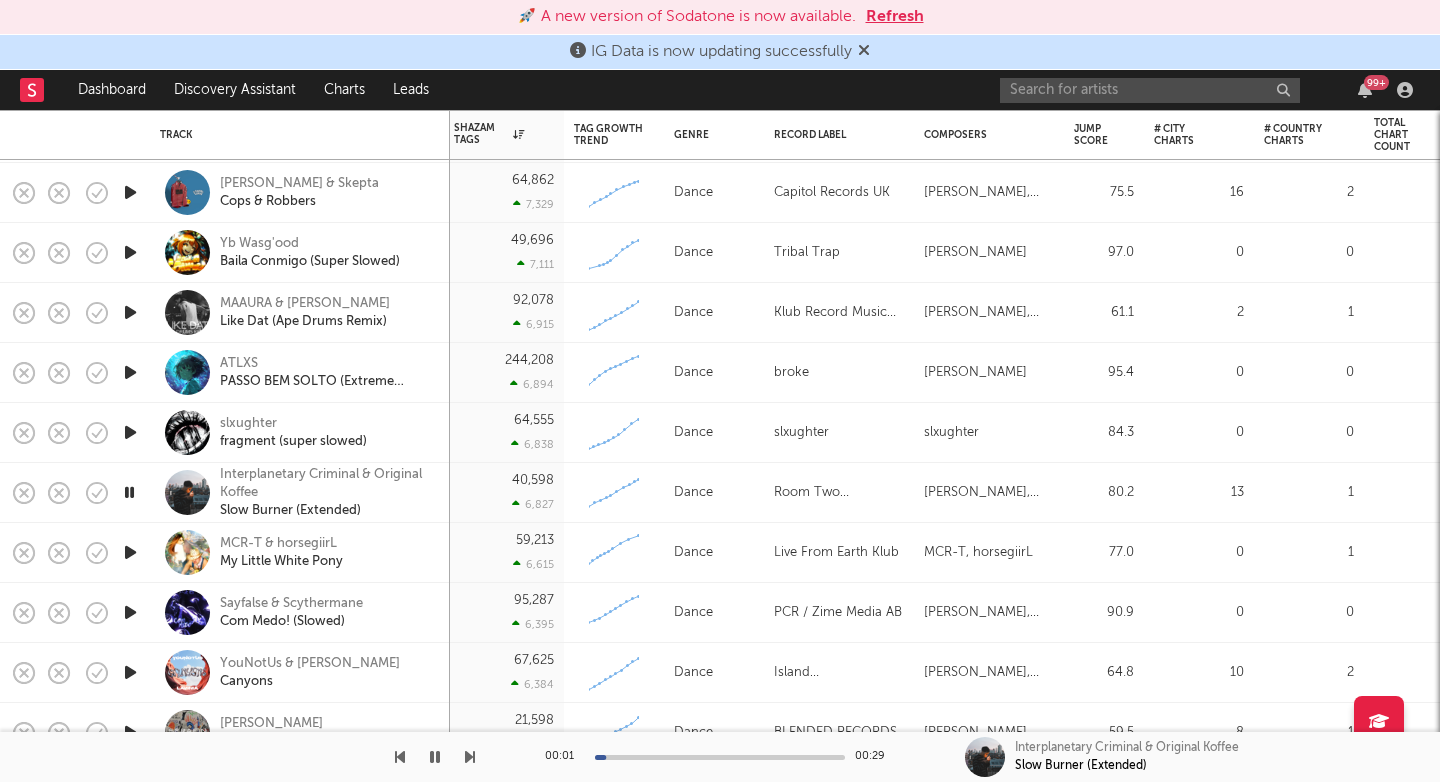 click at bounding box center [470, 757] 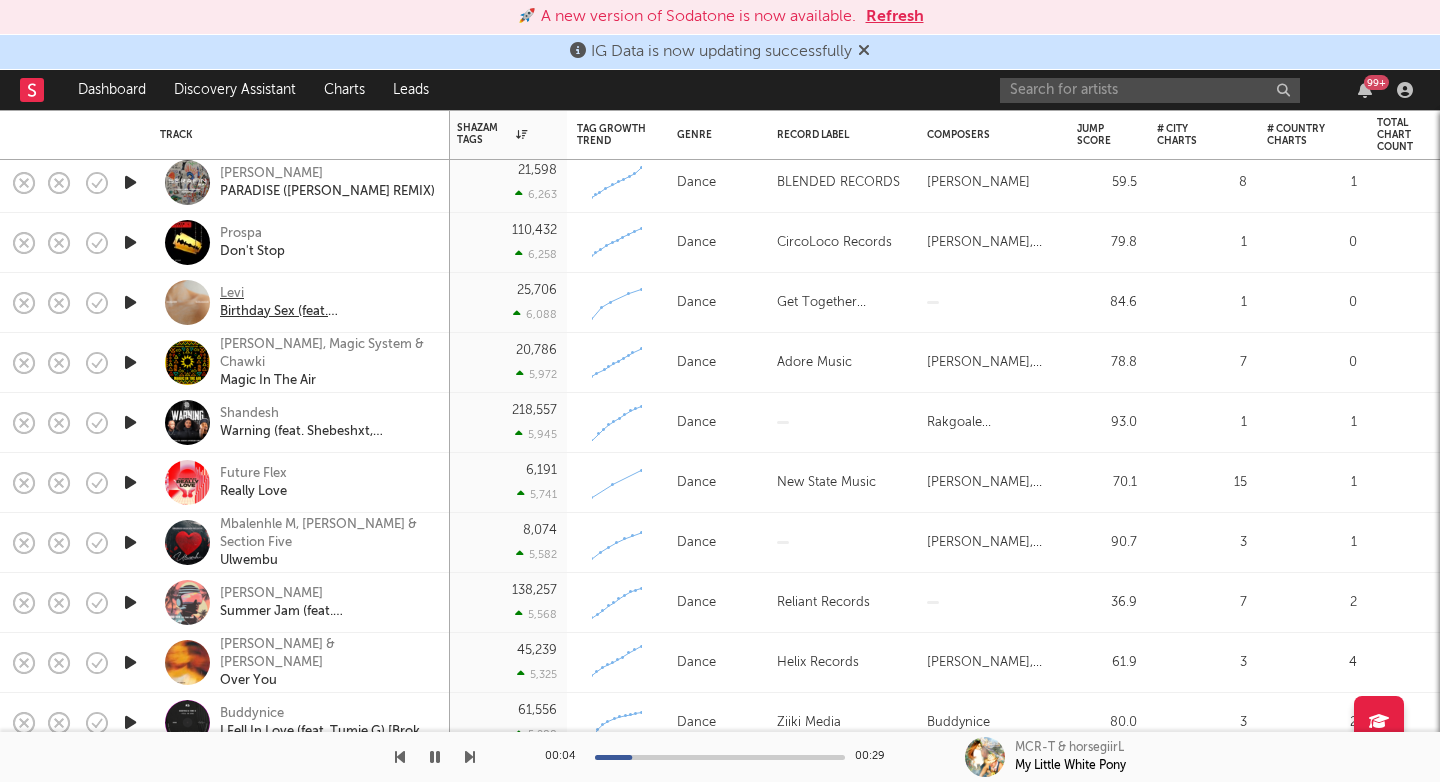click on "Levi" at bounding box center [327, 294] 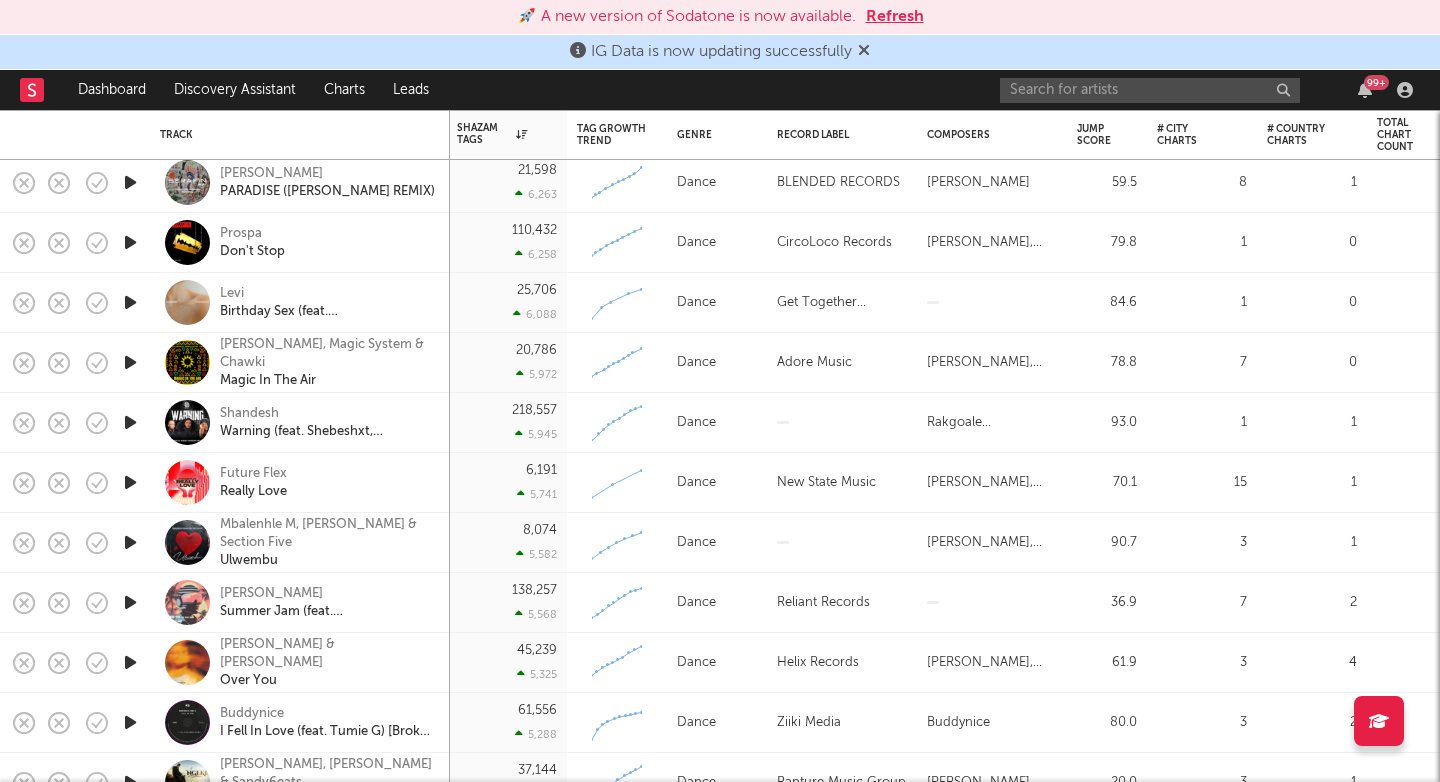 click at bounding box center (130, 362) 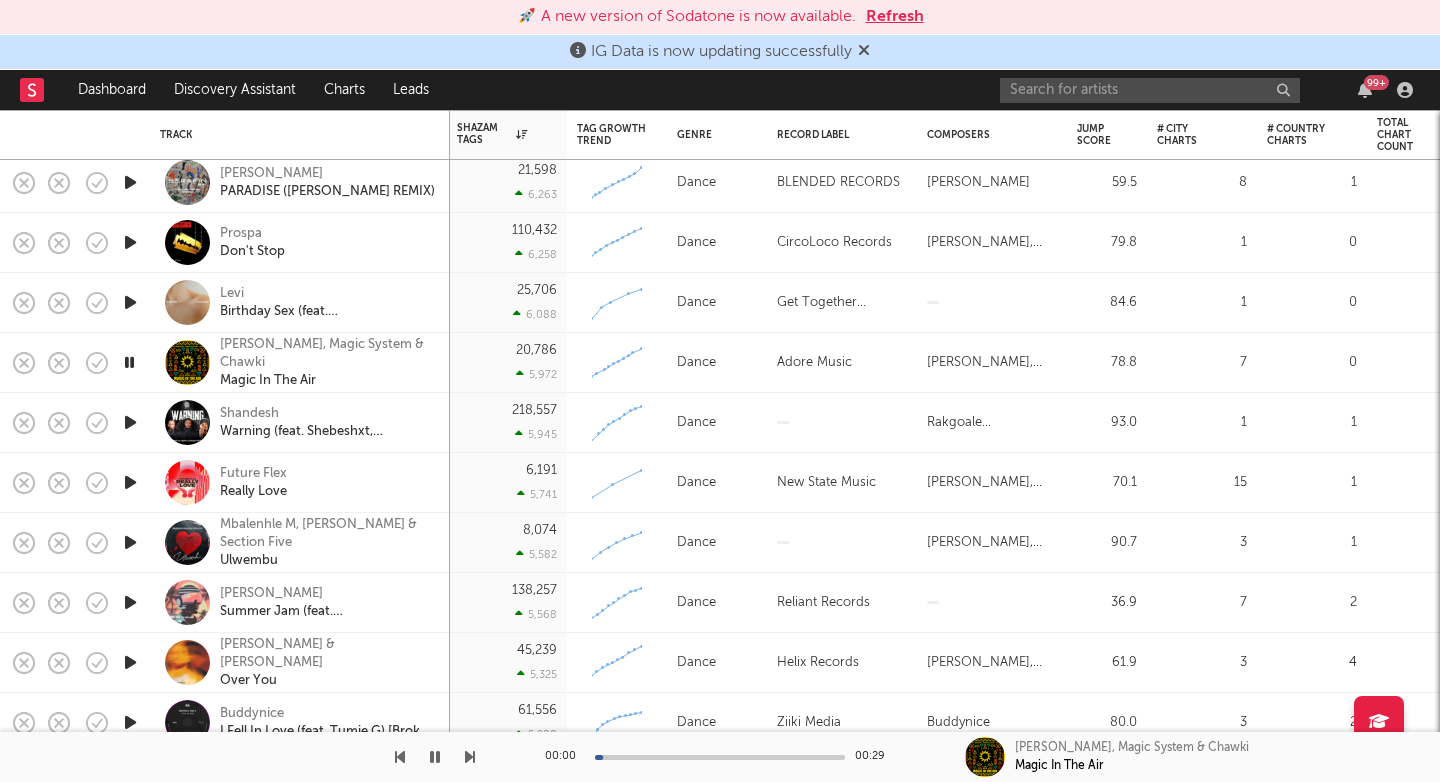 click at bounding box center (470, 757) 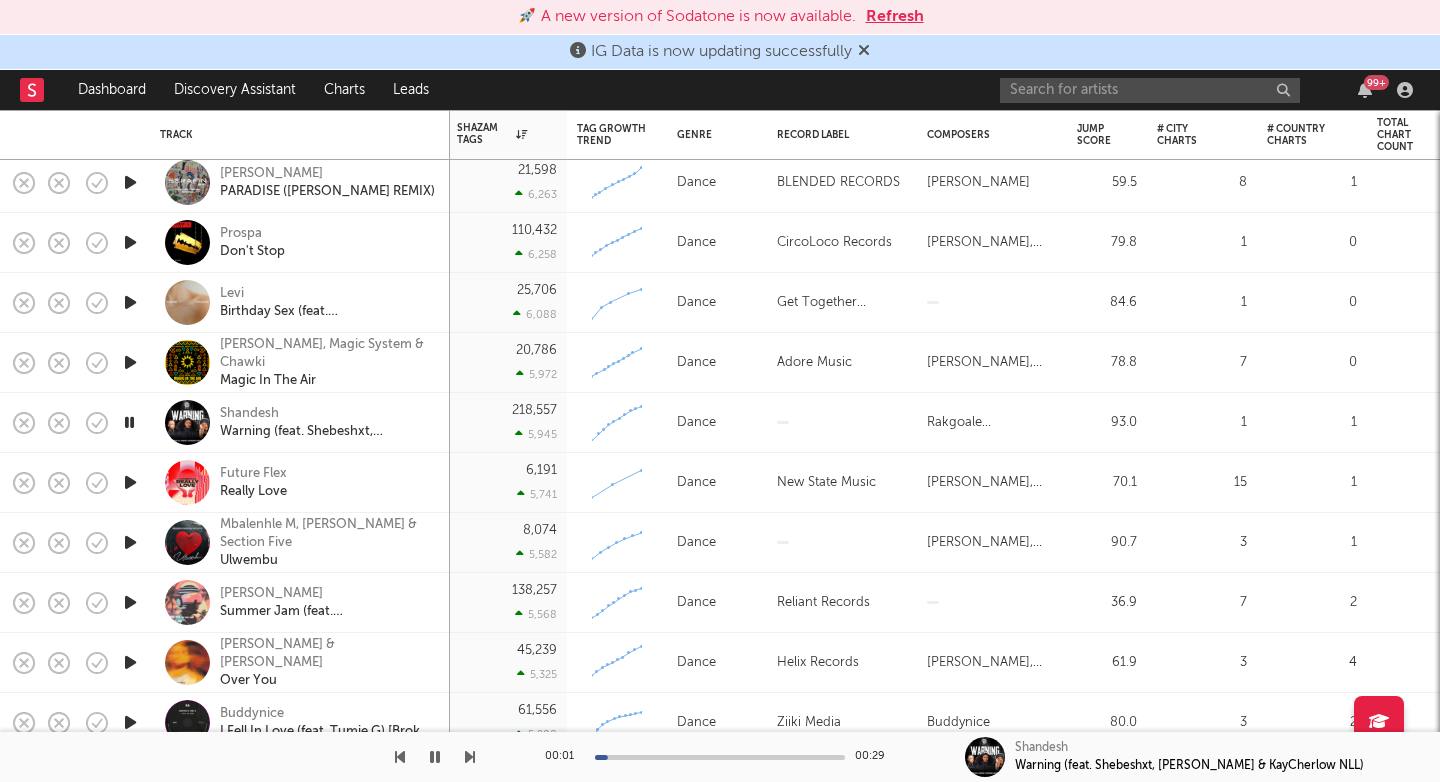 click at bounding box center [470, 757] 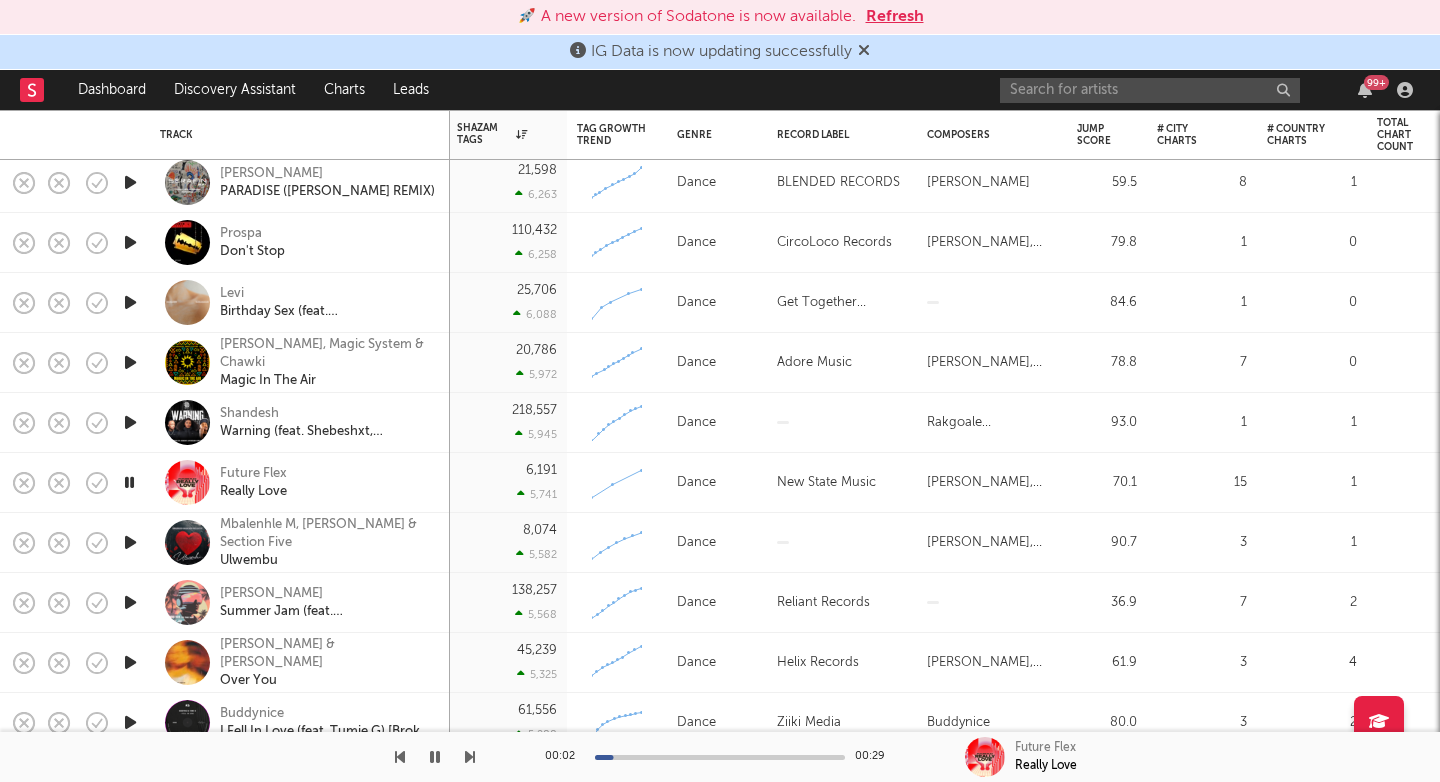 click at bounding box center (470, 757) 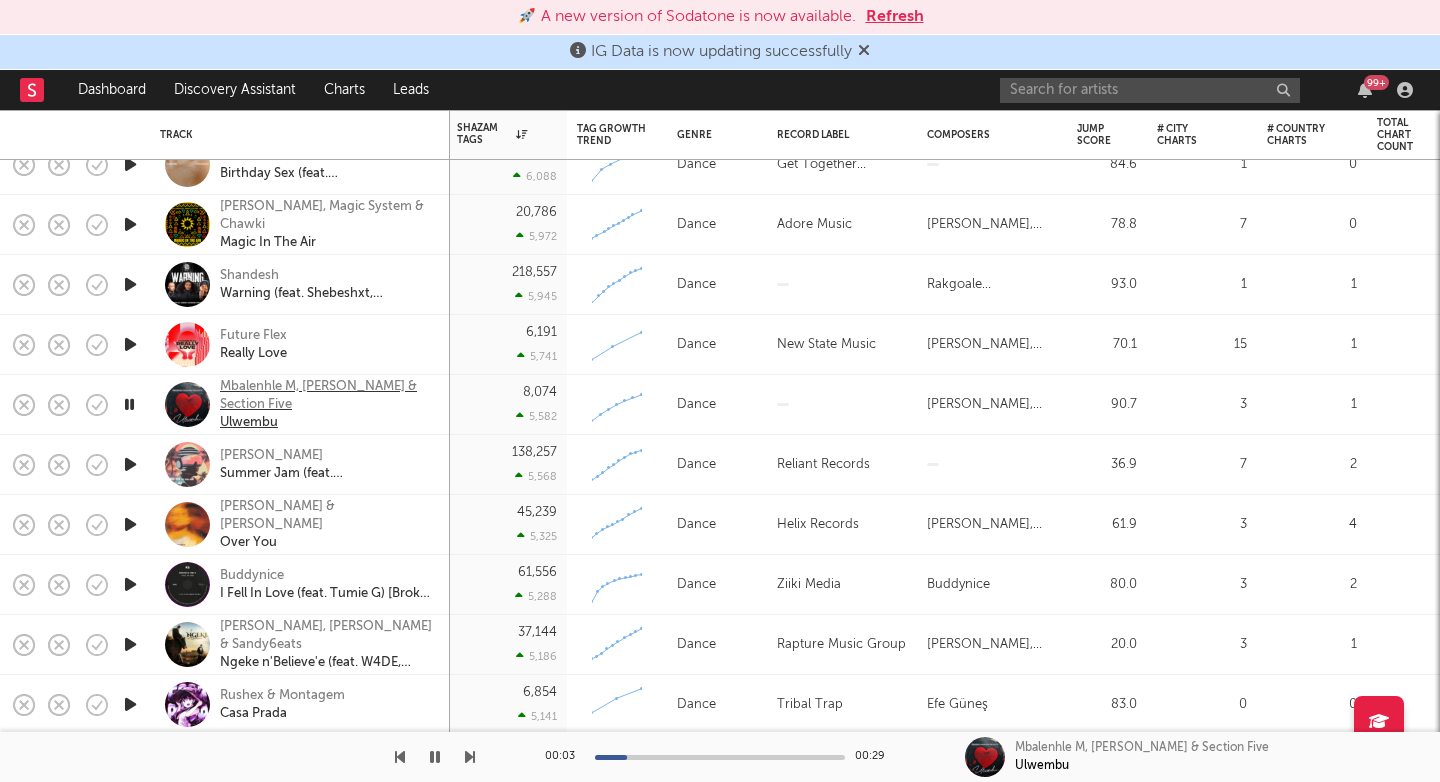 click on "Mbalenhle M, Maline Aura & Section Five" at bounding box center (327, 396) 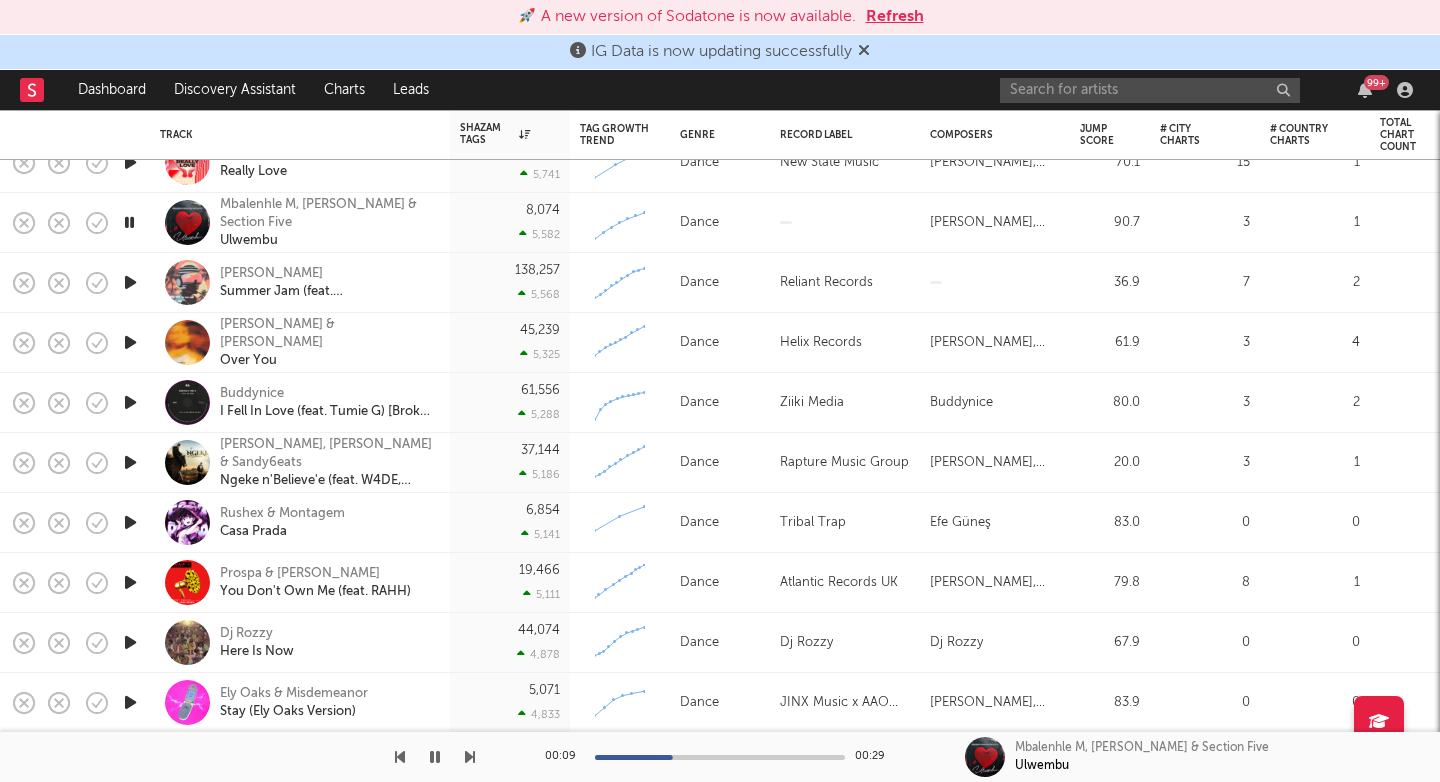 click at bounding box center [470, 757] 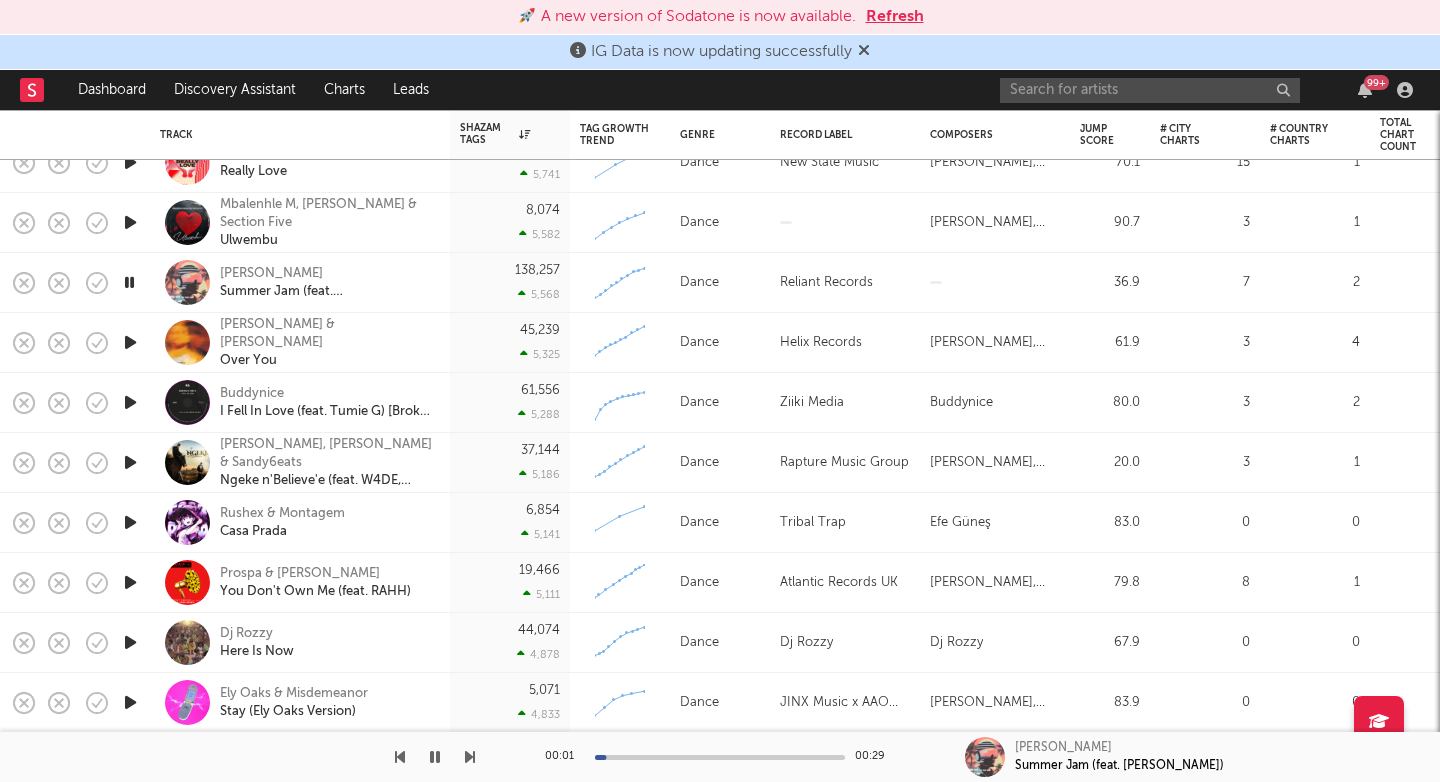 click at bounding box center (470, 757) 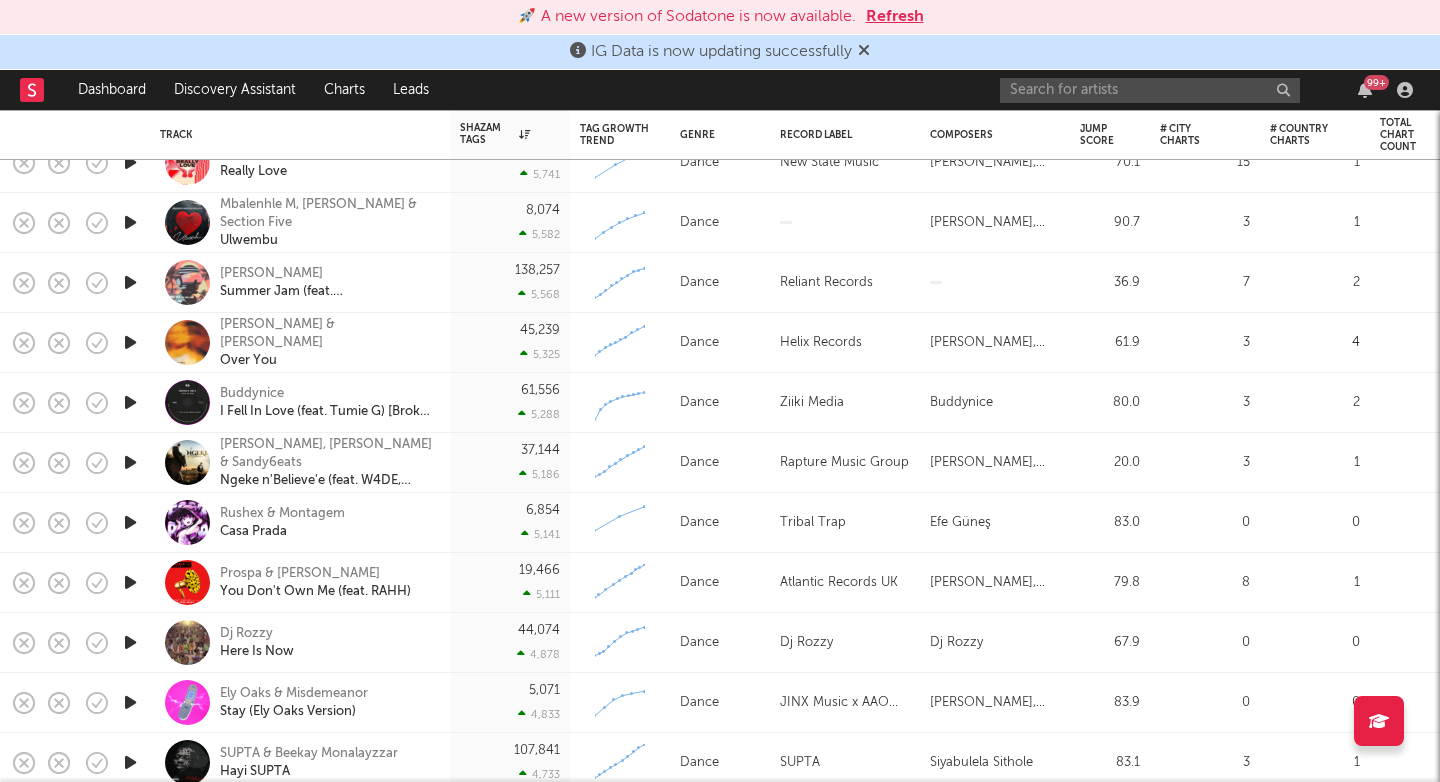 click at bounding box center [130, 462] 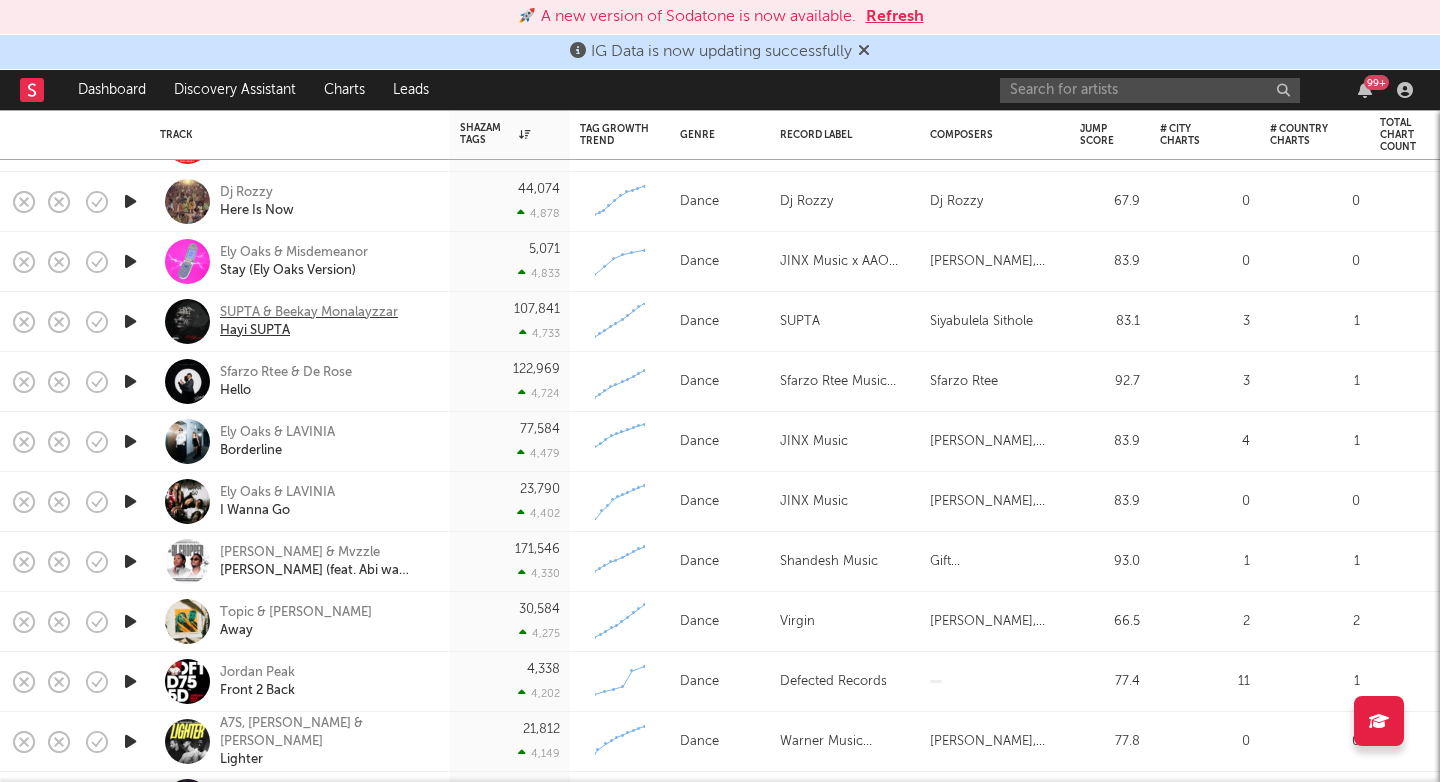 click on "SUPTA & Beekay Monalayzzar" at bounding box center [309, 313] 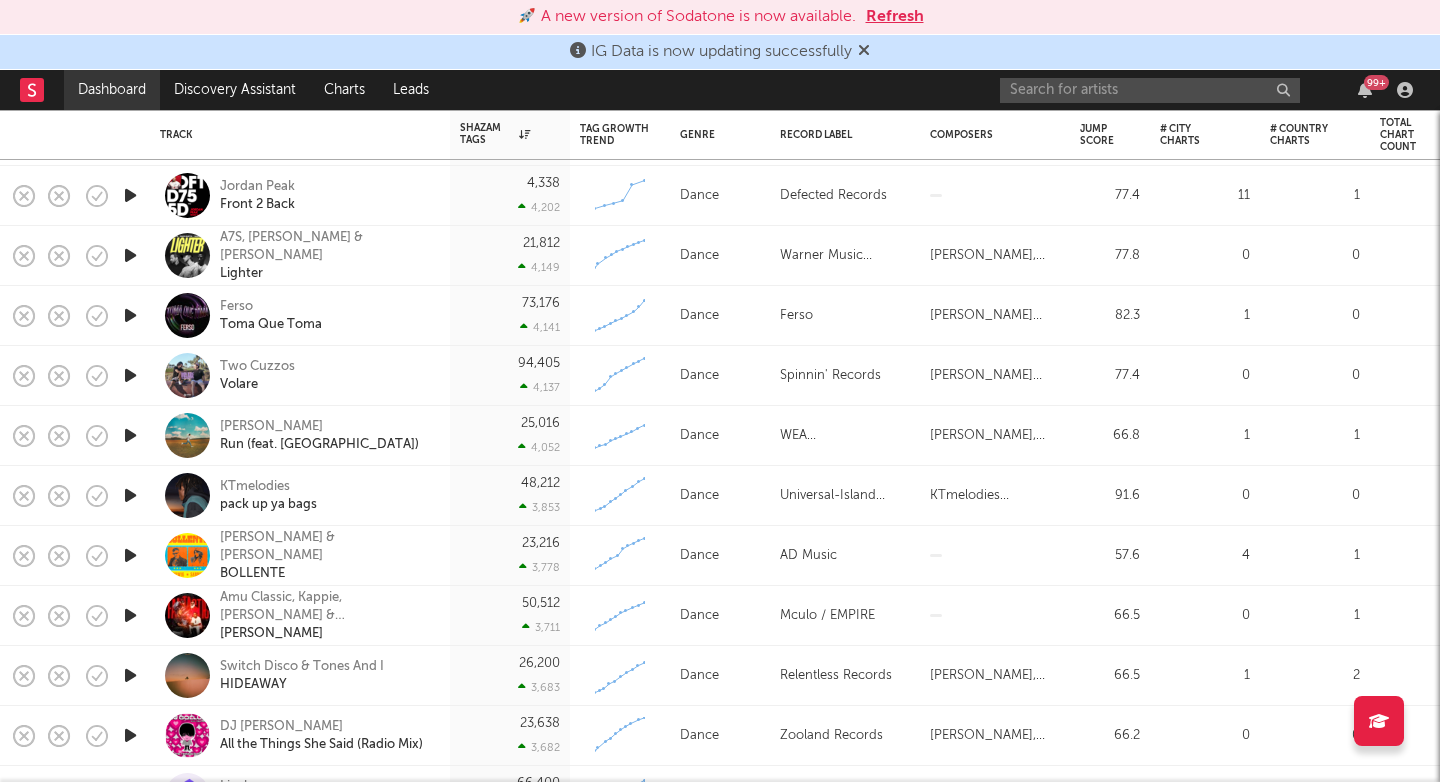 click on "Dashboard" at bounding box center [112, 90] 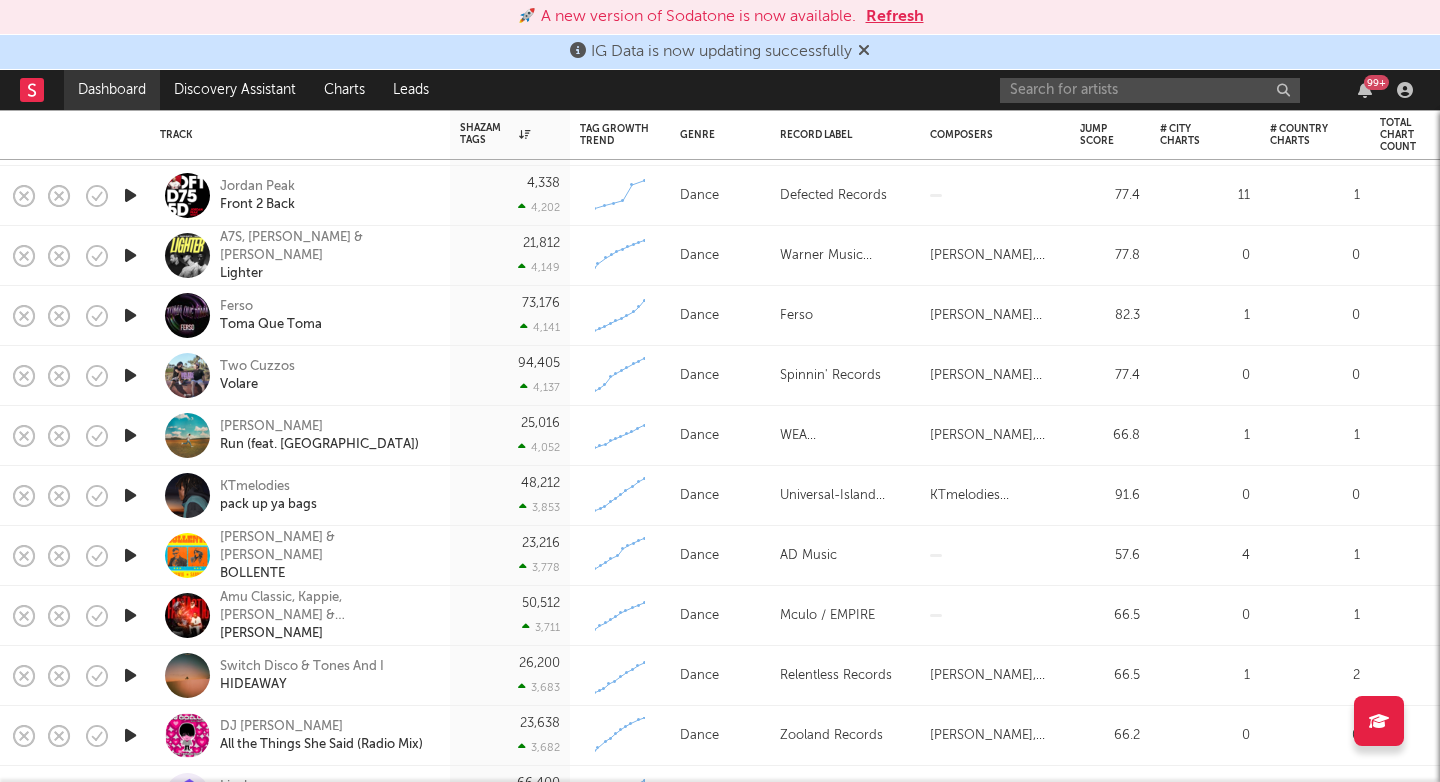 click on "Dashboard" at bounding box center [112, 90] 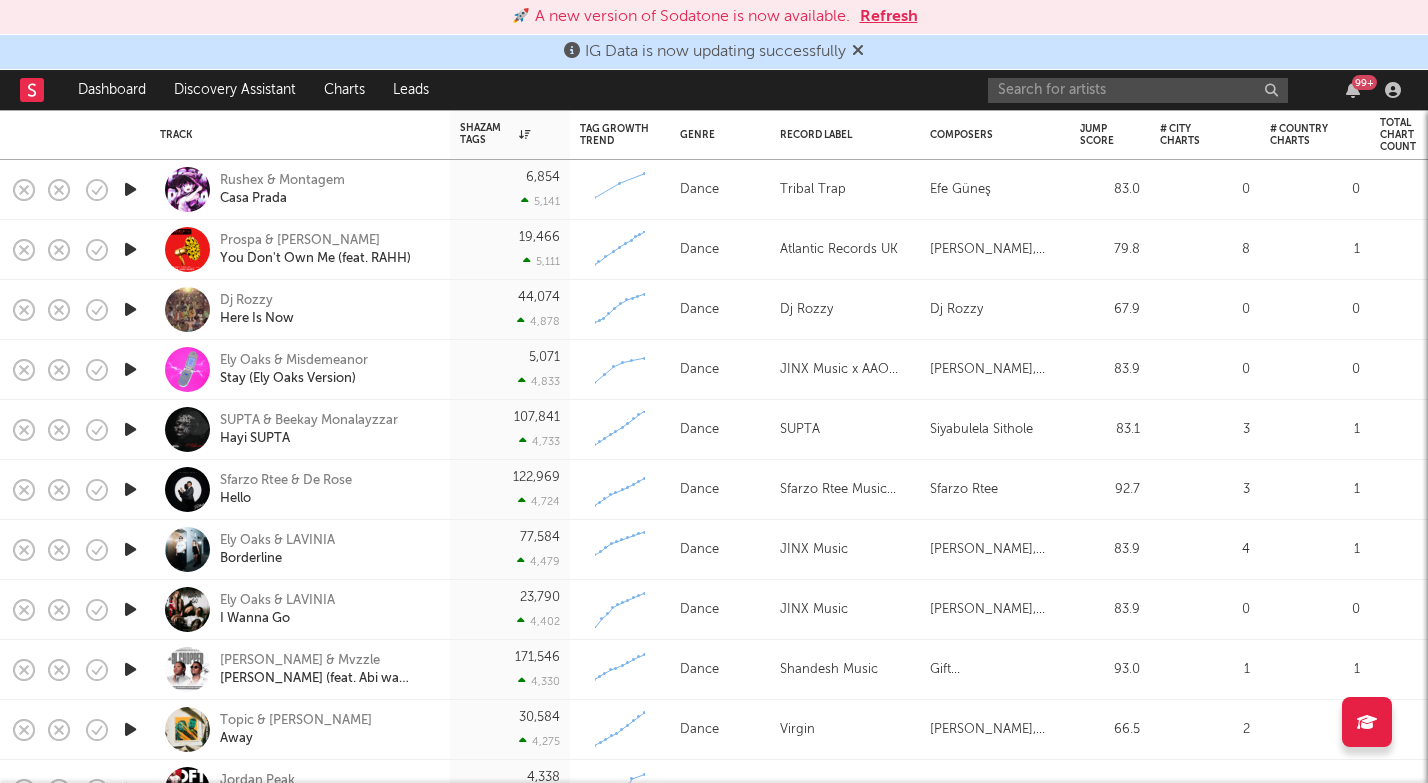 click at bounding box center [130, 309] 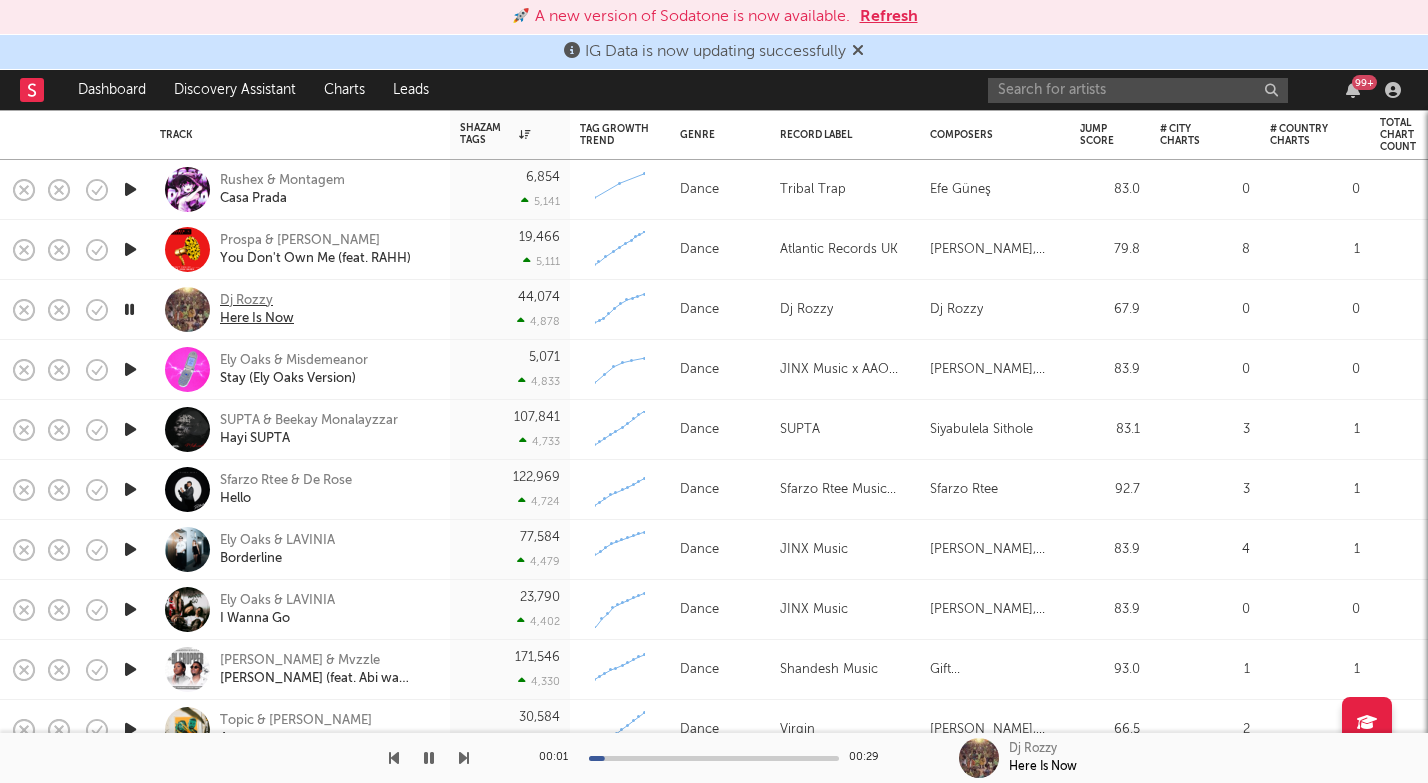 click on "Here Is Now" at bounding box center [257, 319] 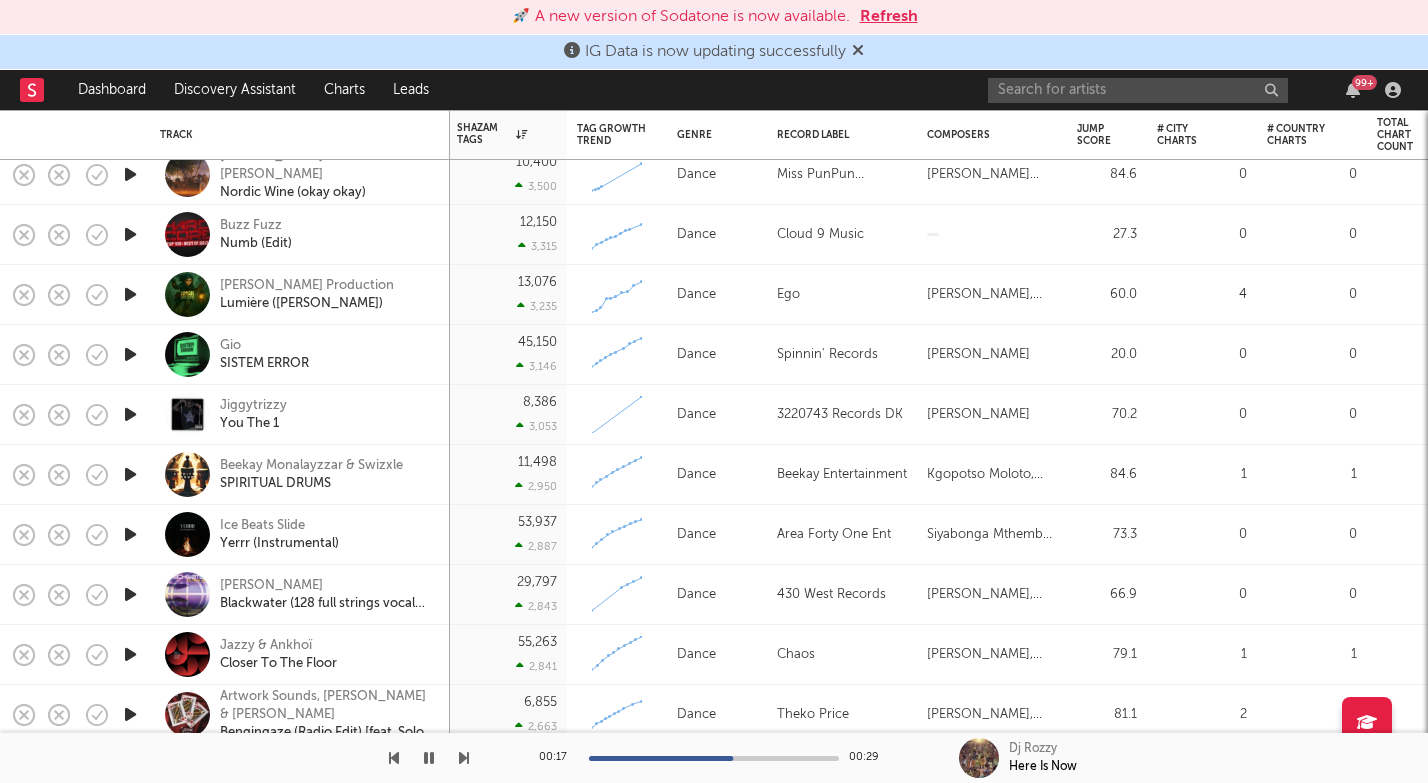click at bounding box center [130, 414] 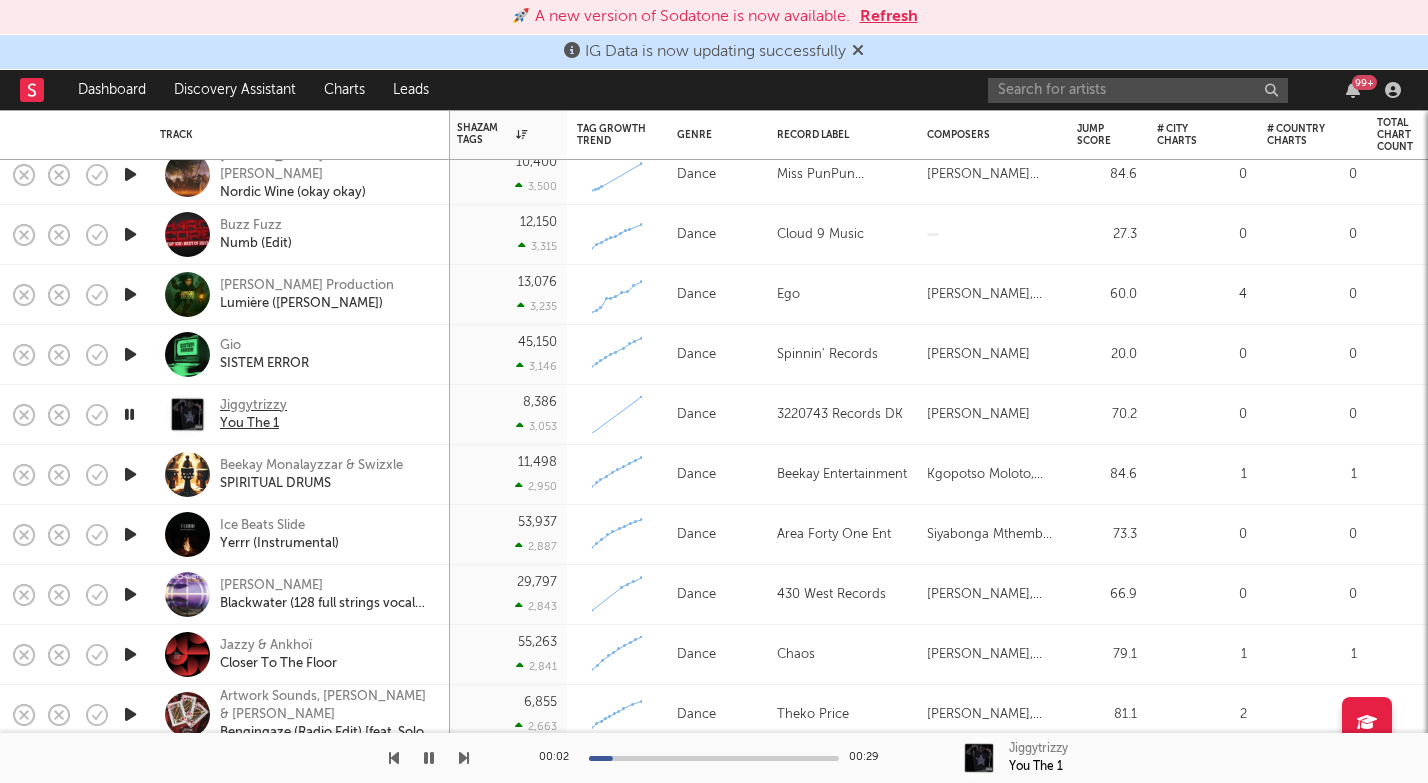 click on "Jiggytrizzy" at bounding box center [253, 406] 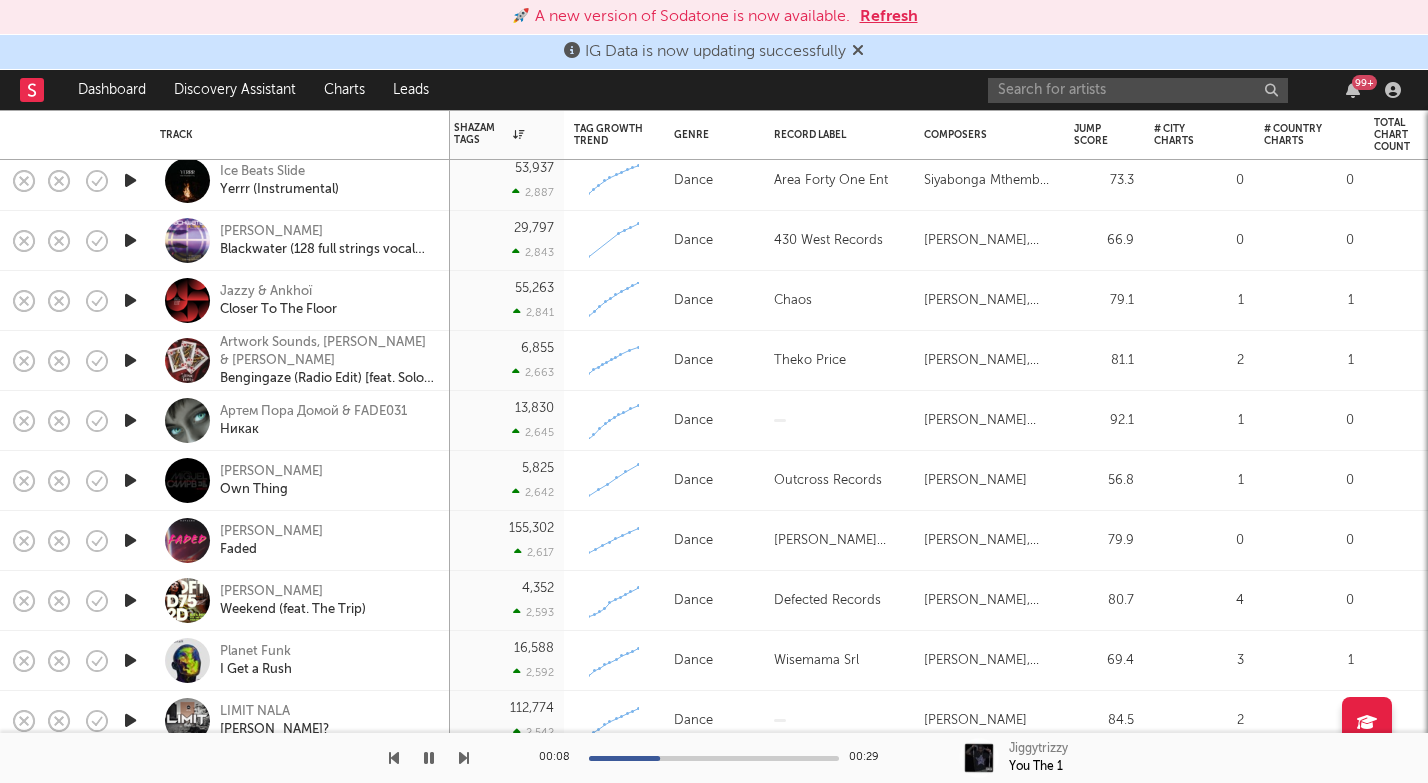 click at bounding box center [130, 420] 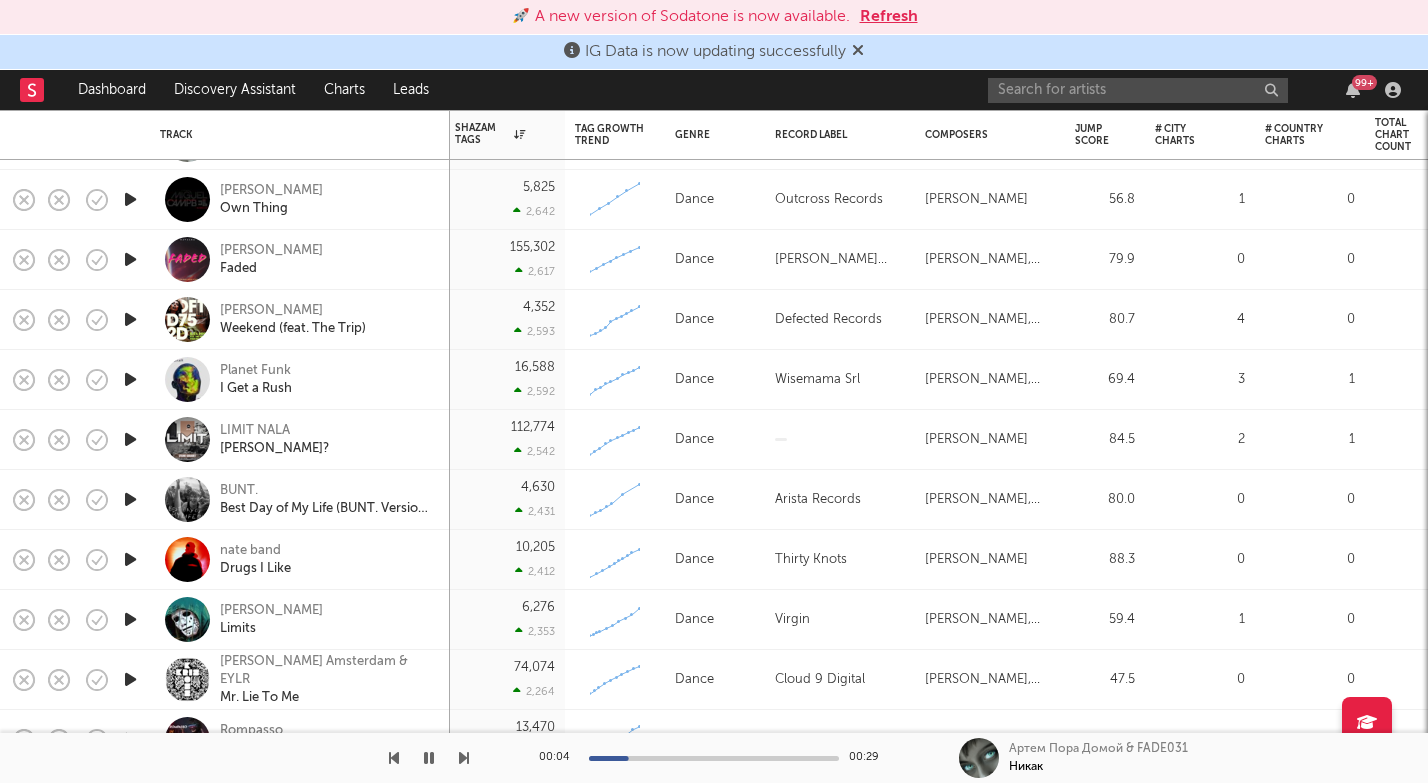 click at bounding box center [130, 439] 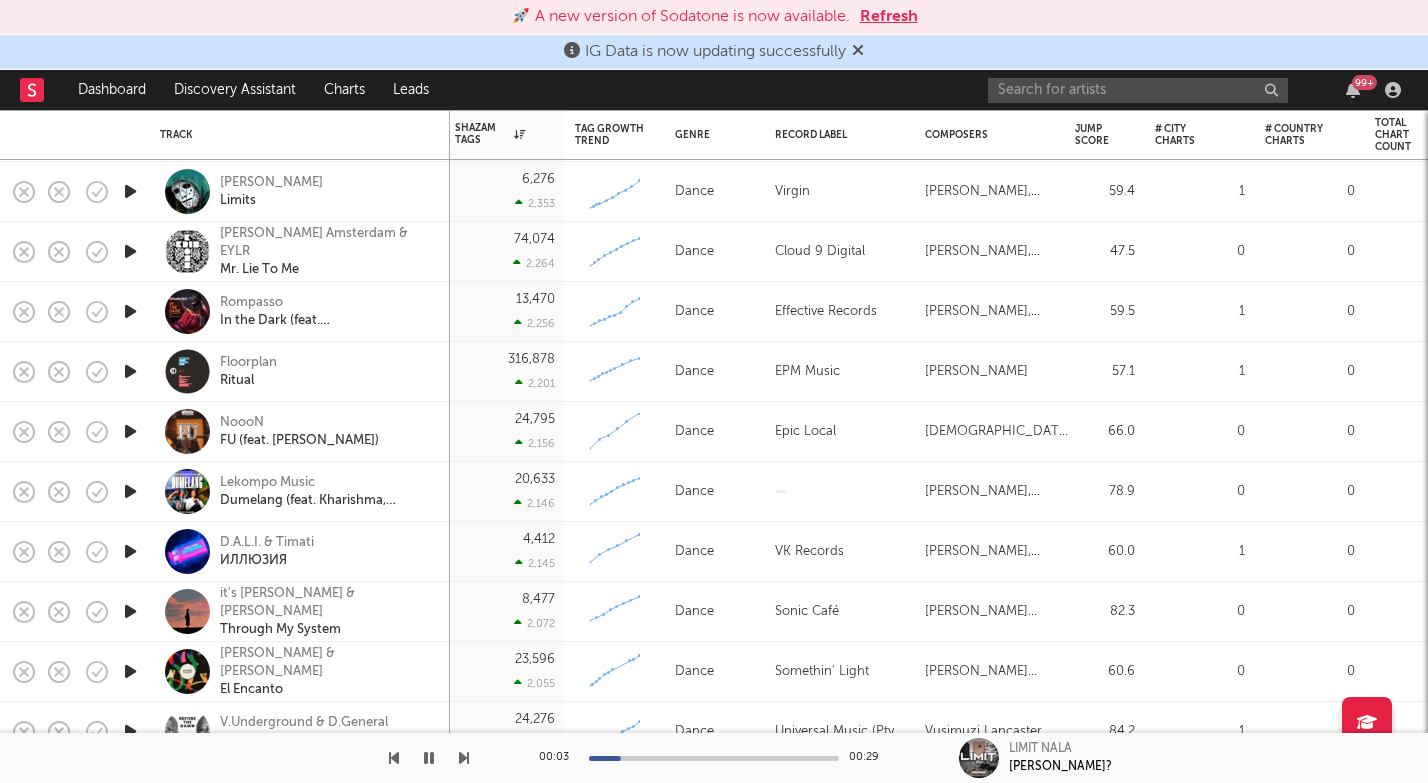 click at bounding box center (130, 491) 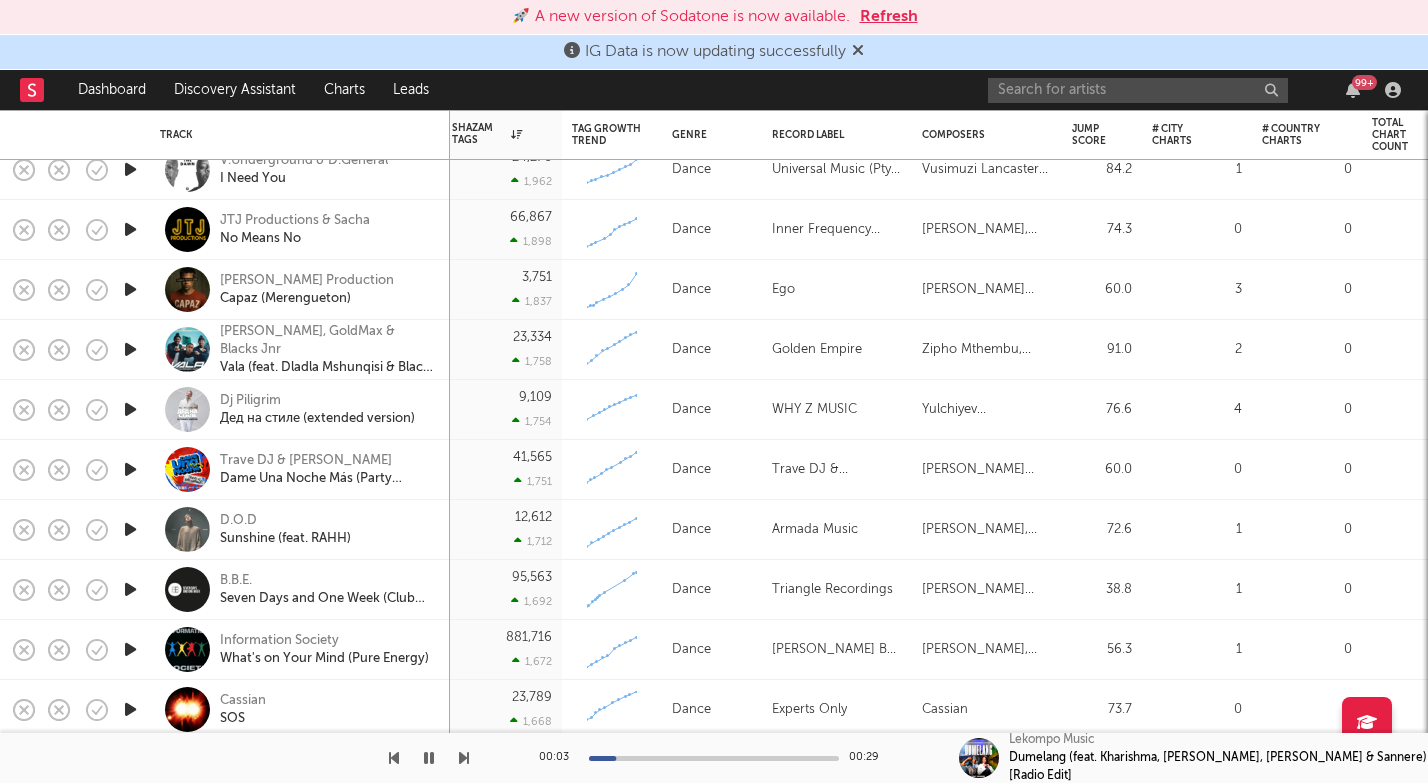click at bounding box center [130, 469] 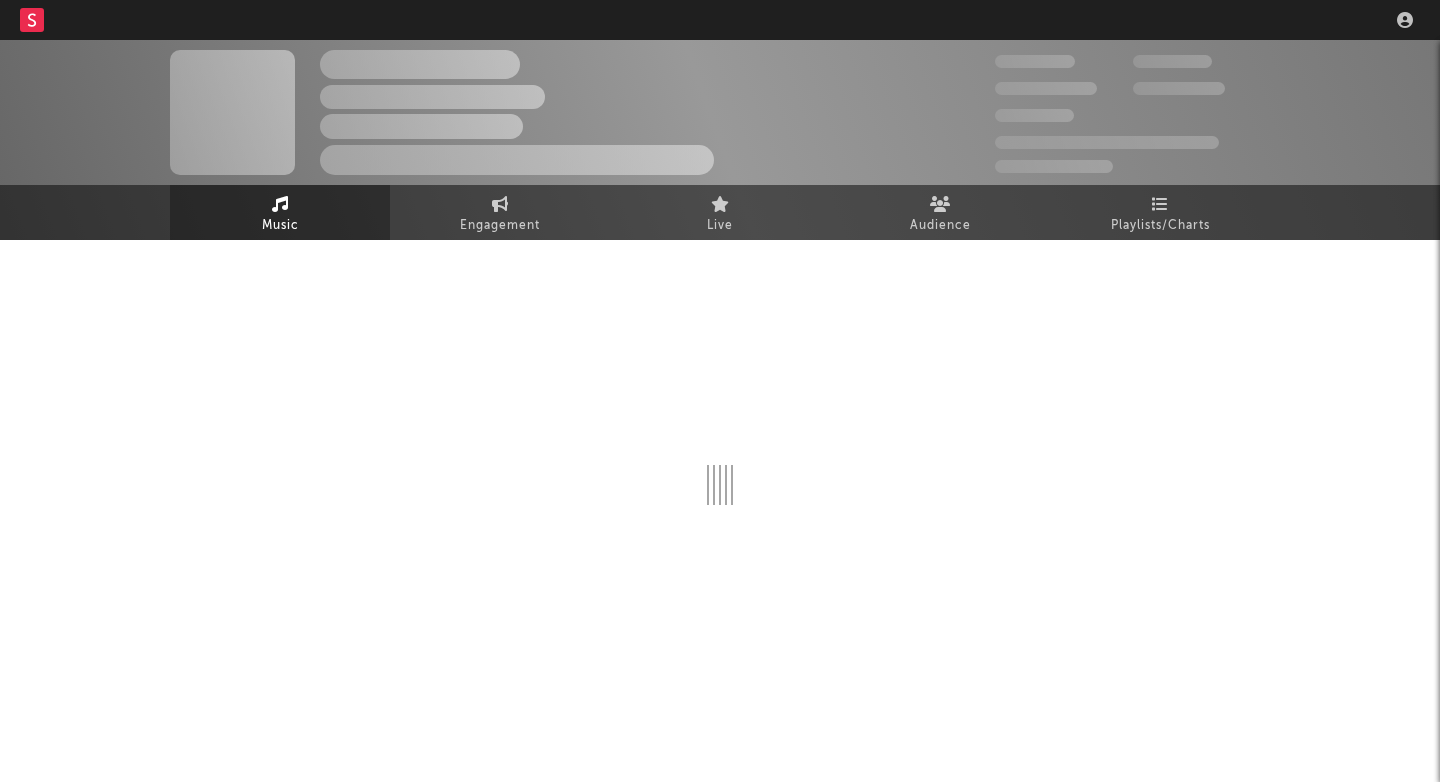scroll, scrollTop: 0, scrollLeft: 0, axis: both 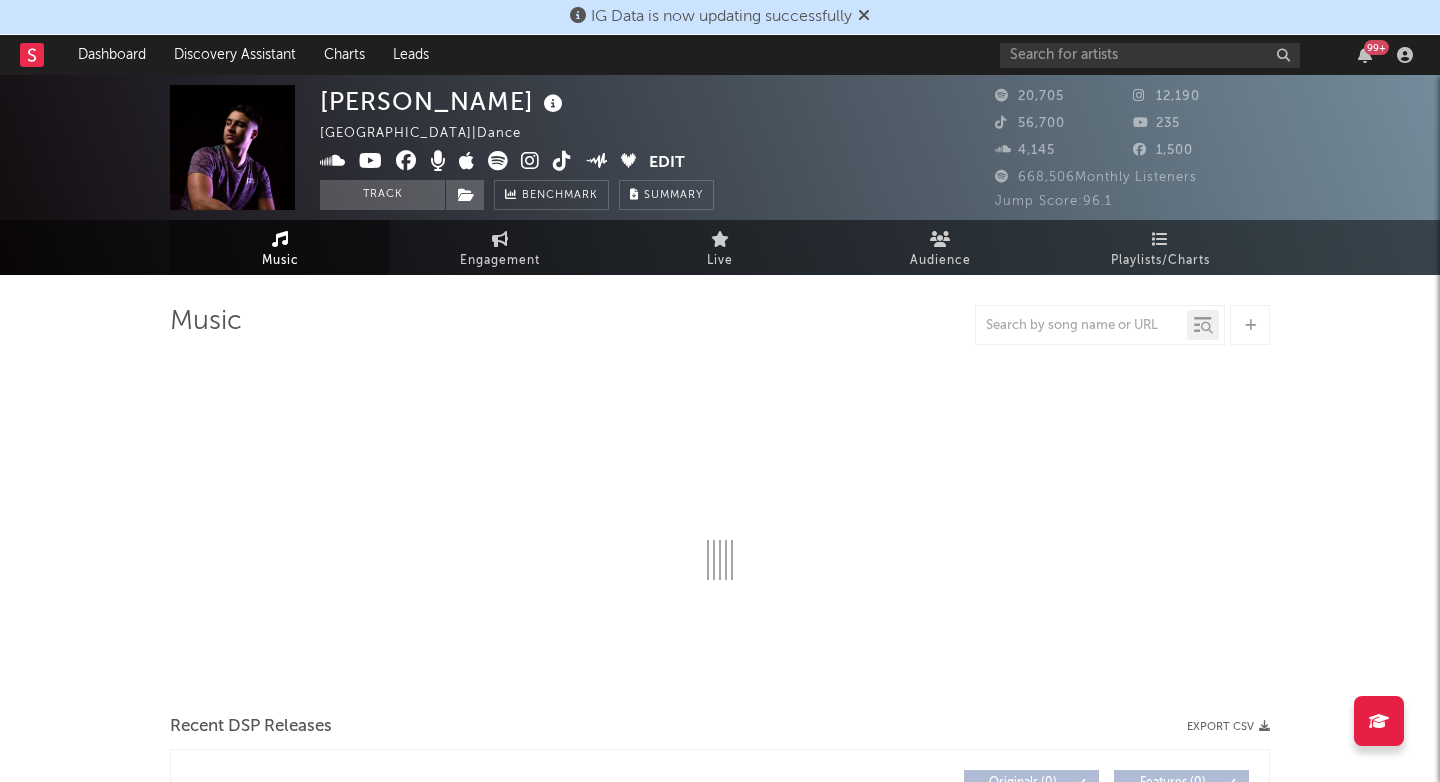 select on "6m" 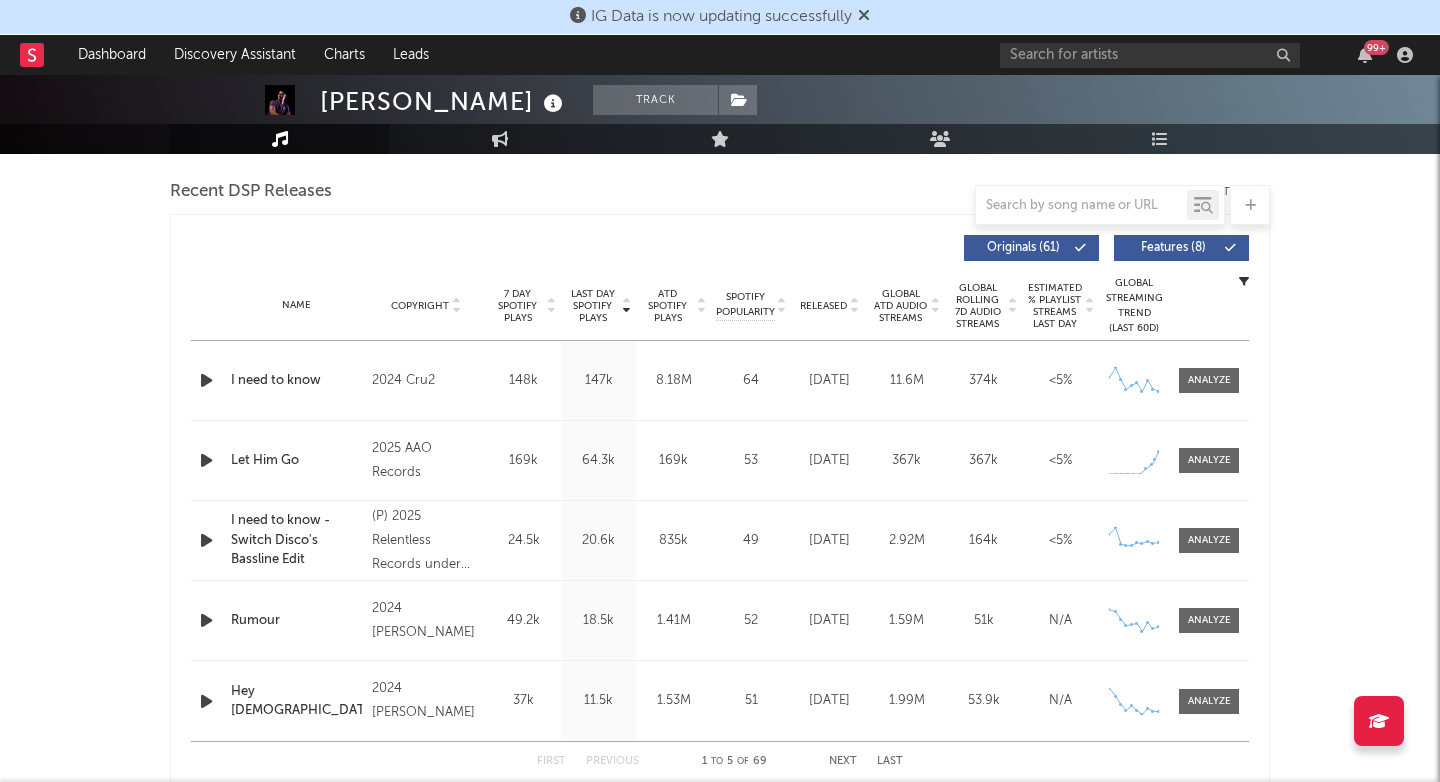 scroll, scrollTop: 701, scrollLeft: 0, axis: vertical 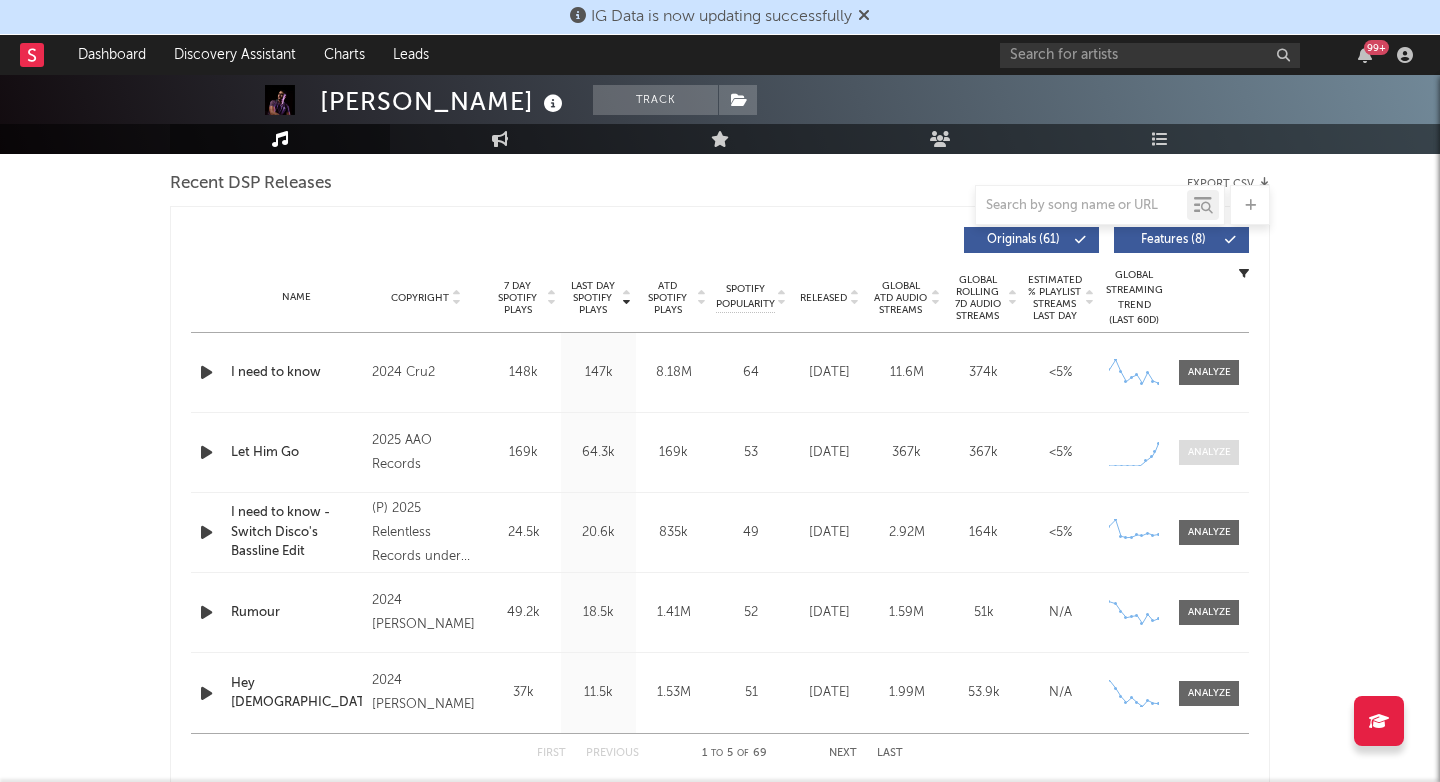 click at bounding box center (1209, 452) 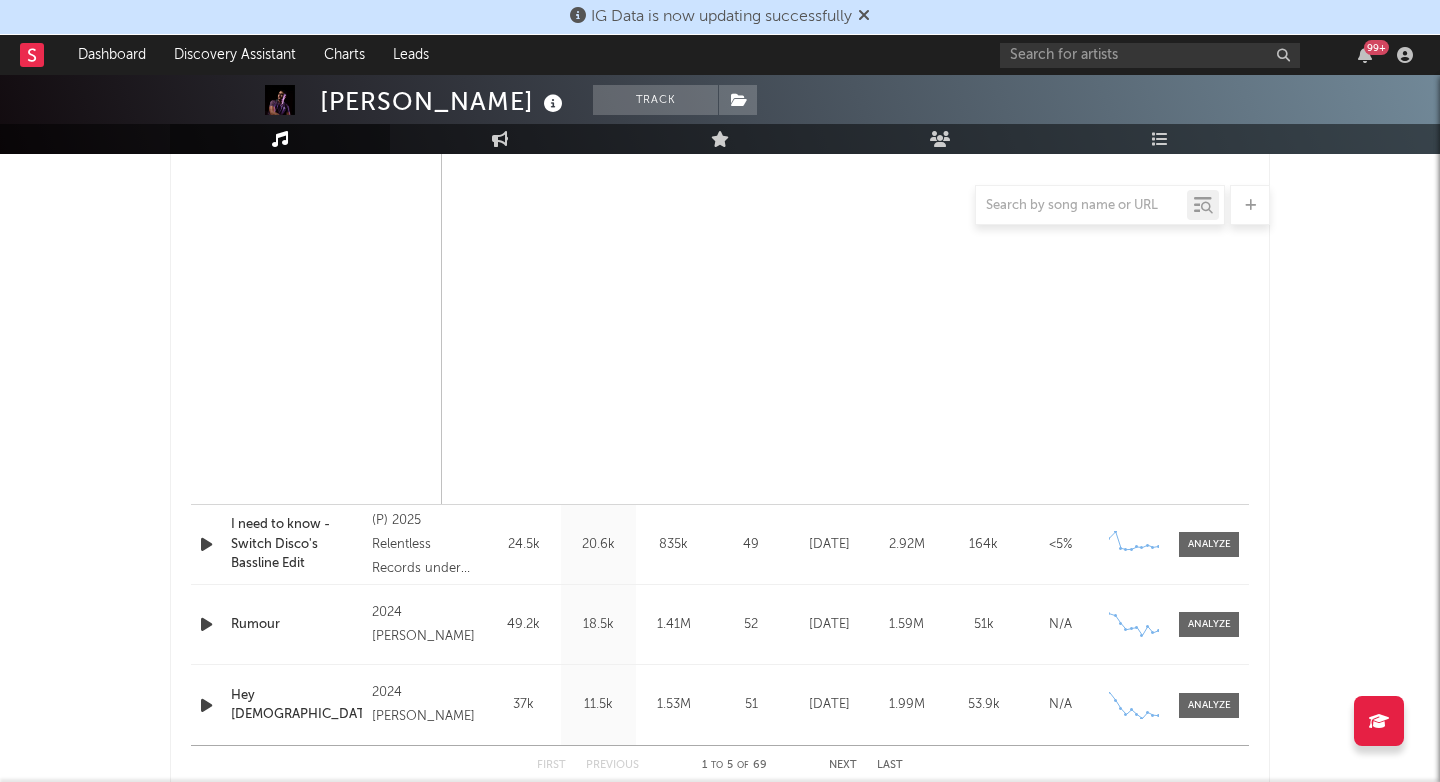 select on "1w" 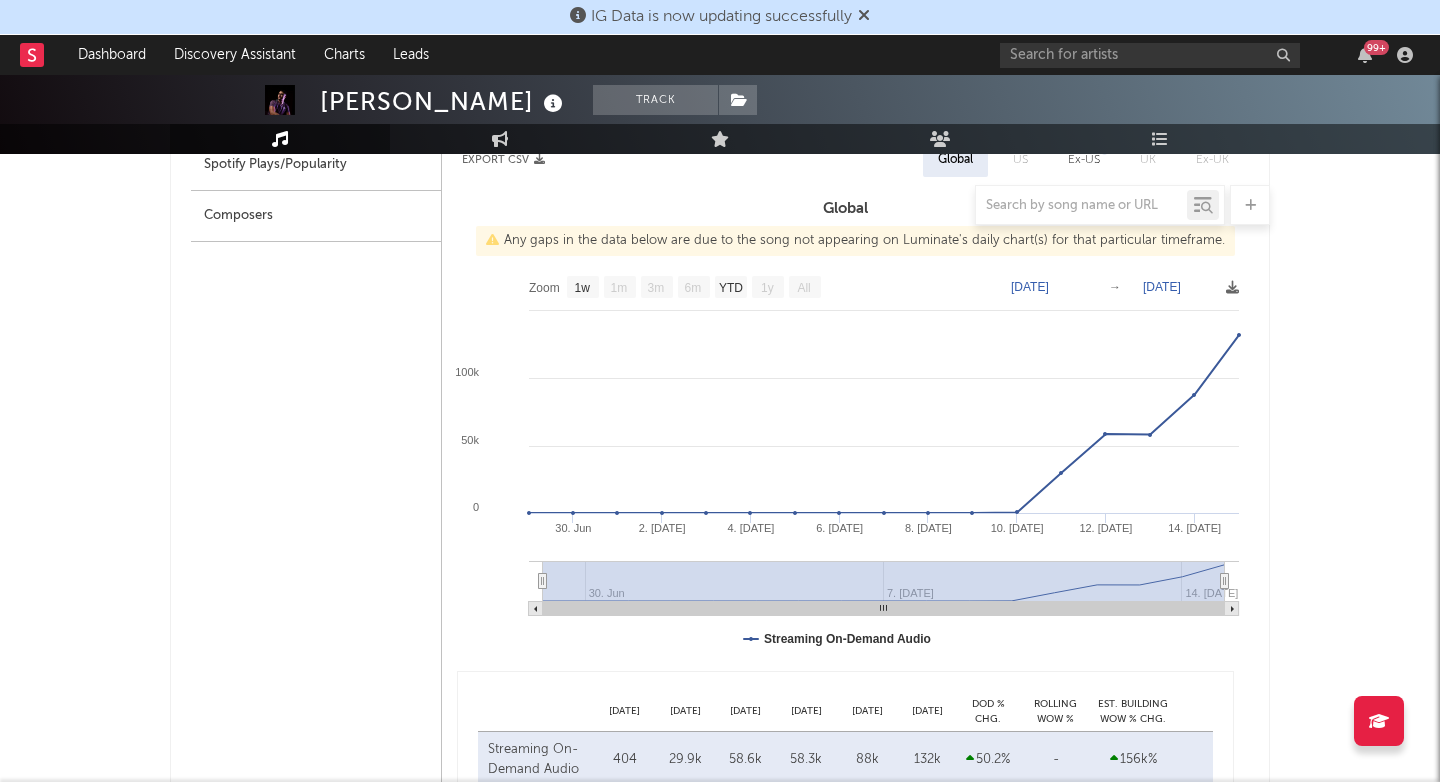 scroll, scrollTop: 1009, scrollLeft: 0, axis: vertical 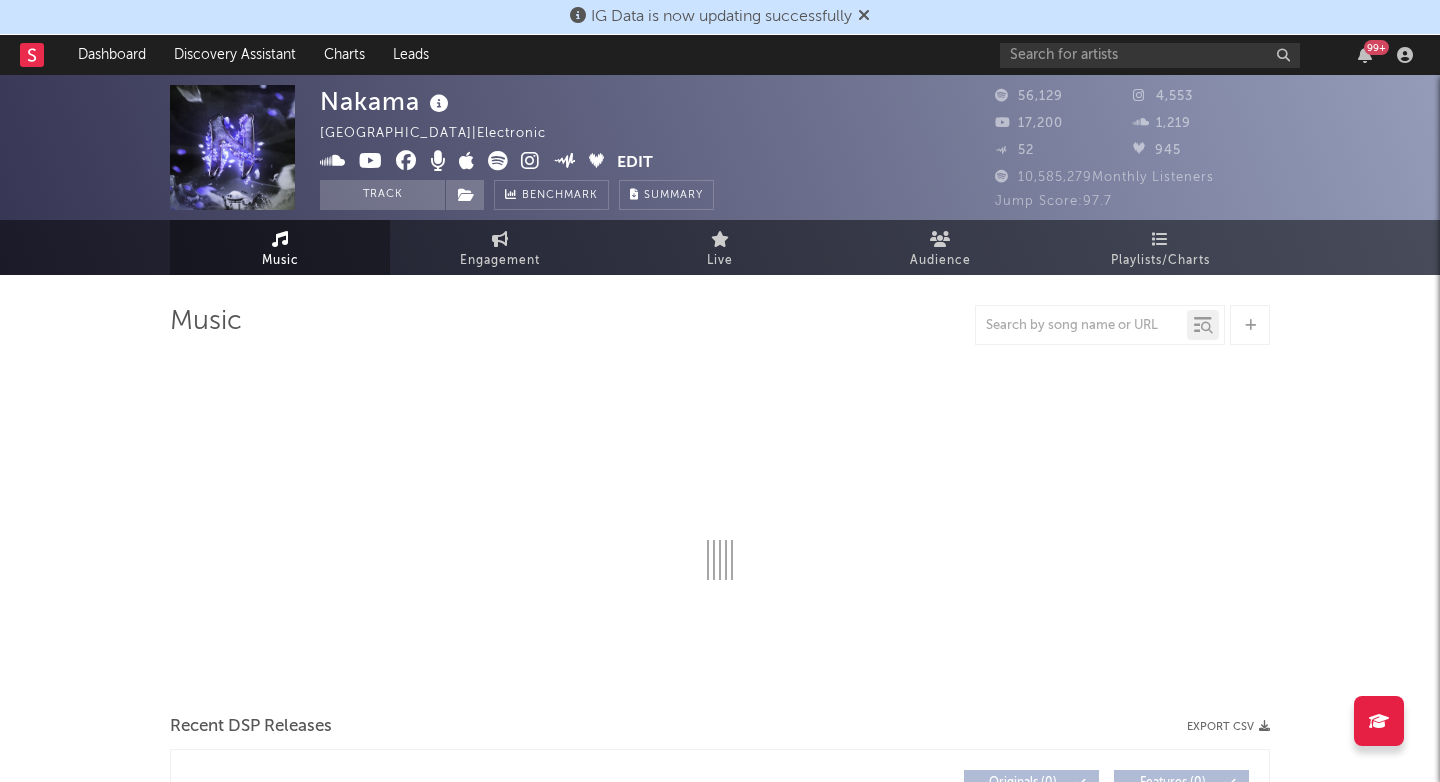 select on "6m" 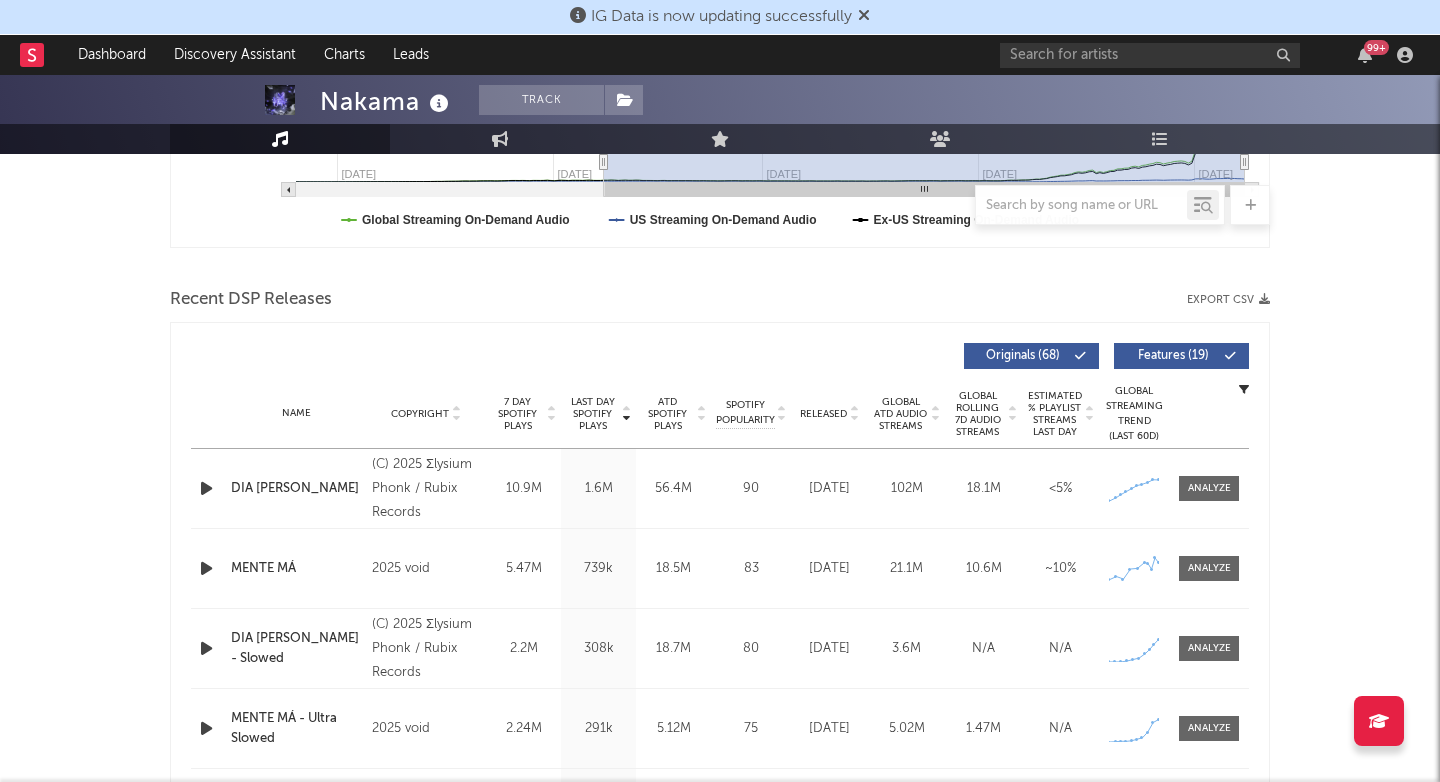 scroll, scrollTop: 588, scrollLeft: 0, axis: vertical 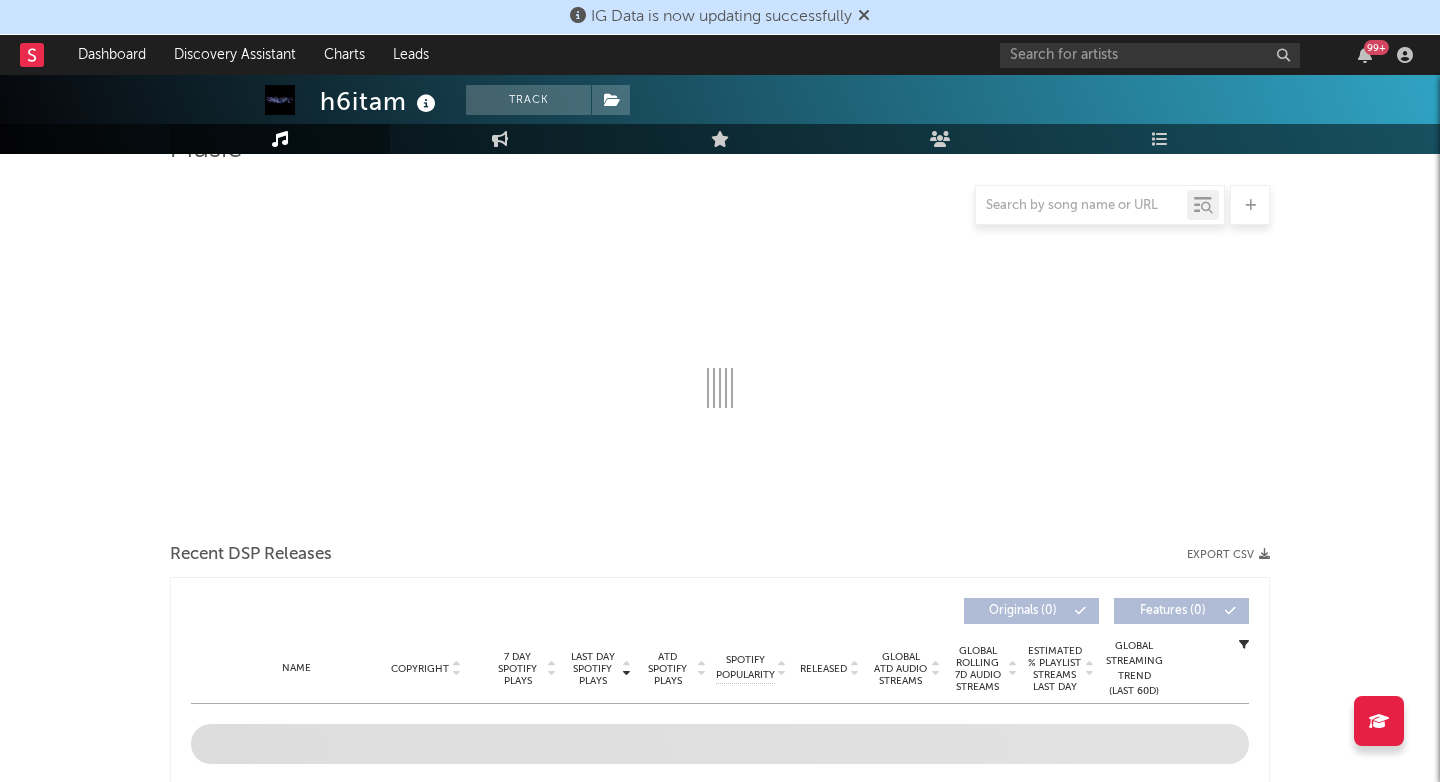 select on "6m" 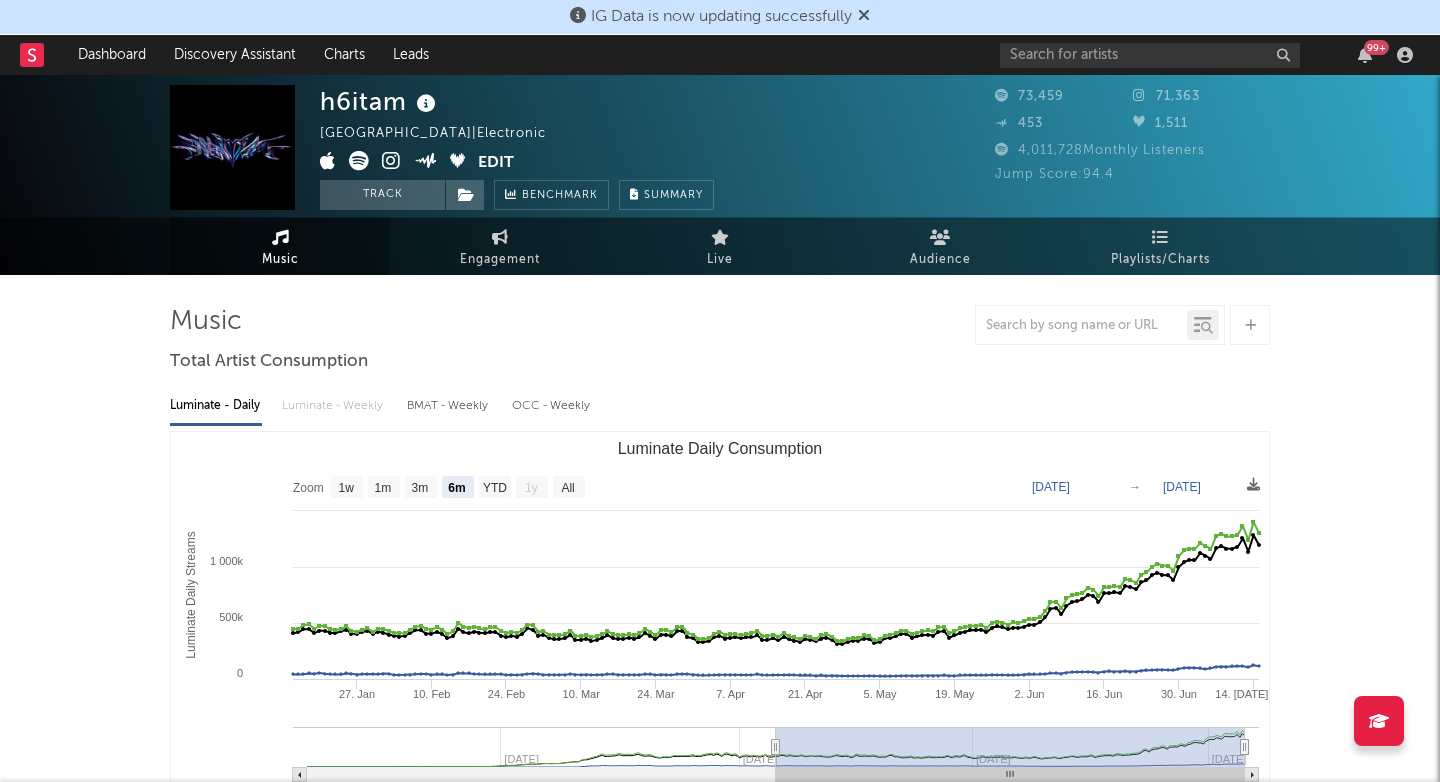 scroll, scrollTop: 0, scrollLeft: 0, axis: both 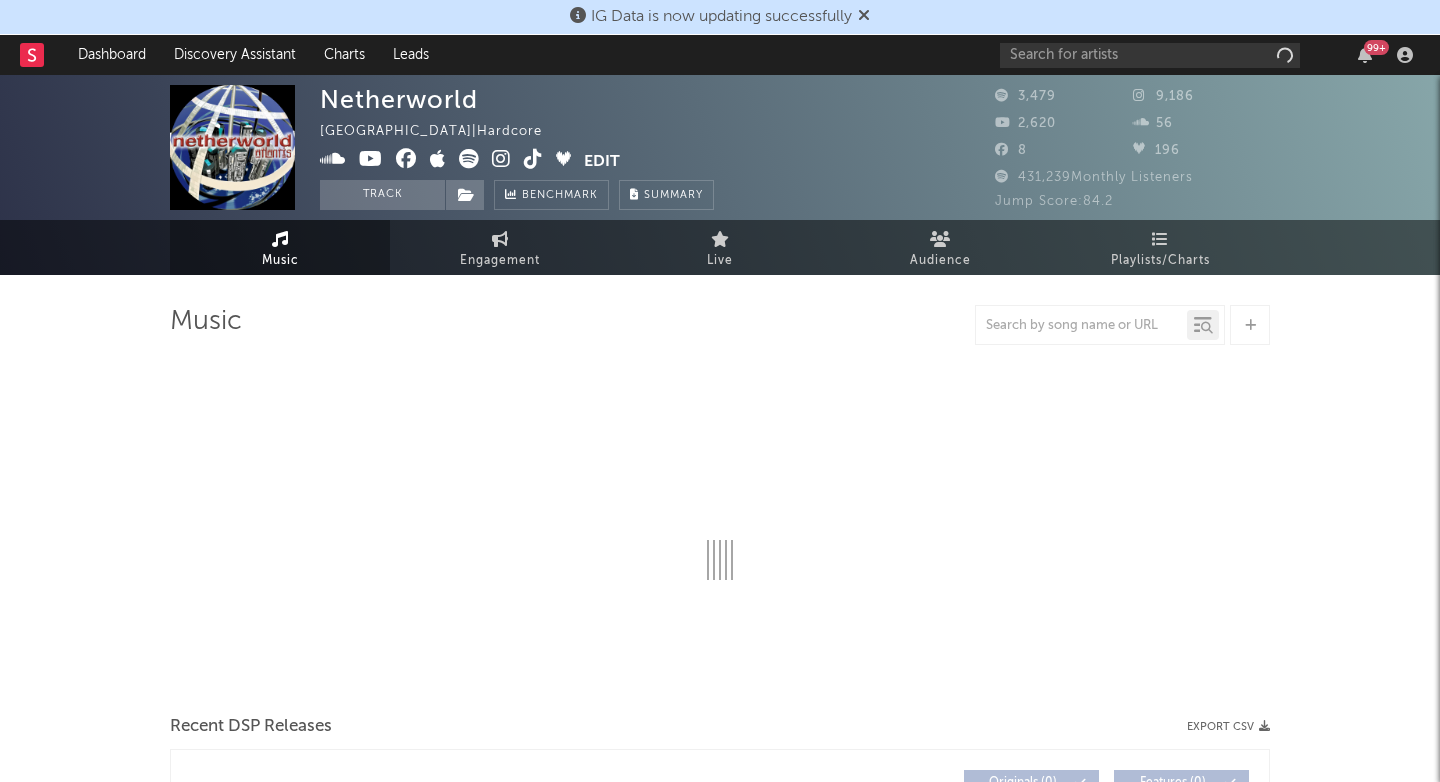 select on "6m" 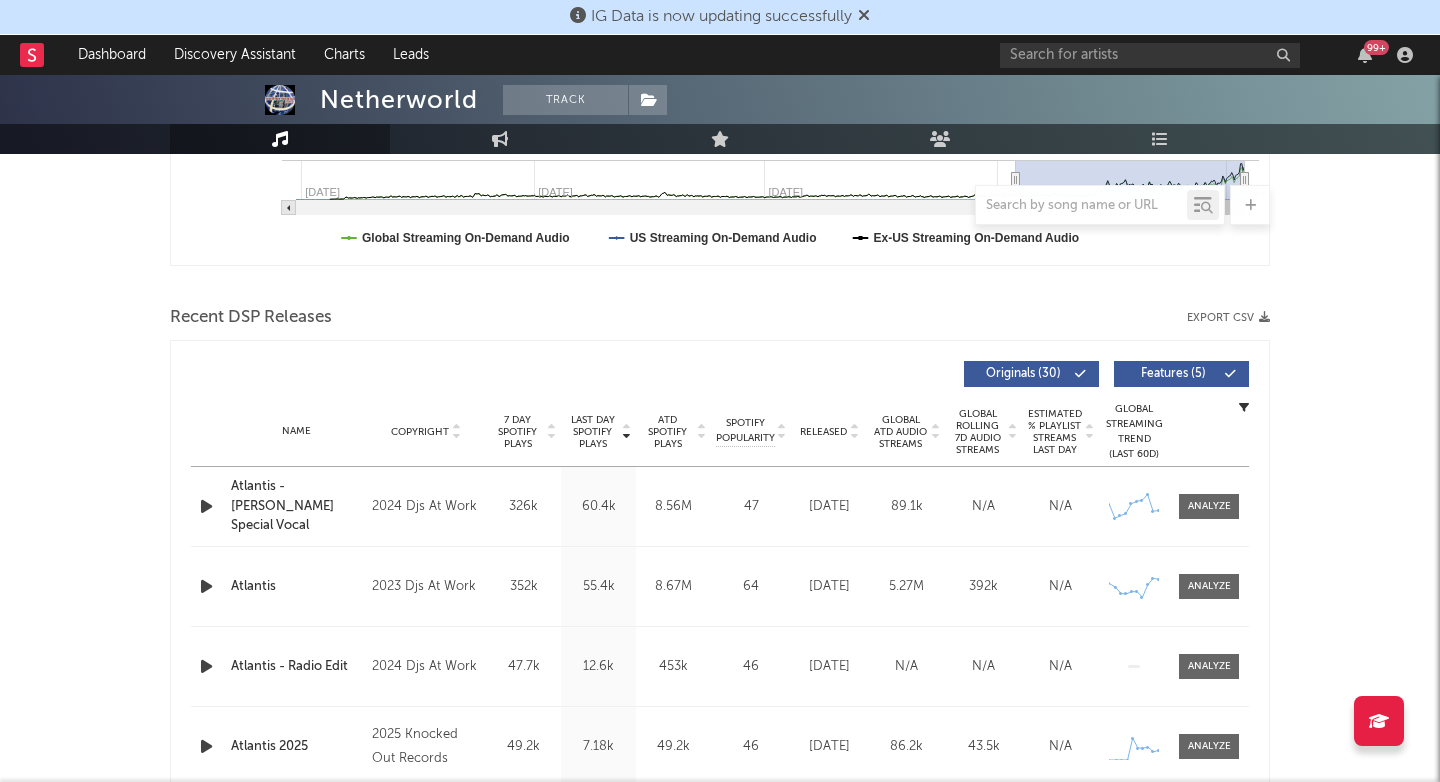 scroll, scrollTop: 583, scrollLeft: 0, axis: vertical 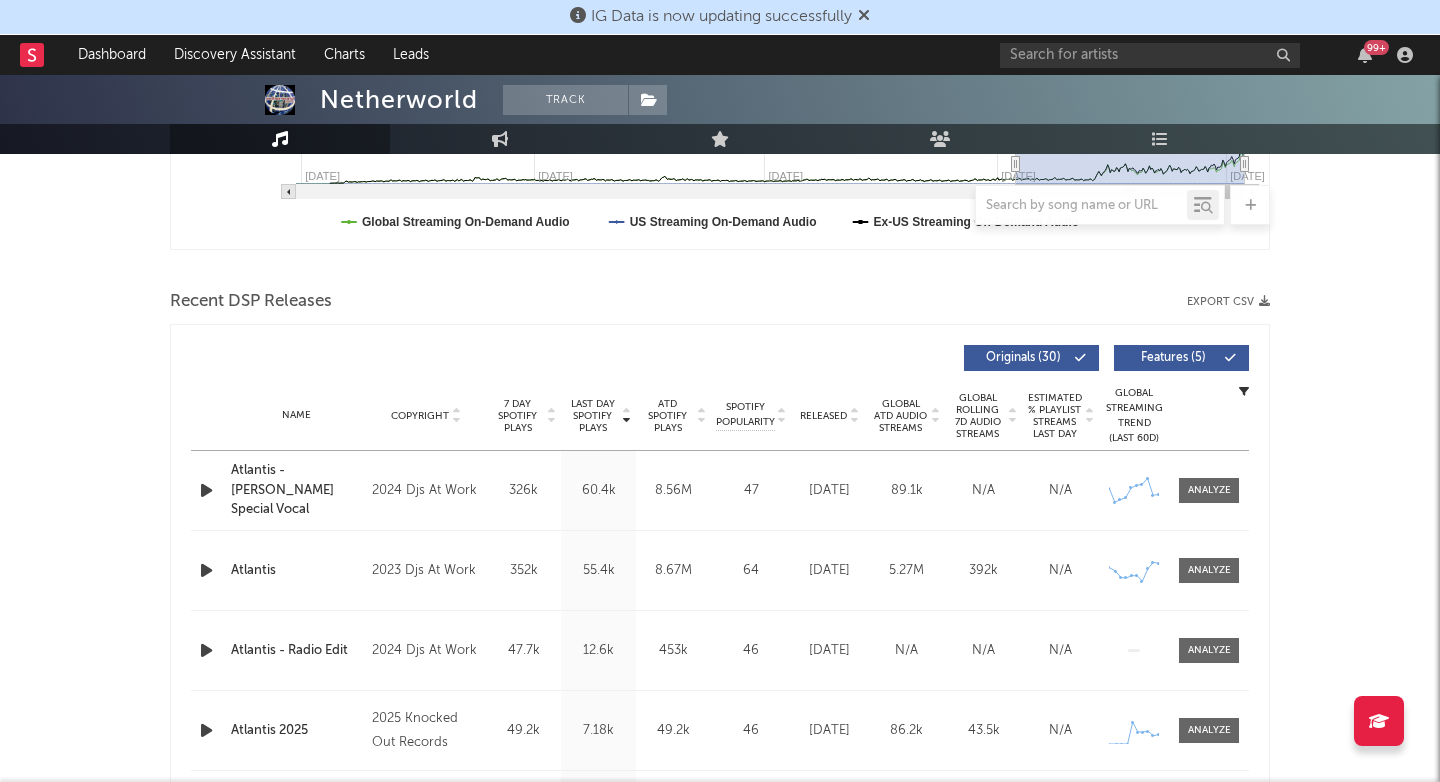click on "2024 Djs At Work" at bounding box center [426, 491] 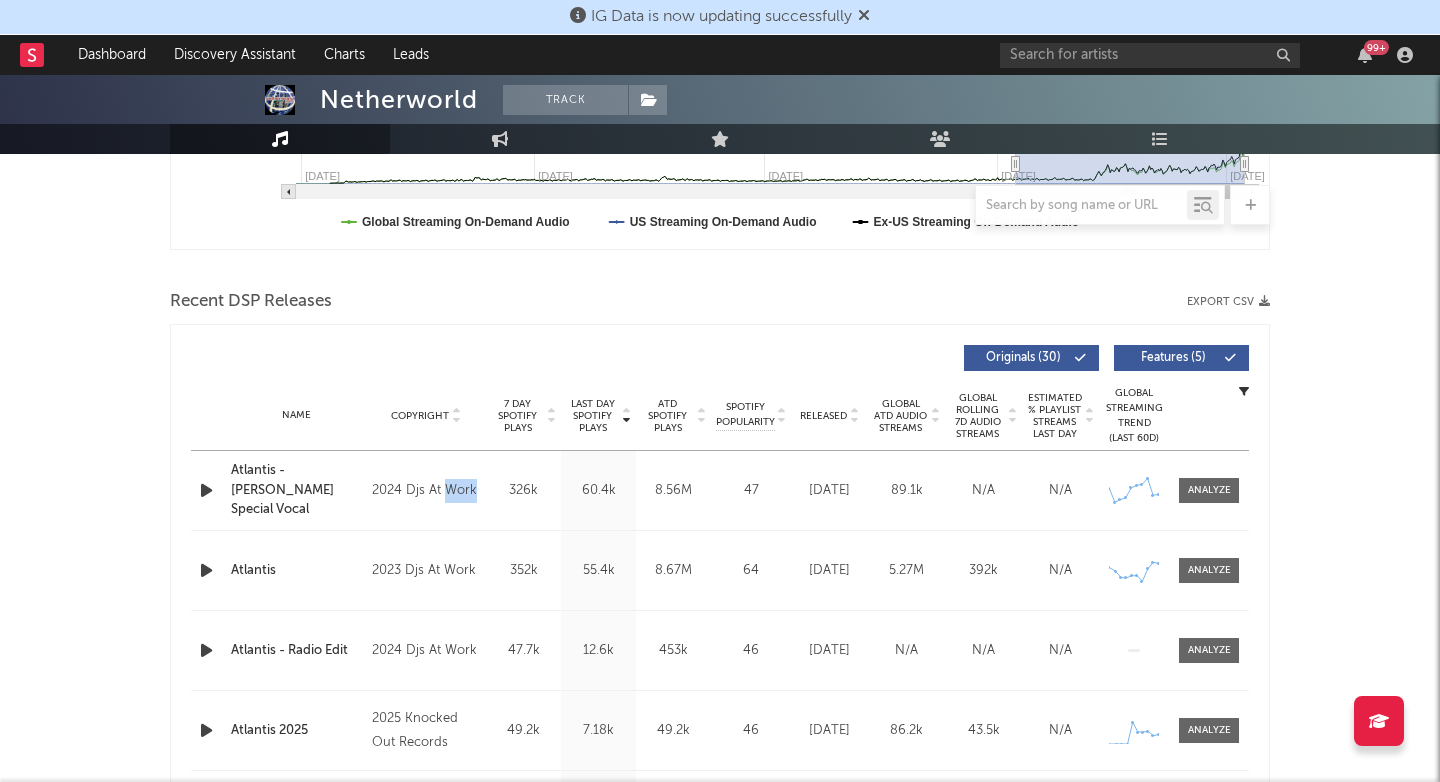 click on "2024 Djs At Work" at bounding box center [426, 491] 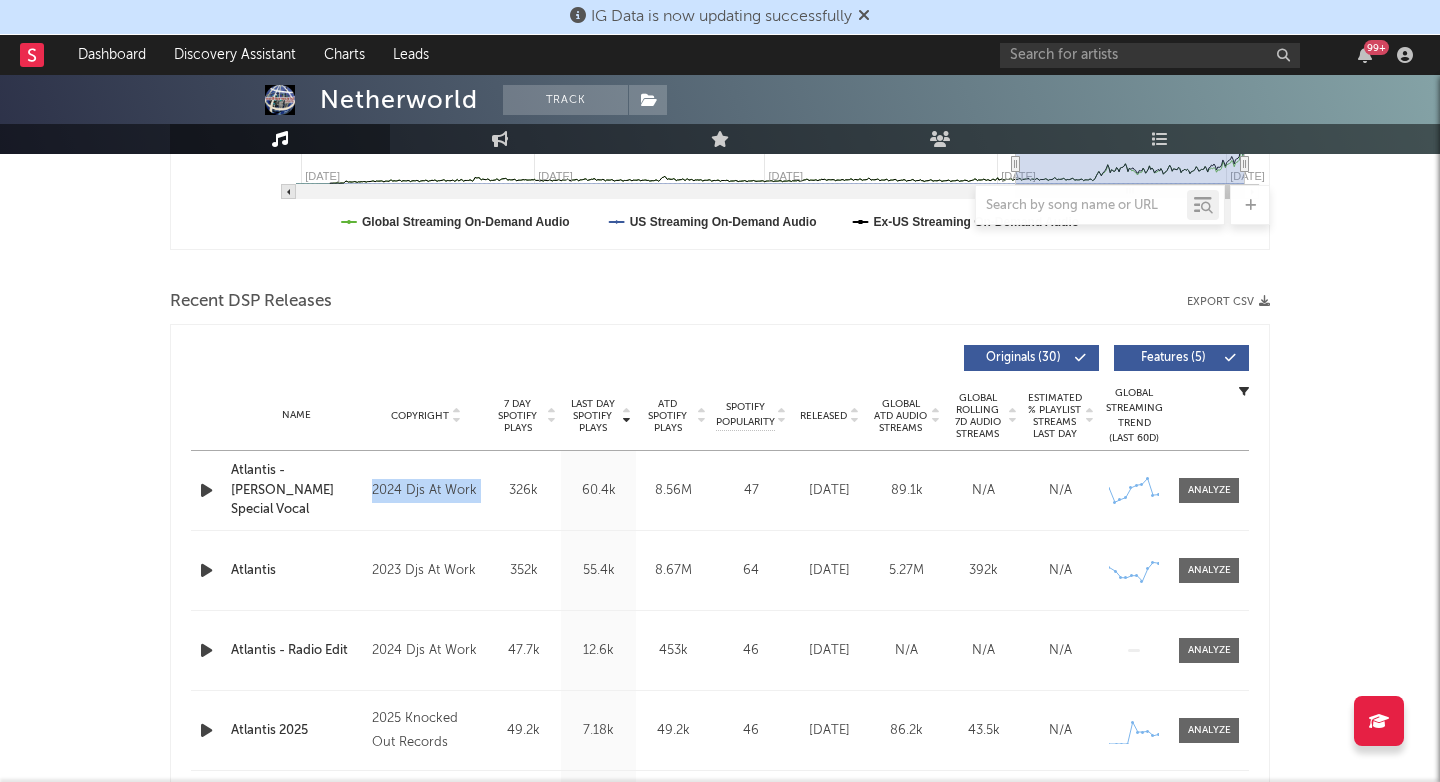 click on "2024 Djs At Work" at bounding box center [426, 491] 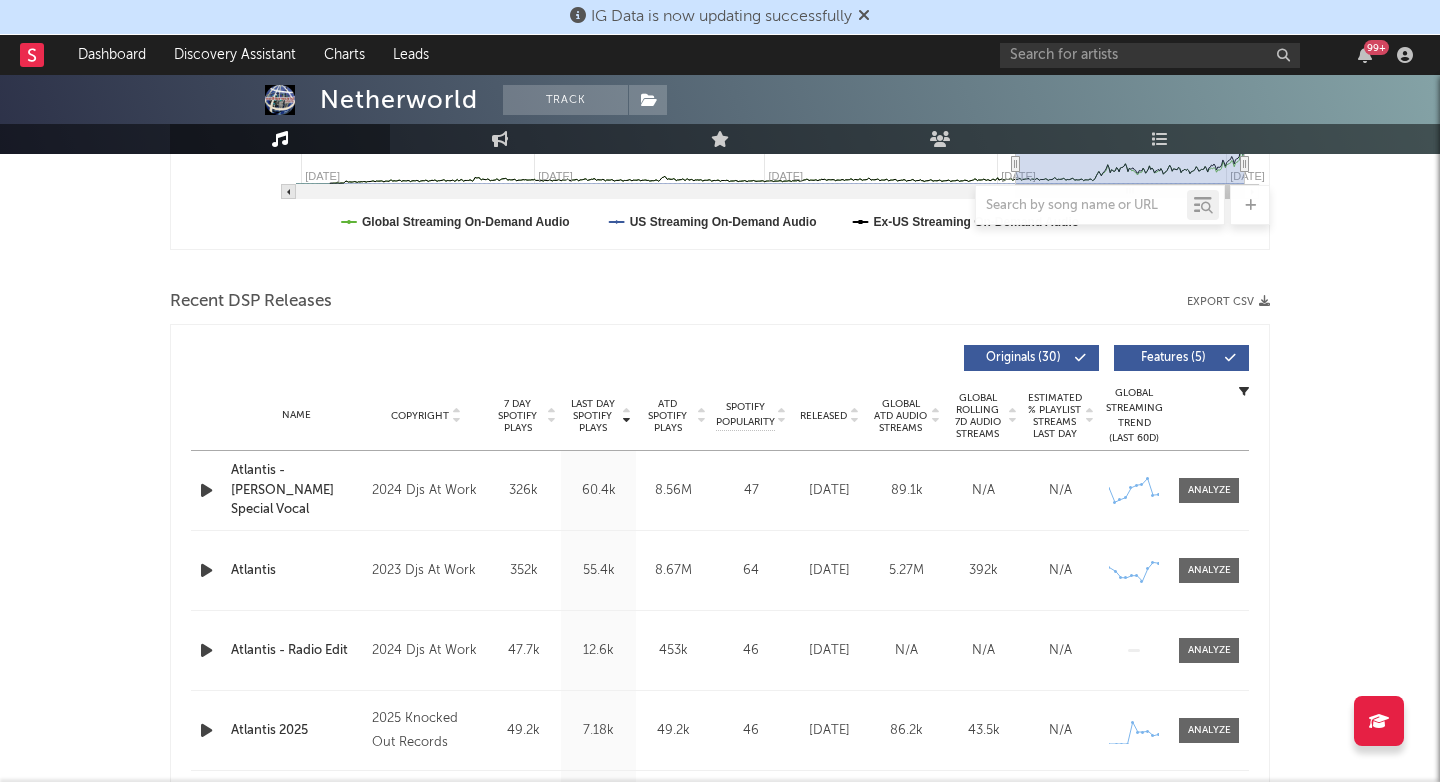 click on "2024 Djs At Work" at bounding box center (426, 491) 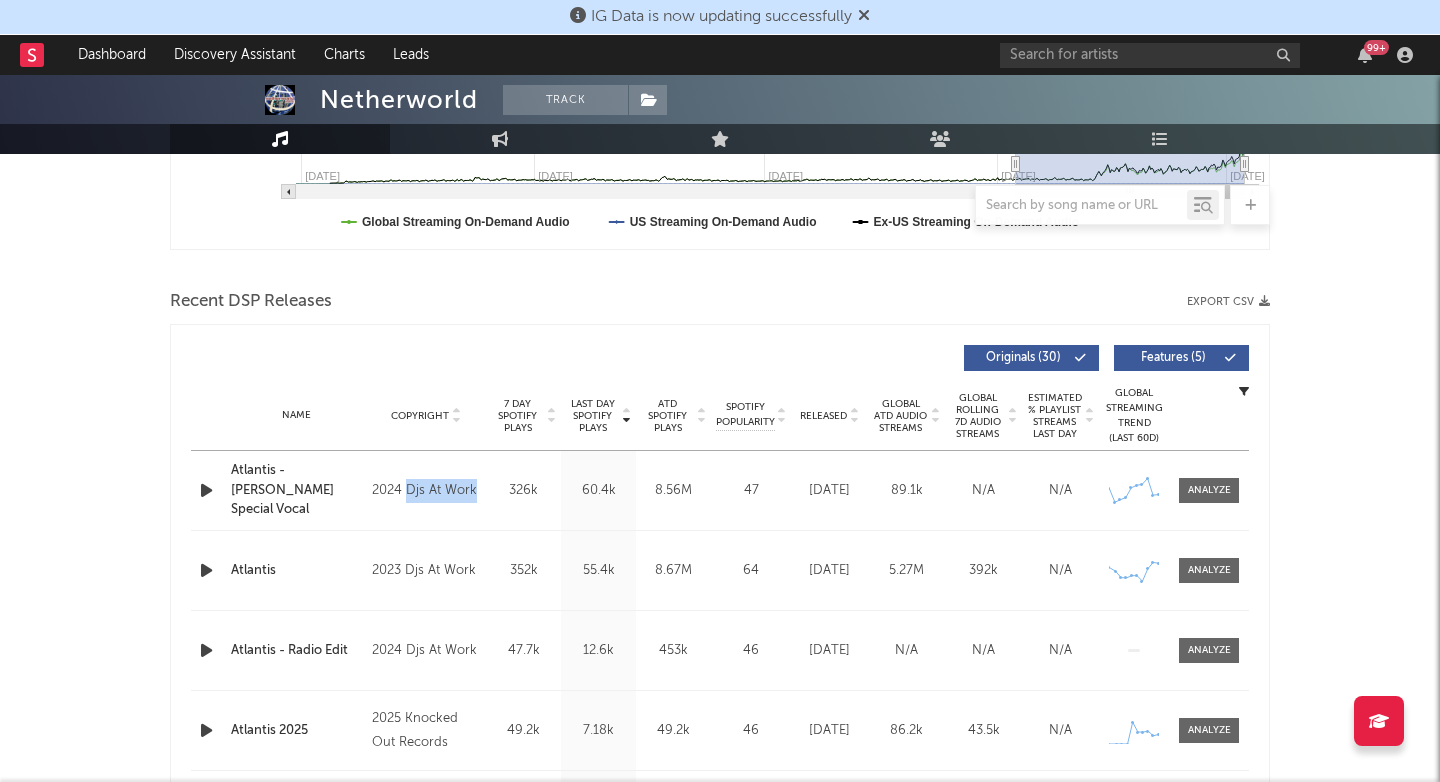 drag, startPoint x: 405, startPoint y: 490, endPoint x: 455, endPoint y: 490, distance: 50 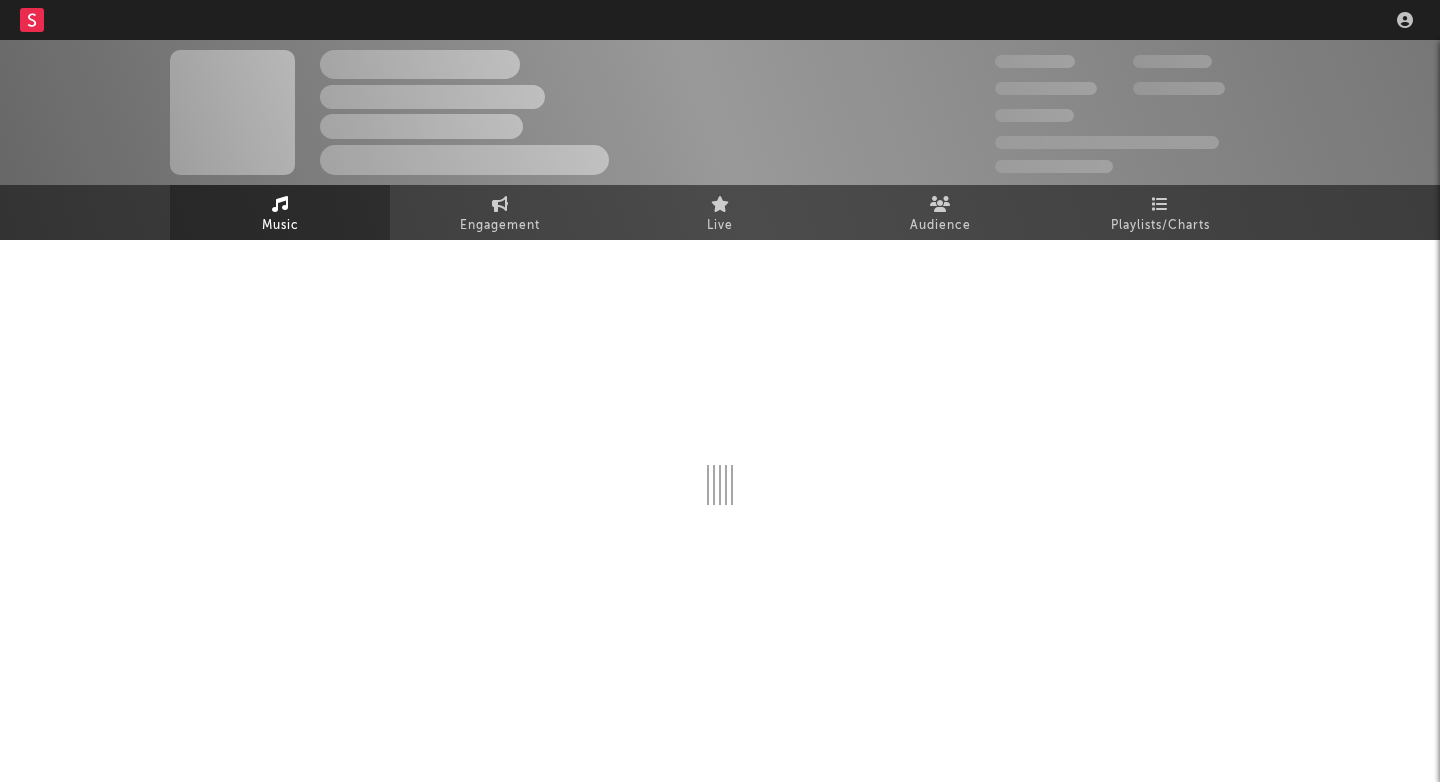 scroll, scrollTop: 0, scrollLeft: 0, axis: both 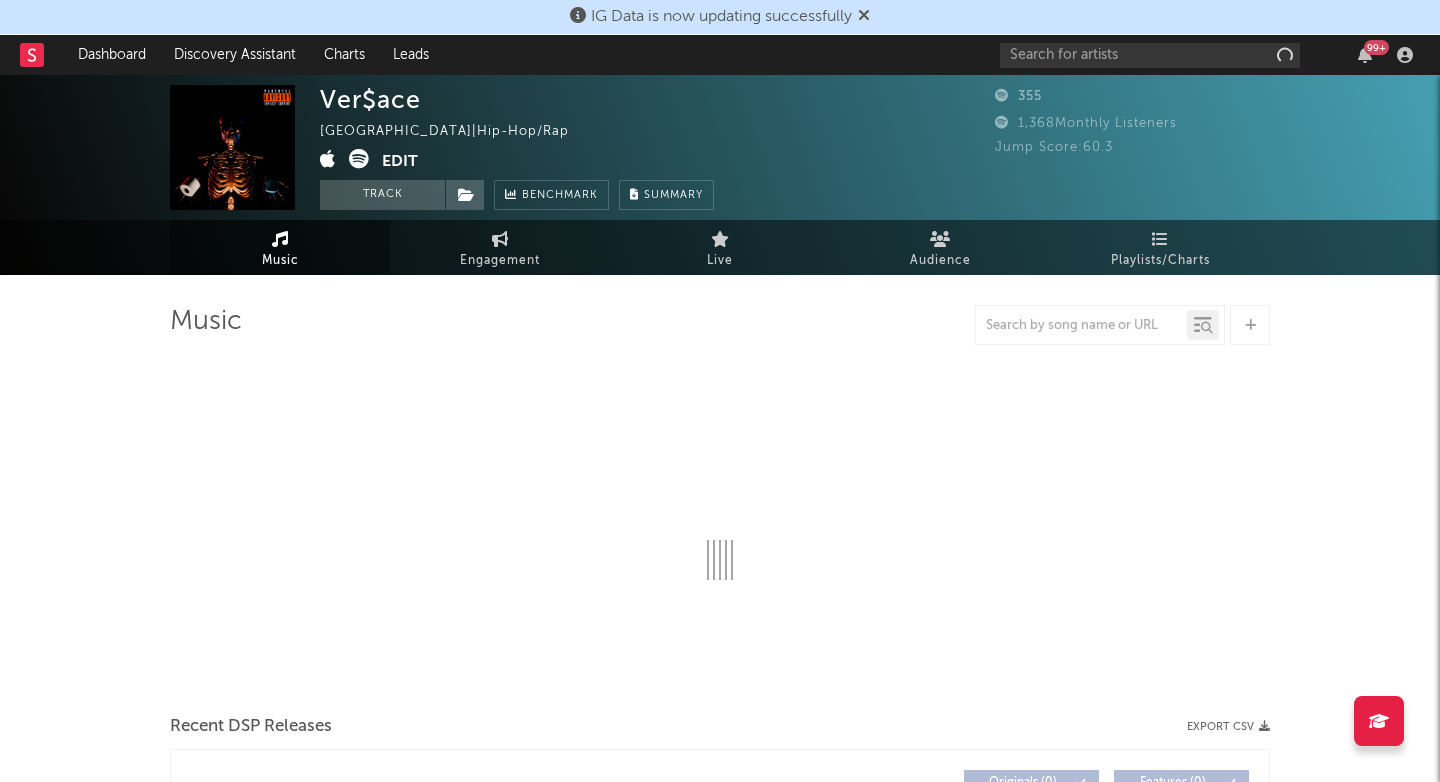 select on "1w" 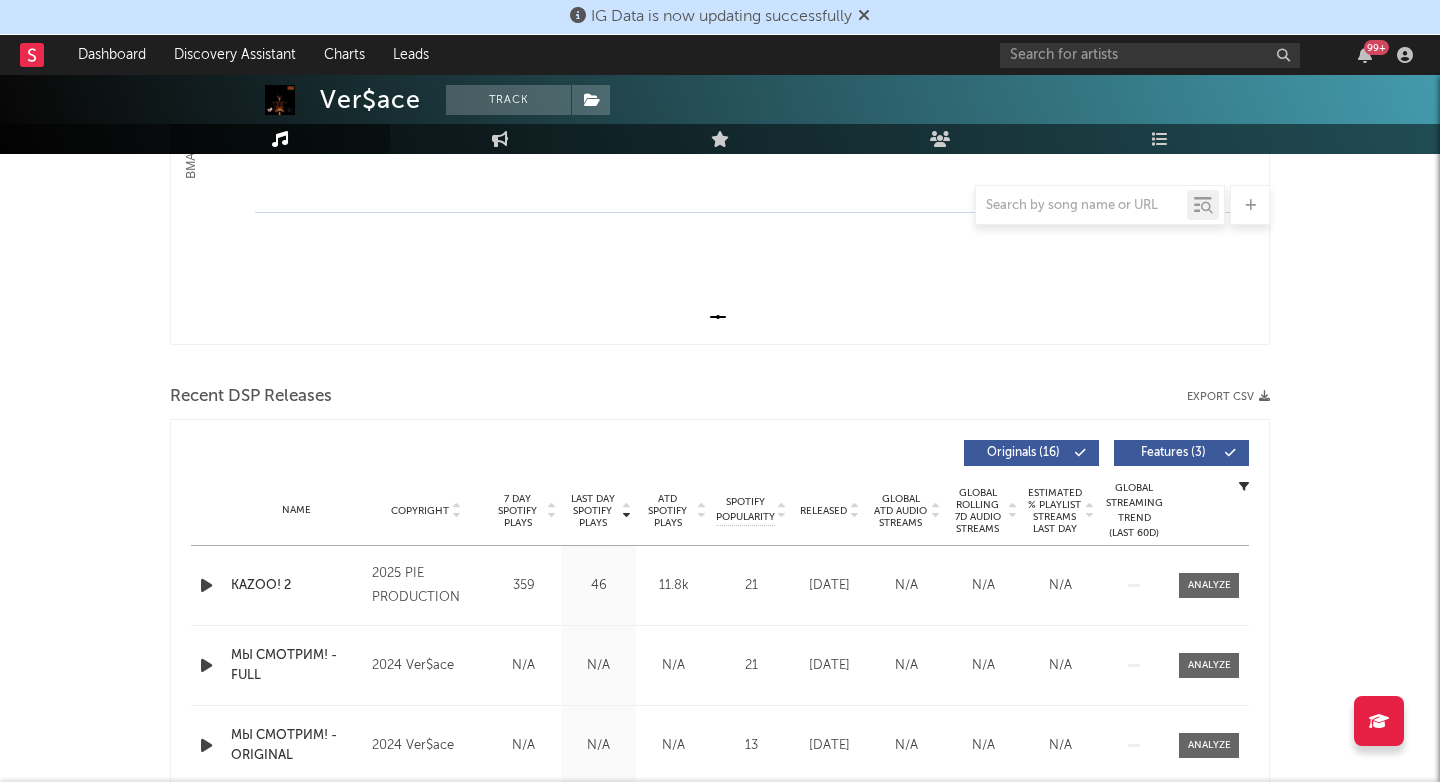 scroll, scrollTop: 587, scrollLeft: 0, axis: vertical 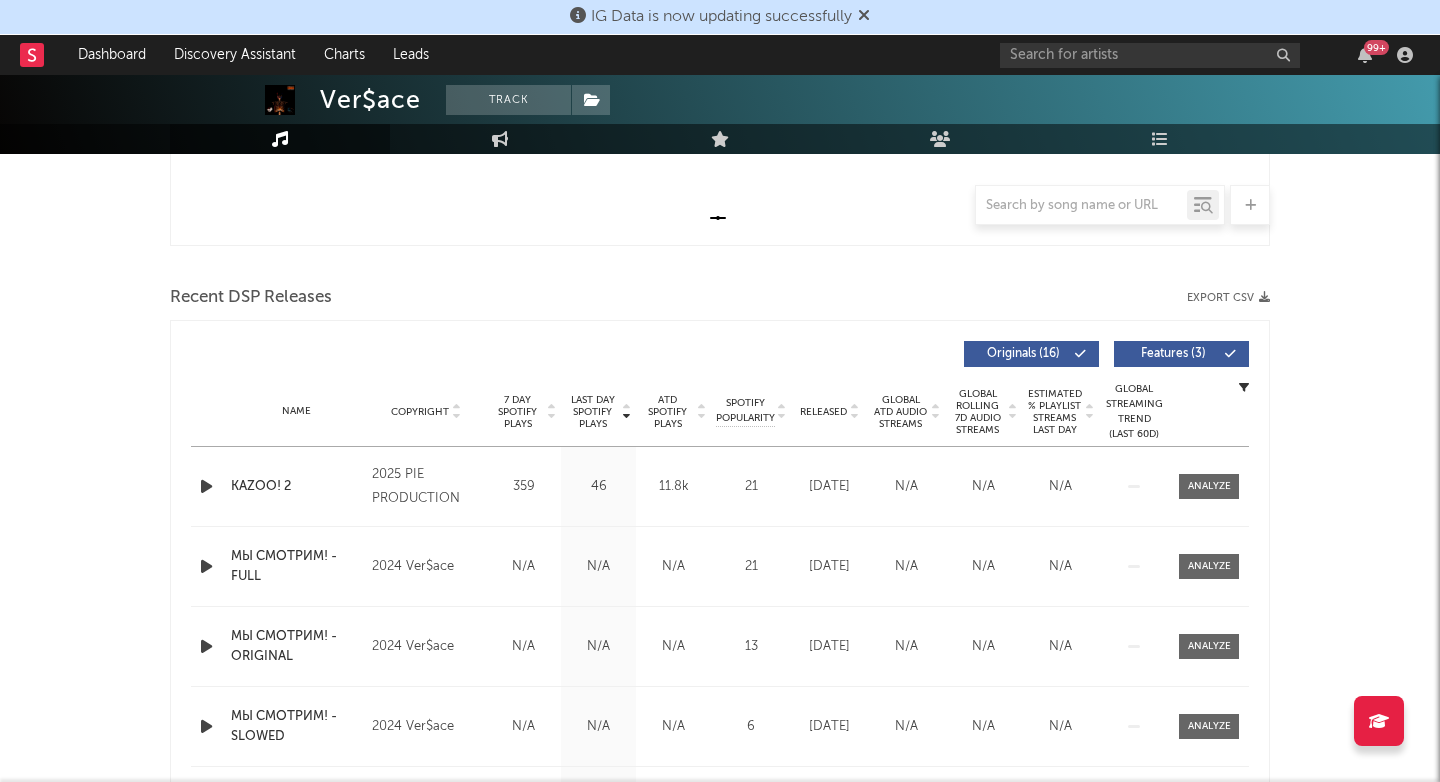 click on "Last Day Spotify Plays" at bounding box center [592, 412] 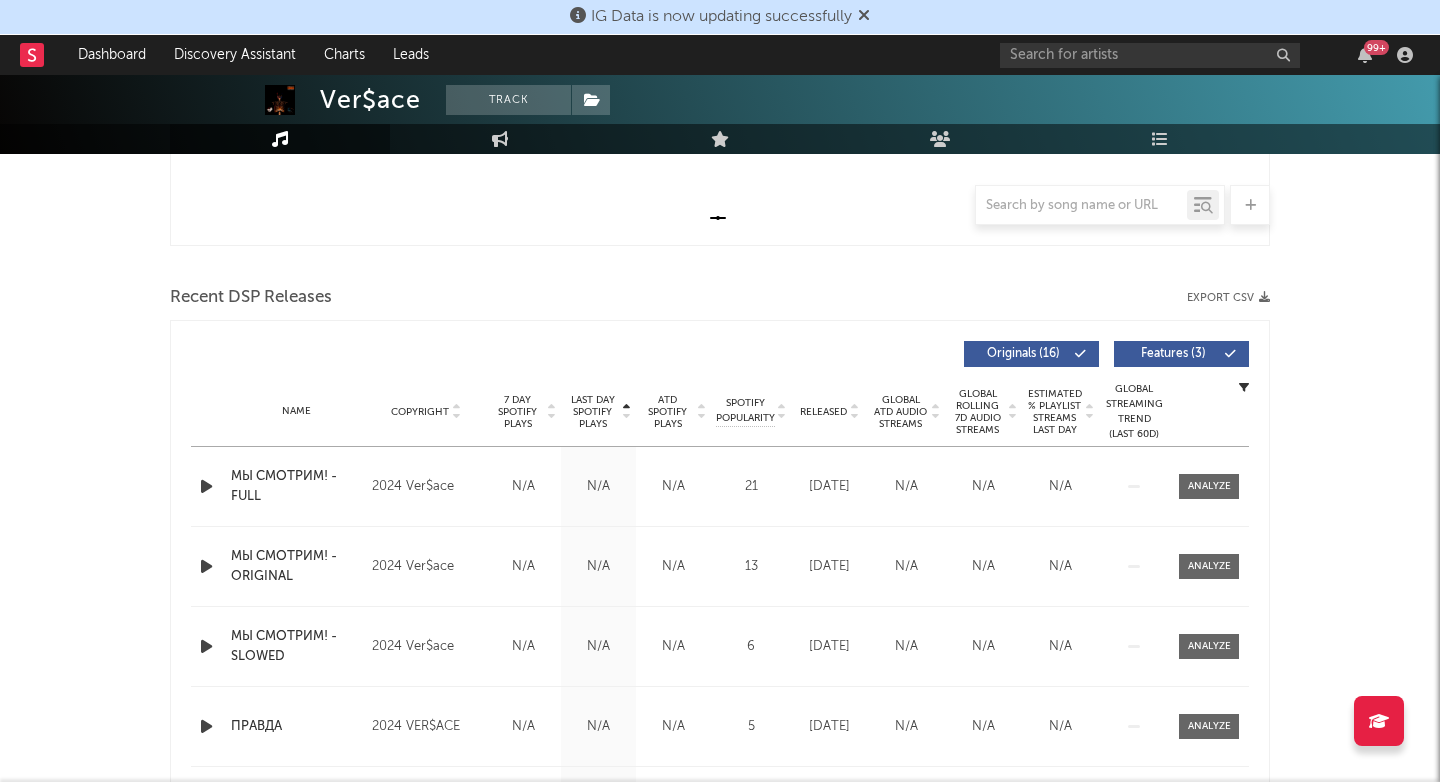 click on "Last Day Spotify Plays" at bounding box center (592, 412) 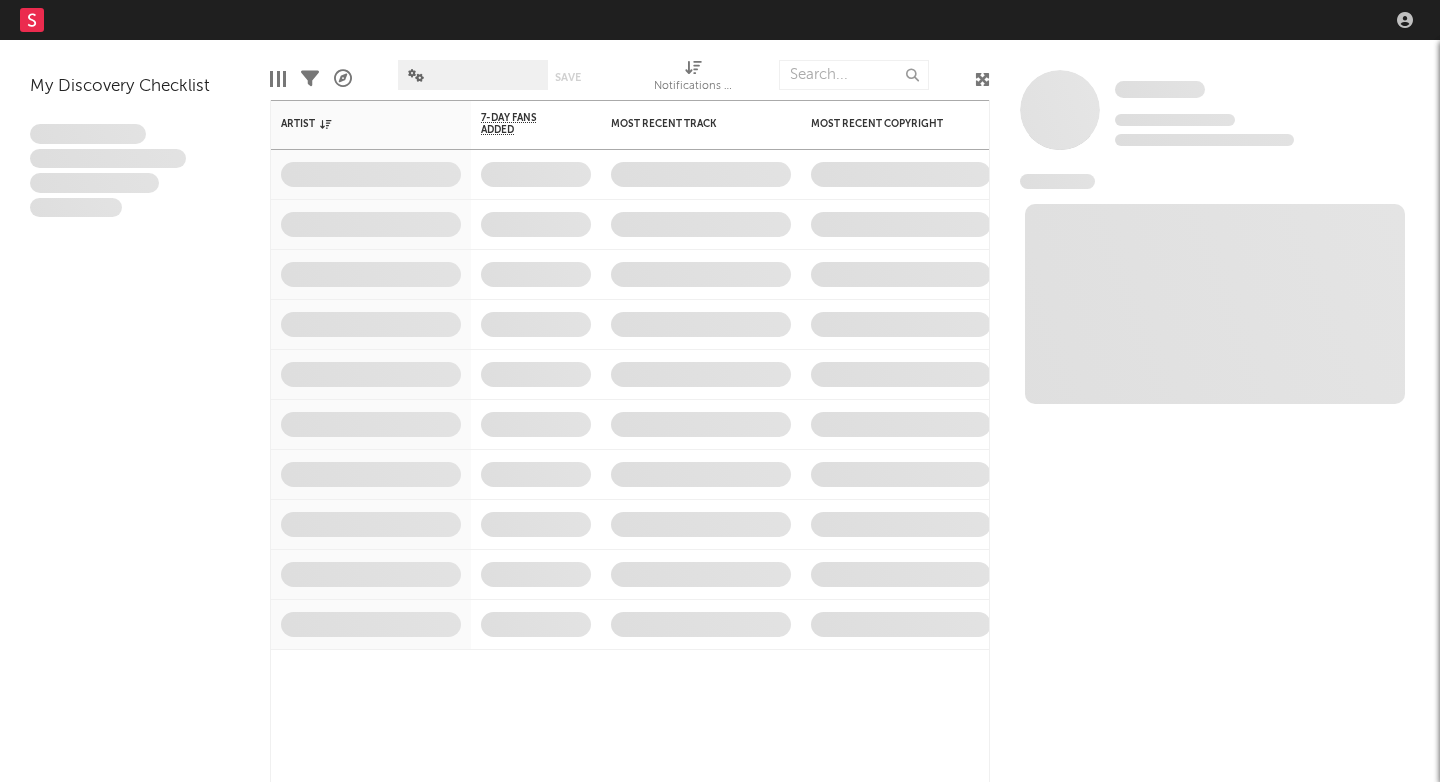 scroll, scrollTop: 0, scrollLeft: 0, axis: both 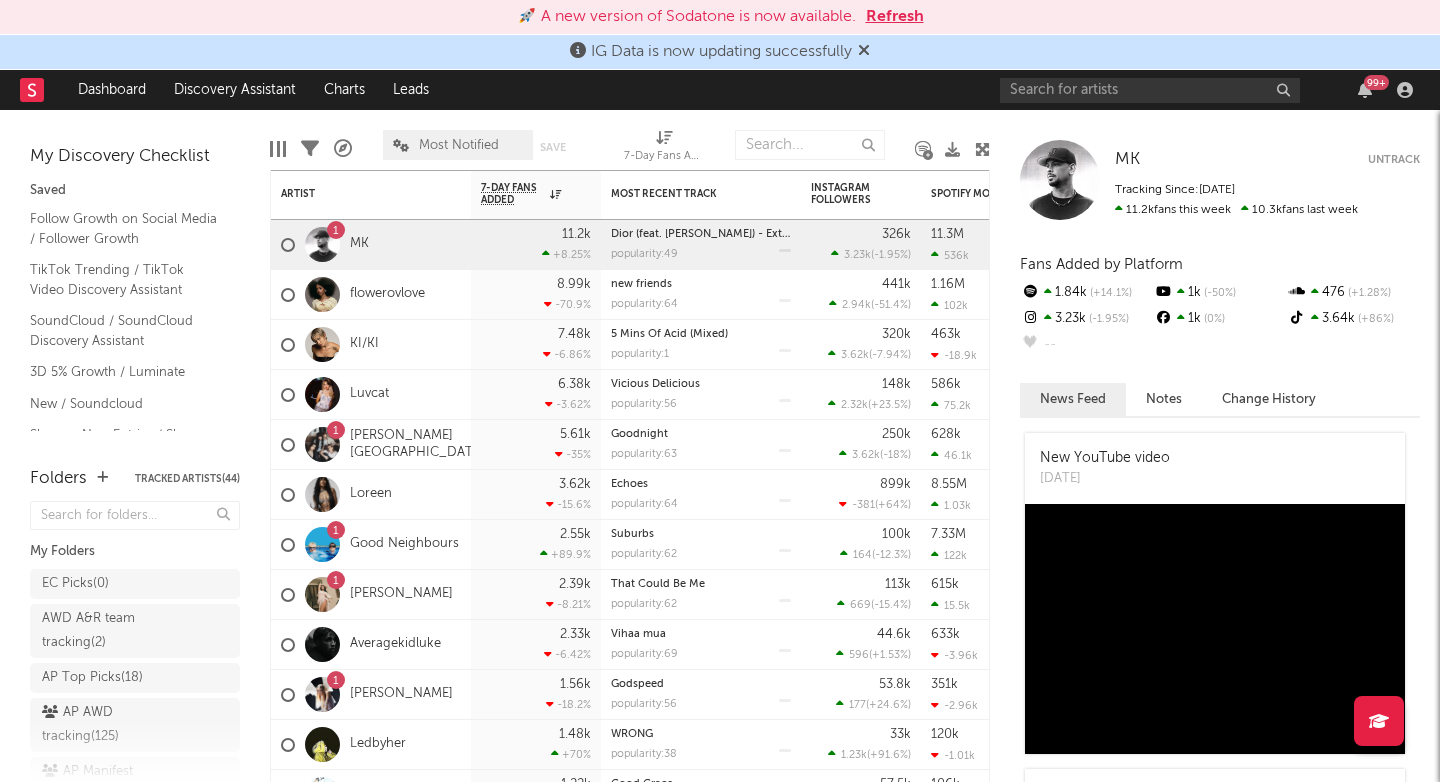 click on "99 +" at bounding box center (1210, 90) 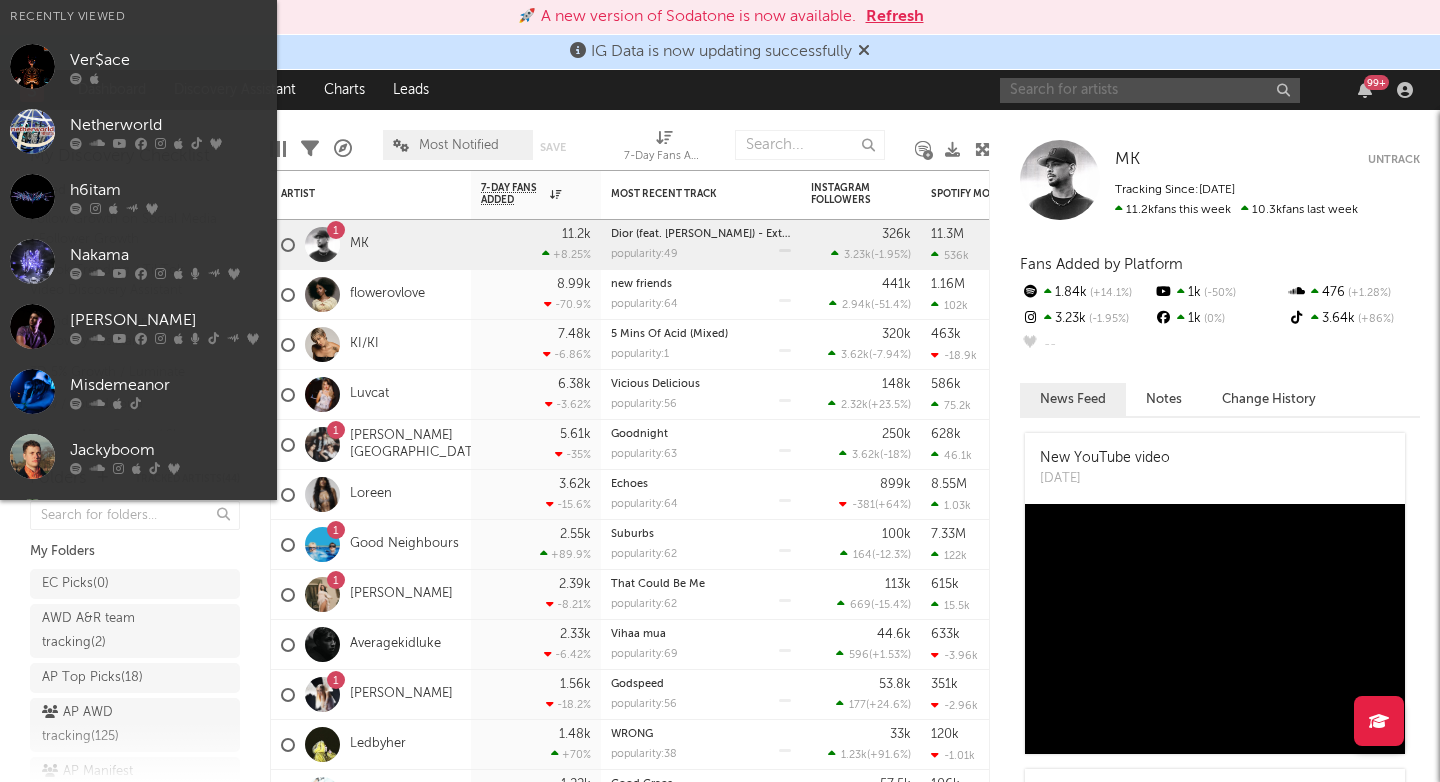 click at bounding box center (1150, 90) 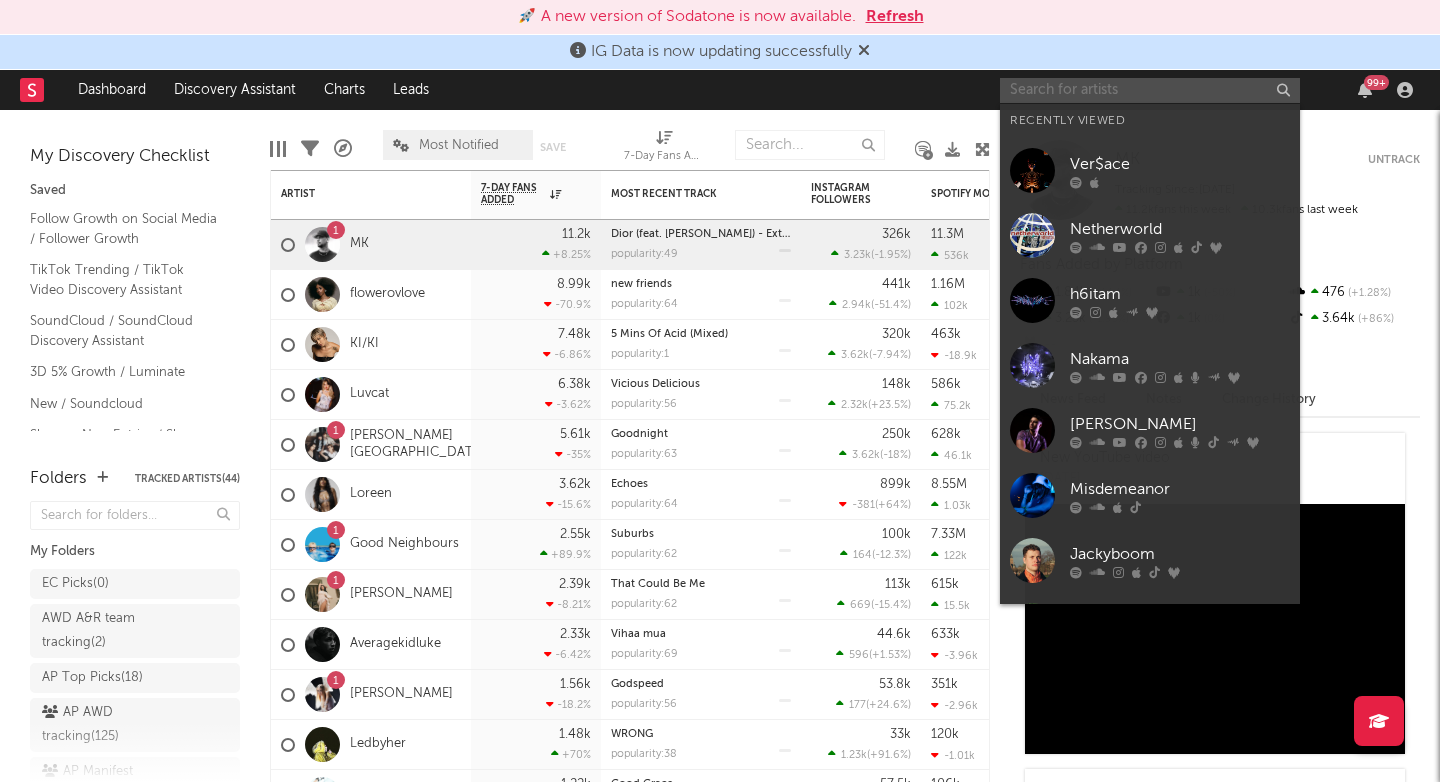 click at bounding box center (1150, 90) 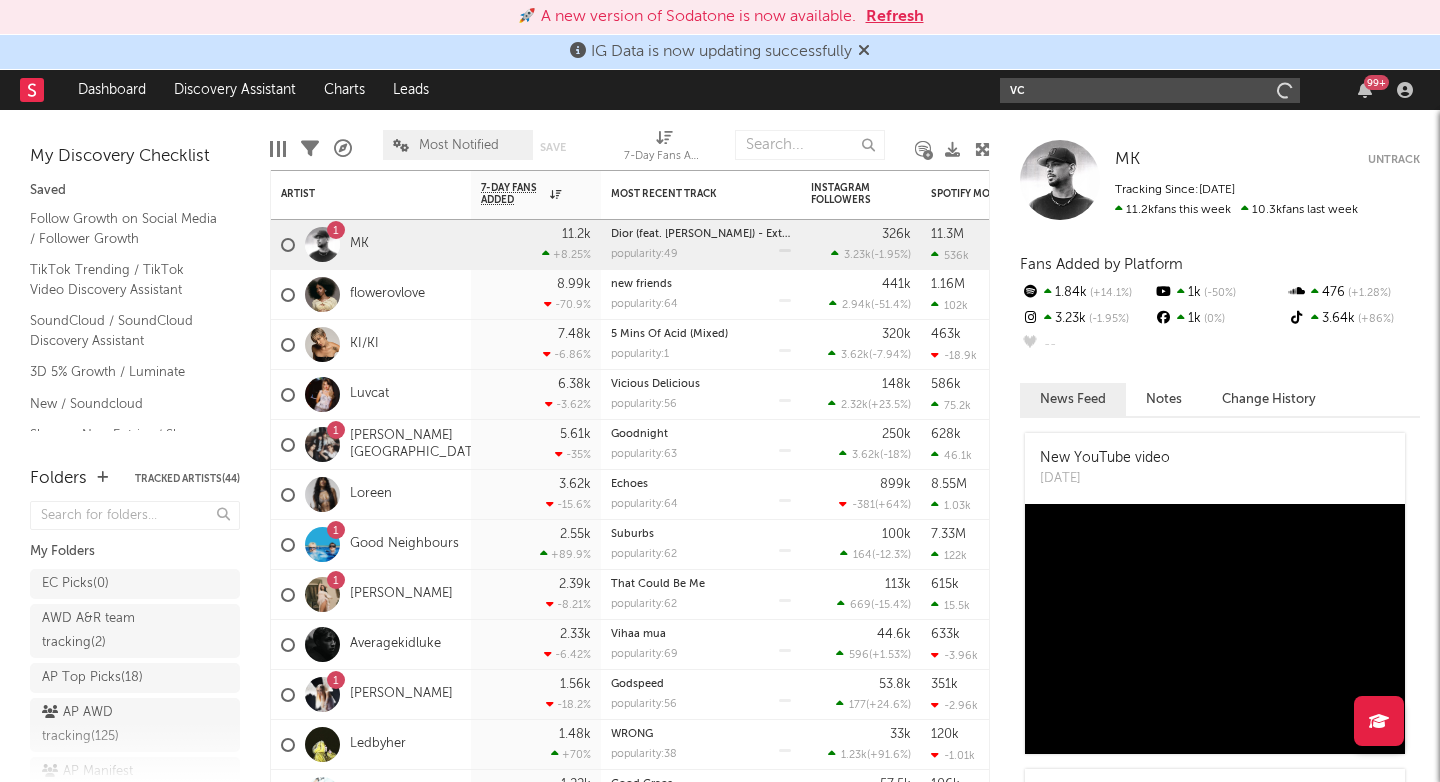 type on "v" 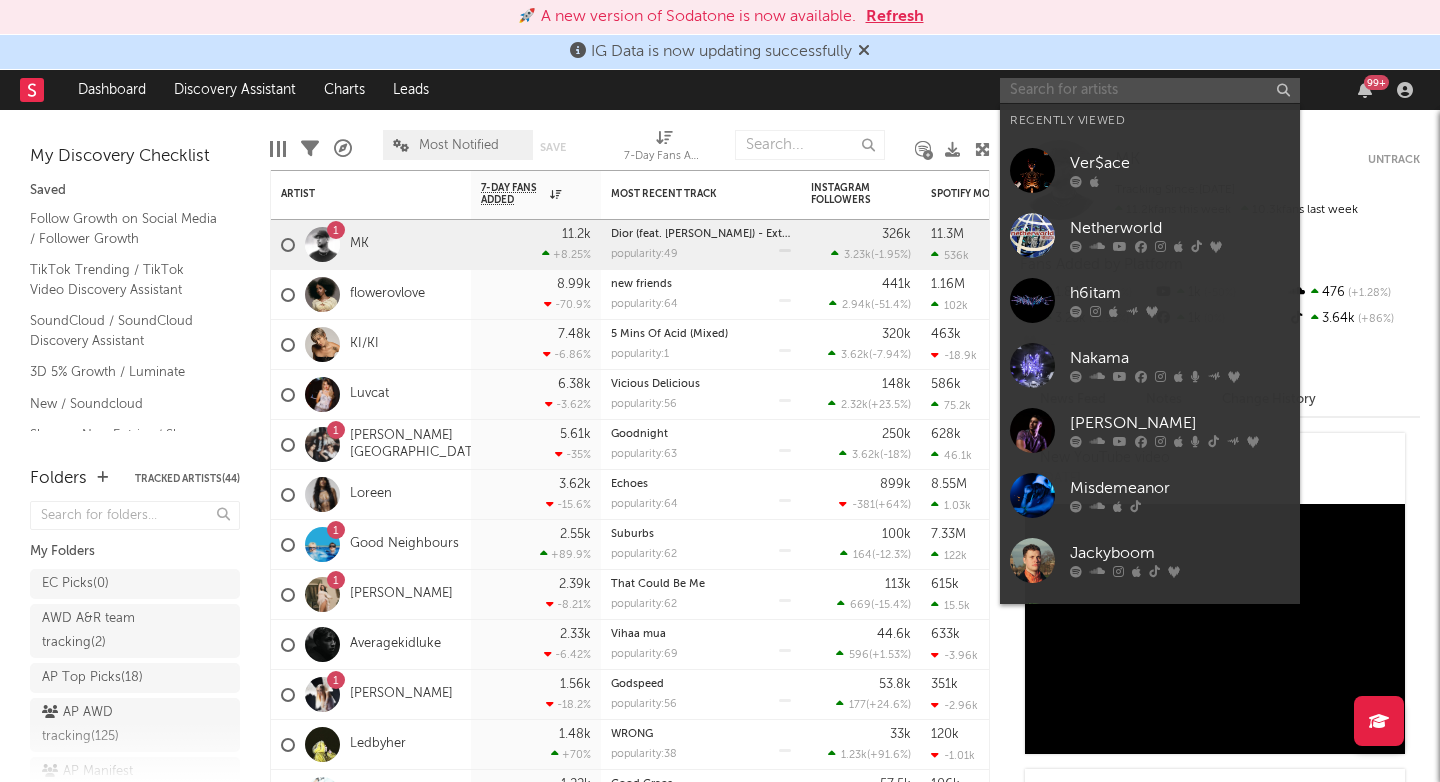 type on "a" 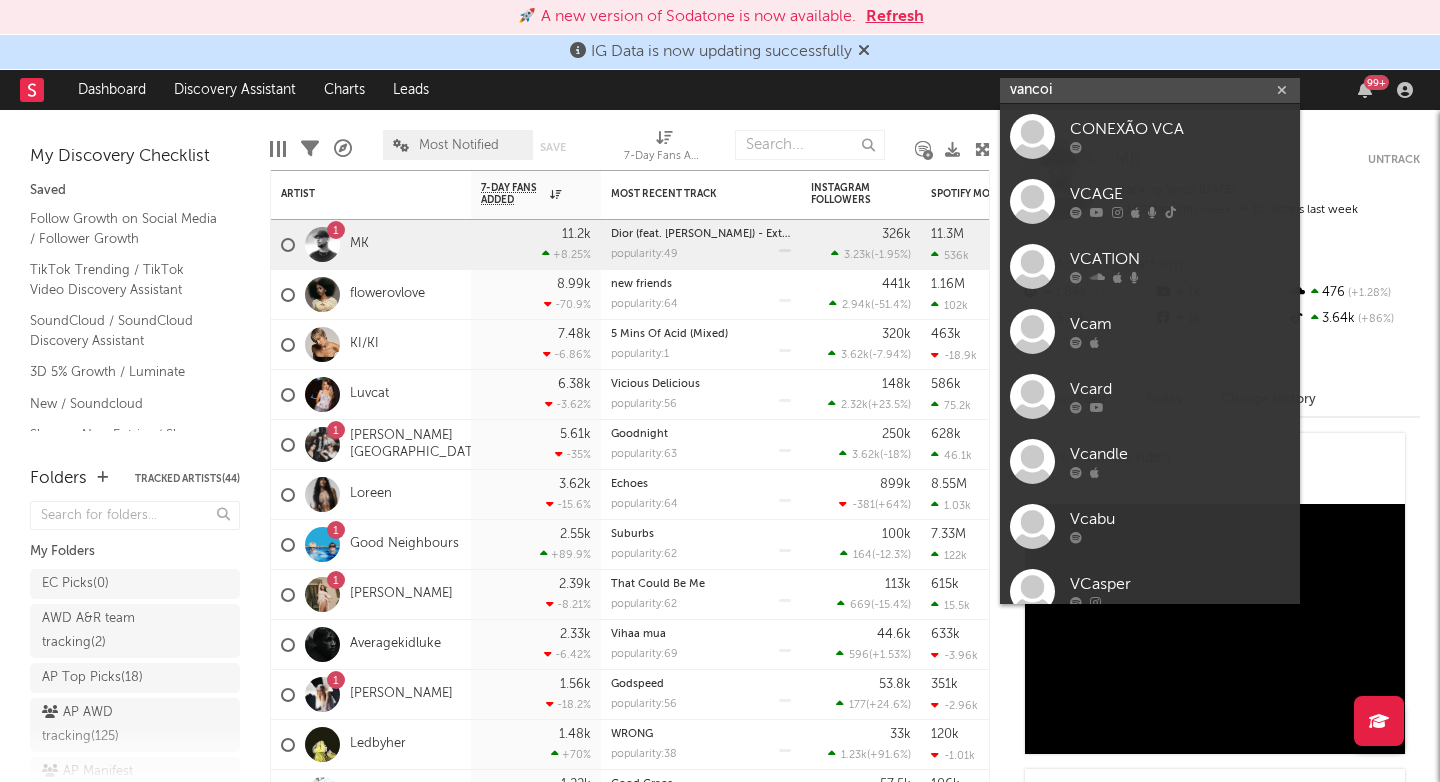 type on "vanco" 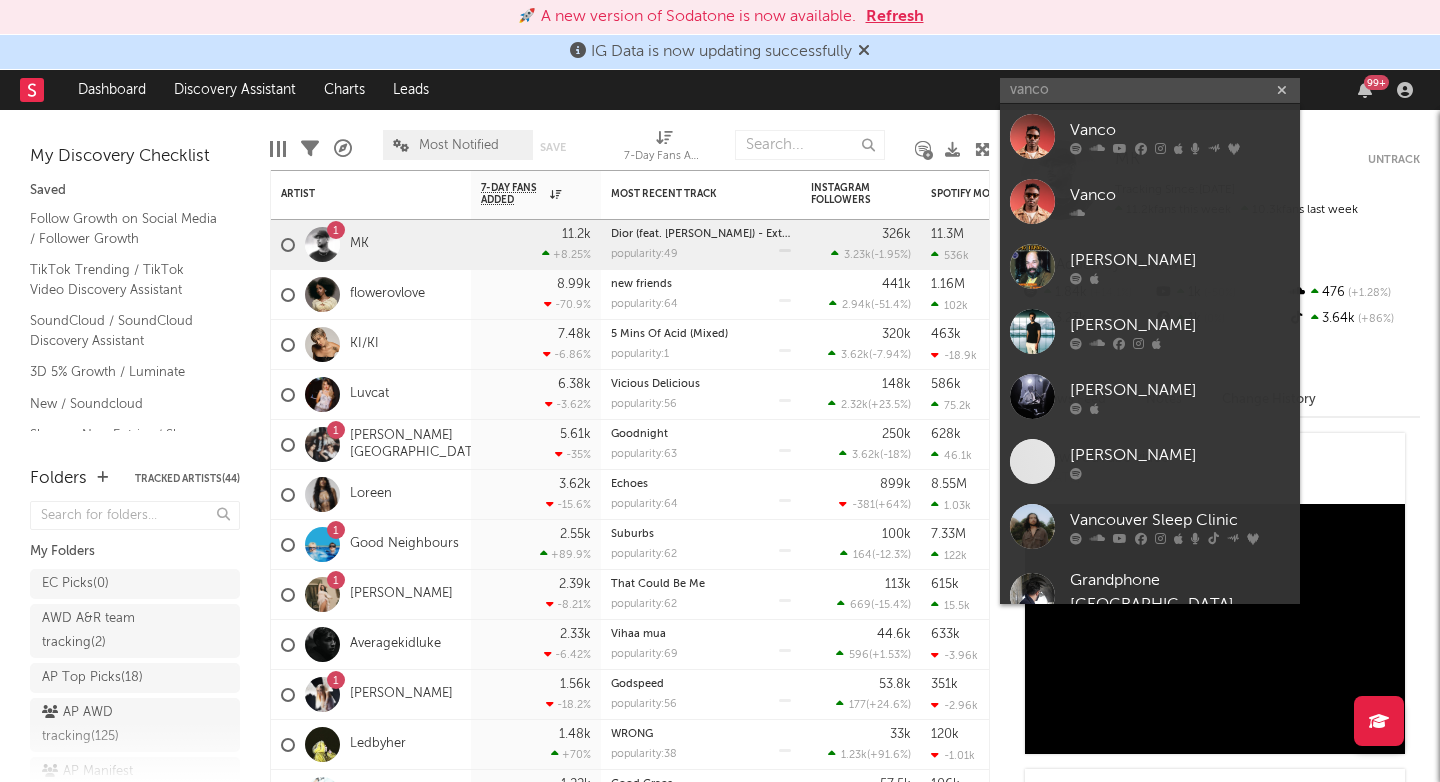 click on "Vanco" at bounding box center (1180, 130) 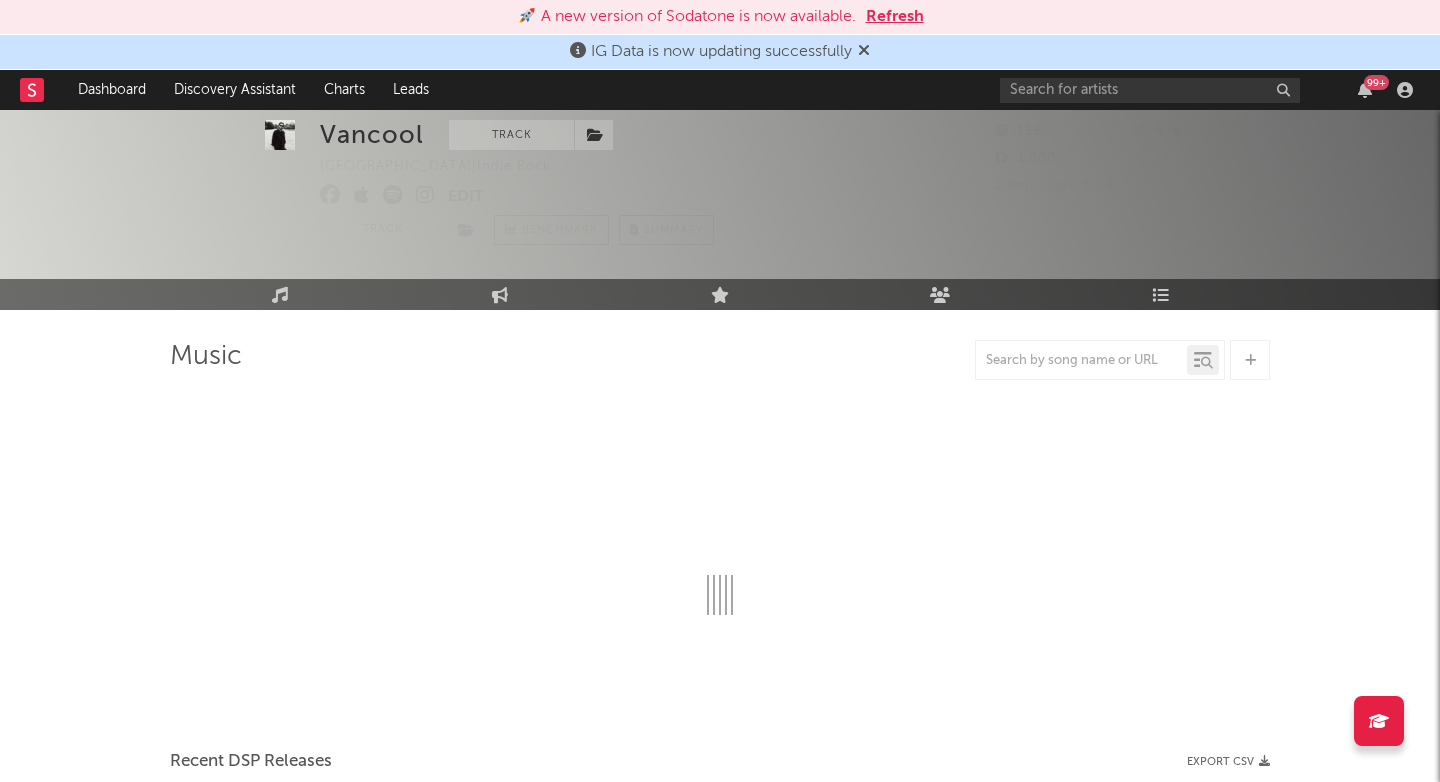 scroll, scrollTop: 110, scrollLeft: 0, axis: vertical 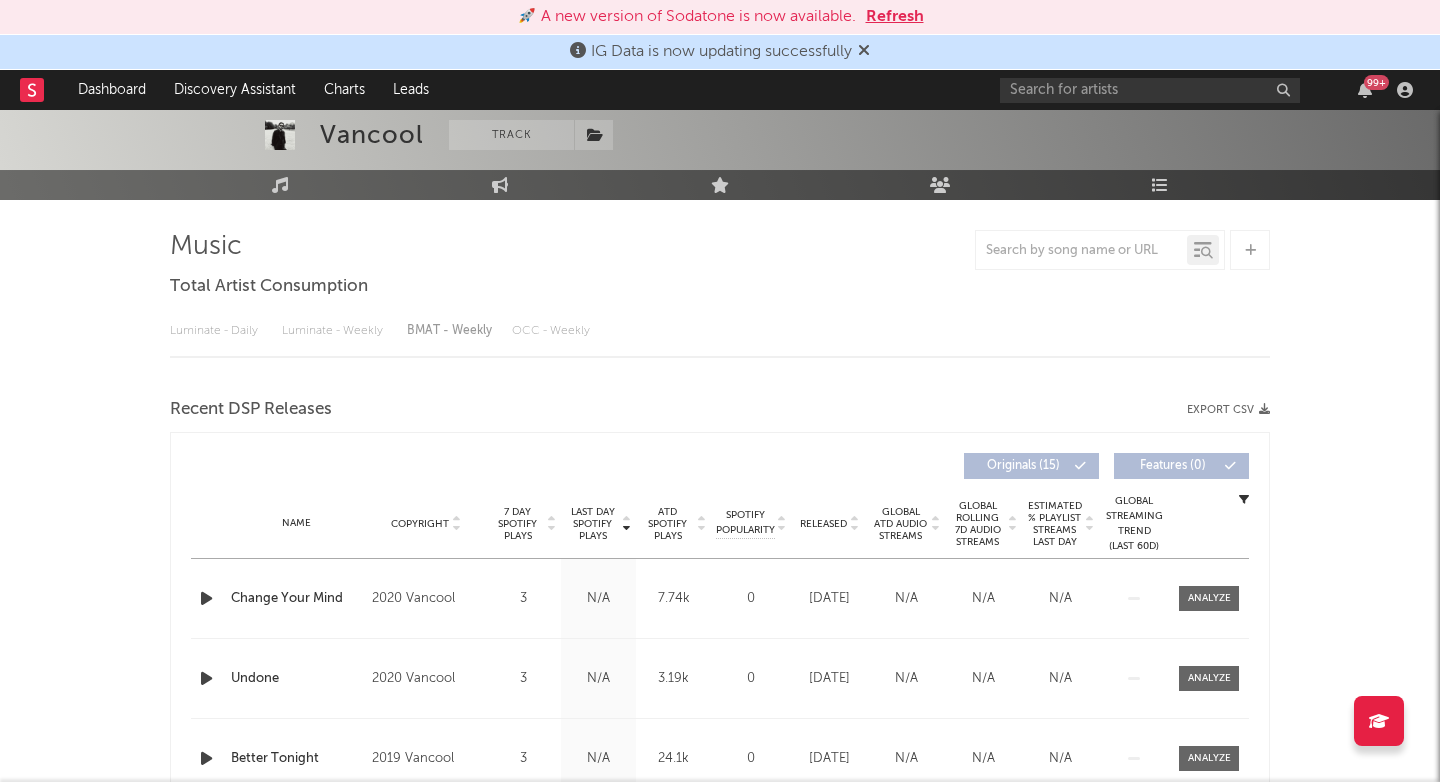 select on "1w" 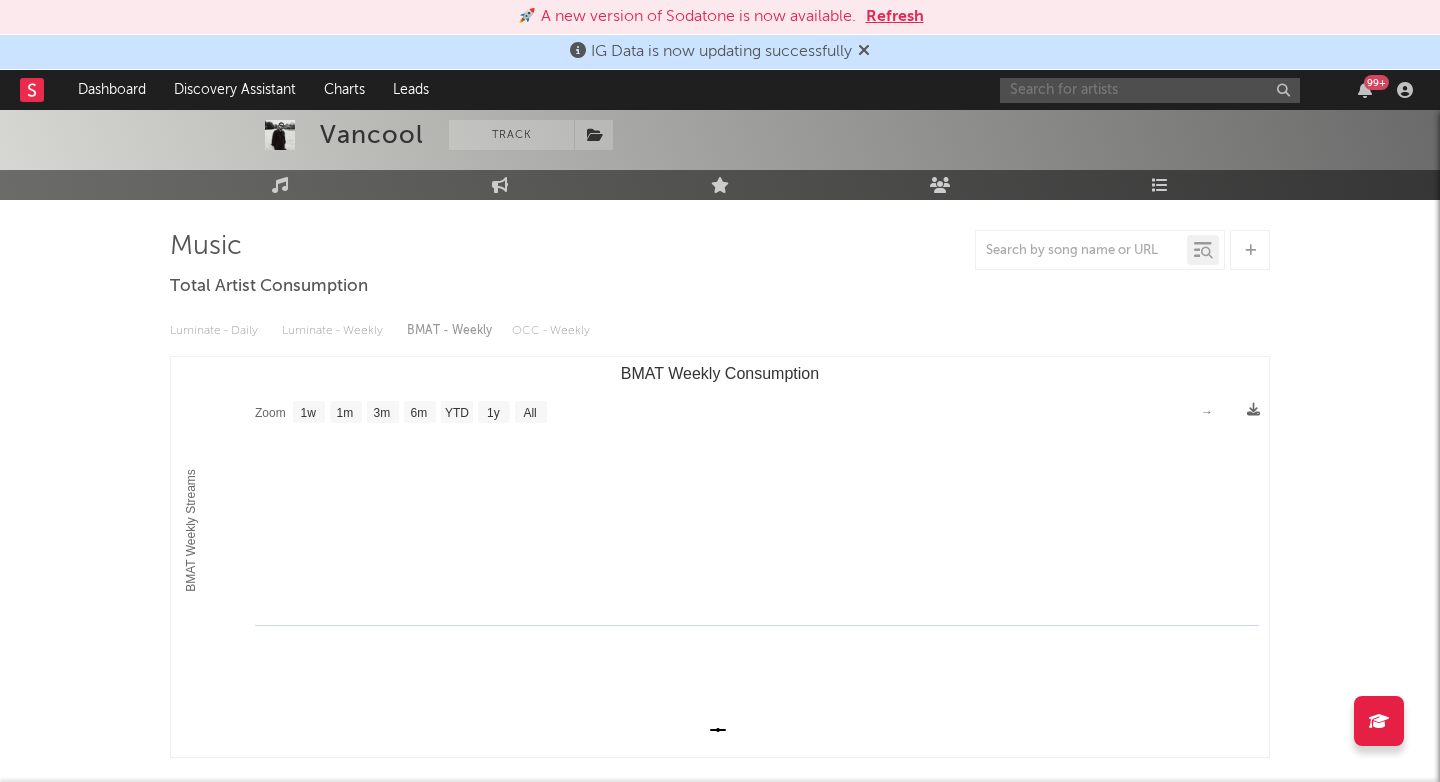 click at bounding box center [1150, 90] 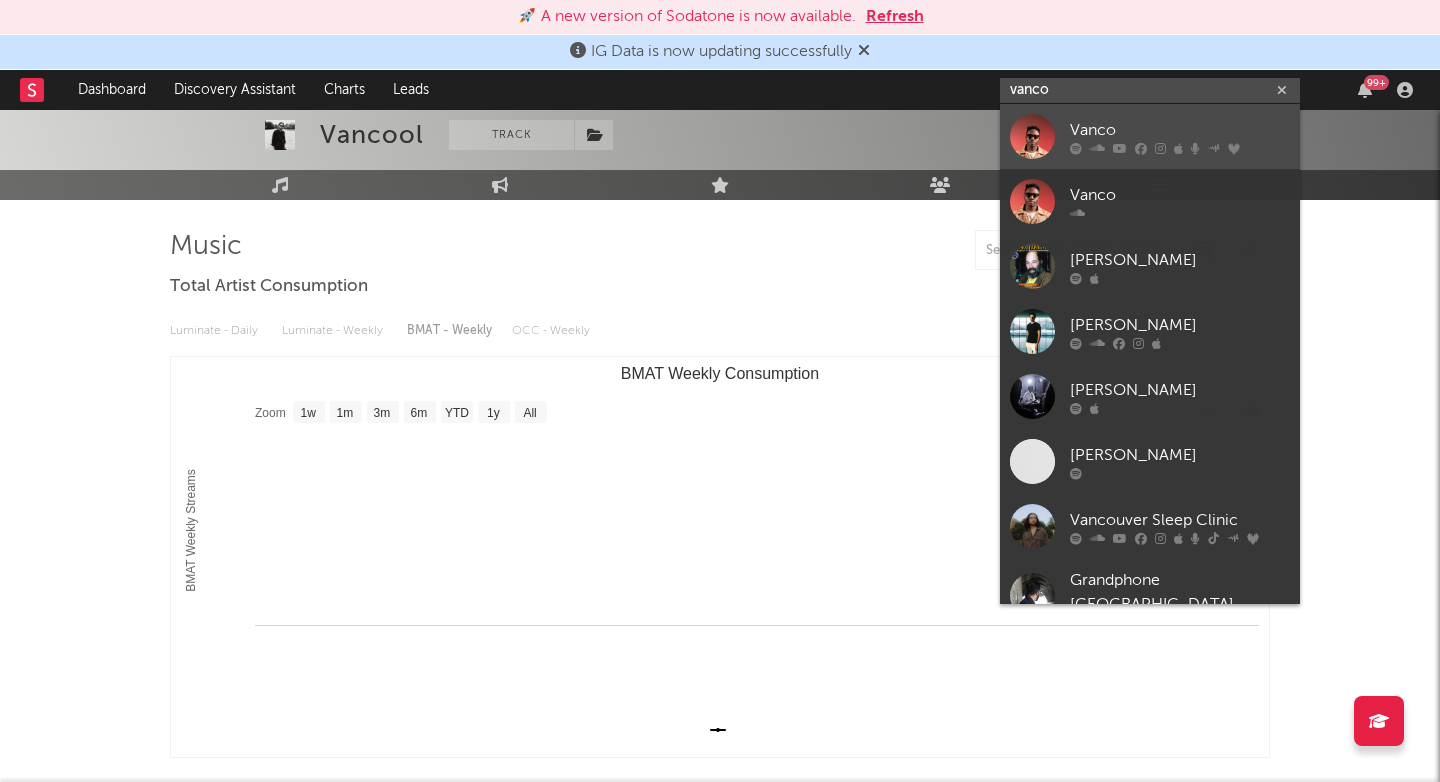 type on "vanco" 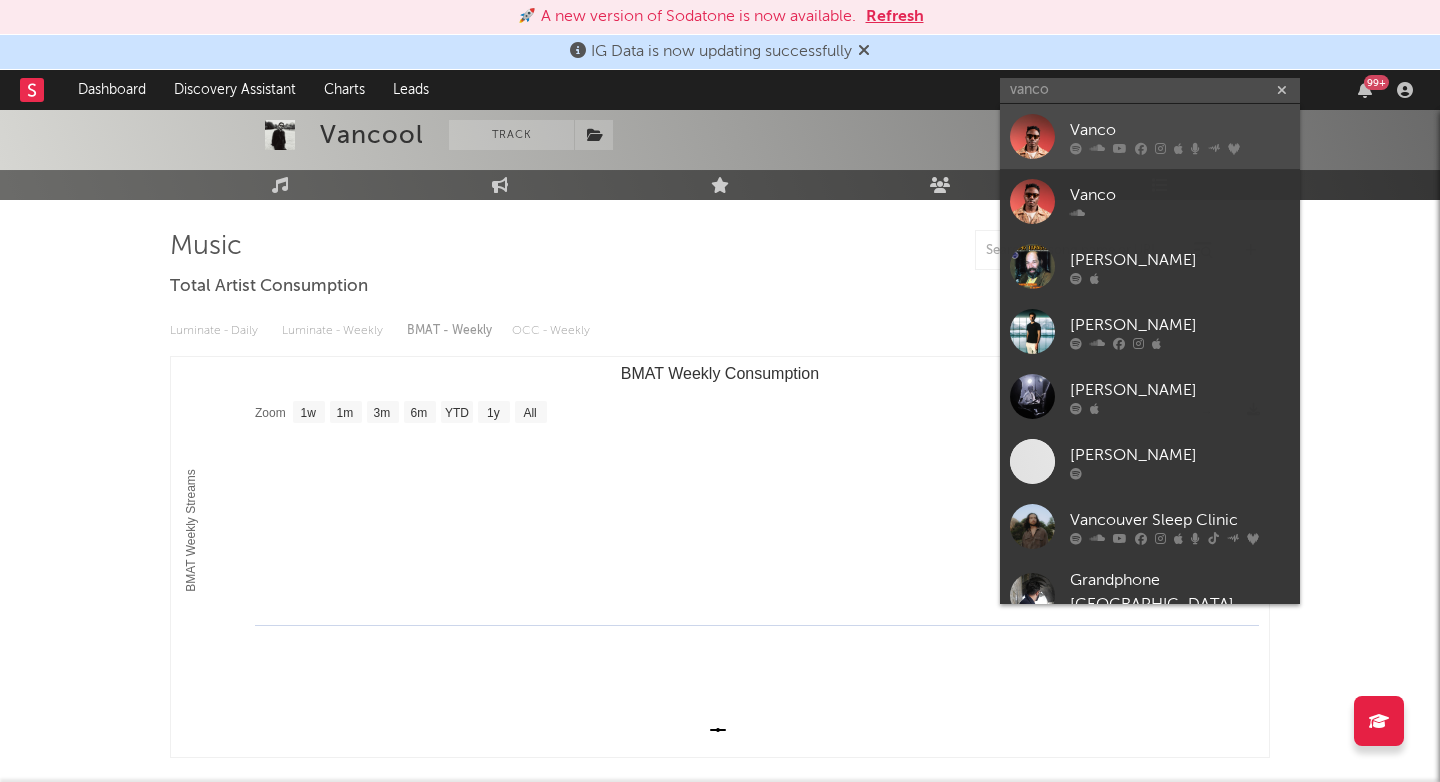 click on "Vanco" at bounding box center (1180, 130) 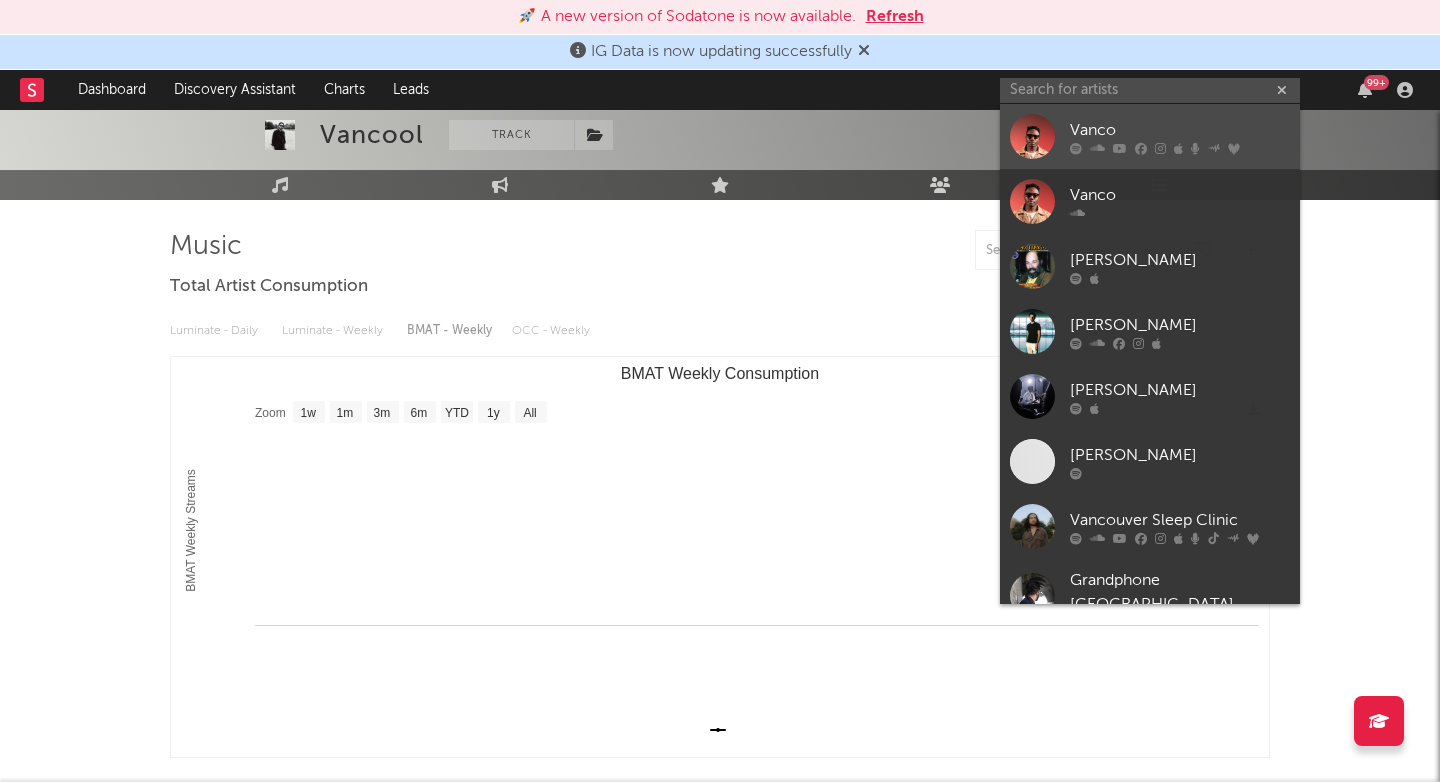 scroll, scrollTop: 0, scrollLeft: 0, axis: both 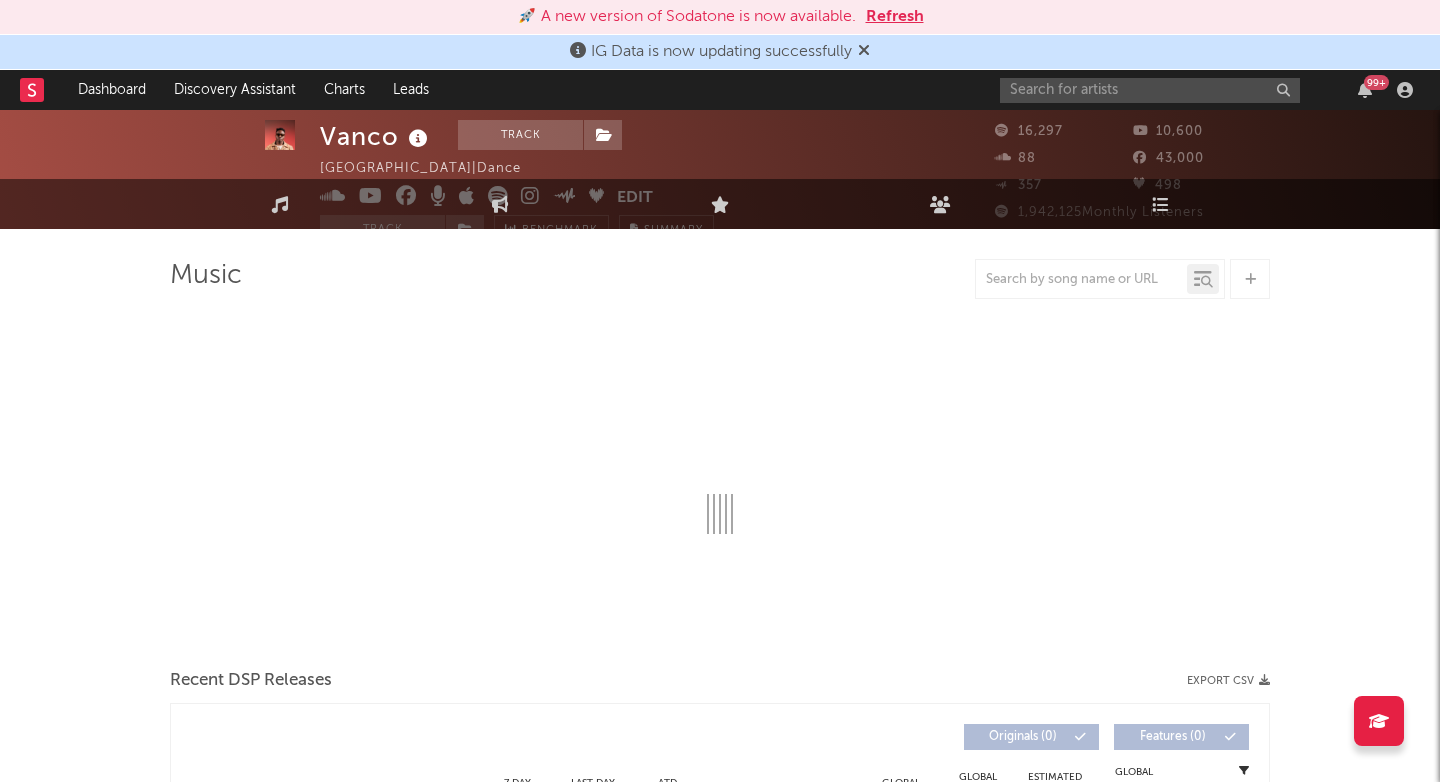 select on "6m" 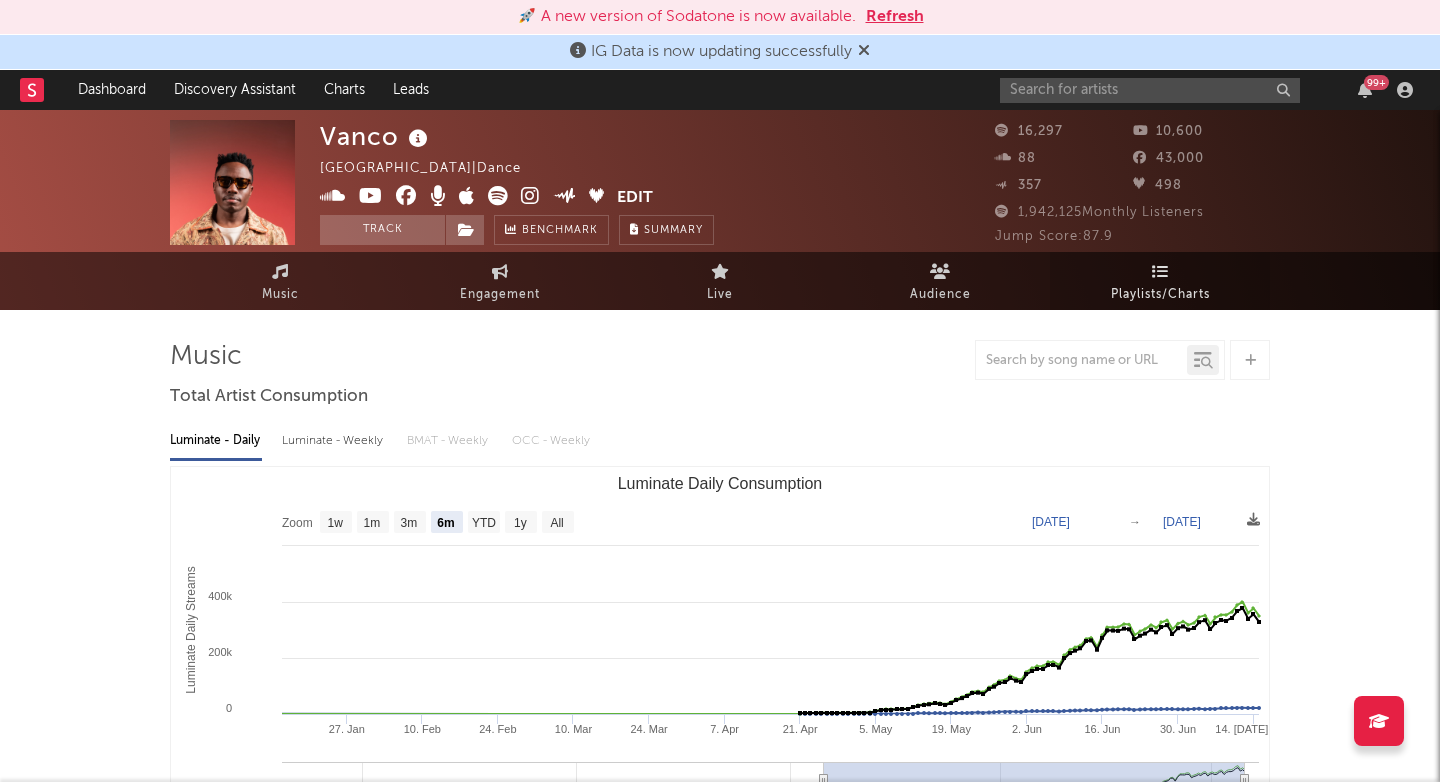scroll, scrollTop: 0, scrollLeft: 0, axis: both 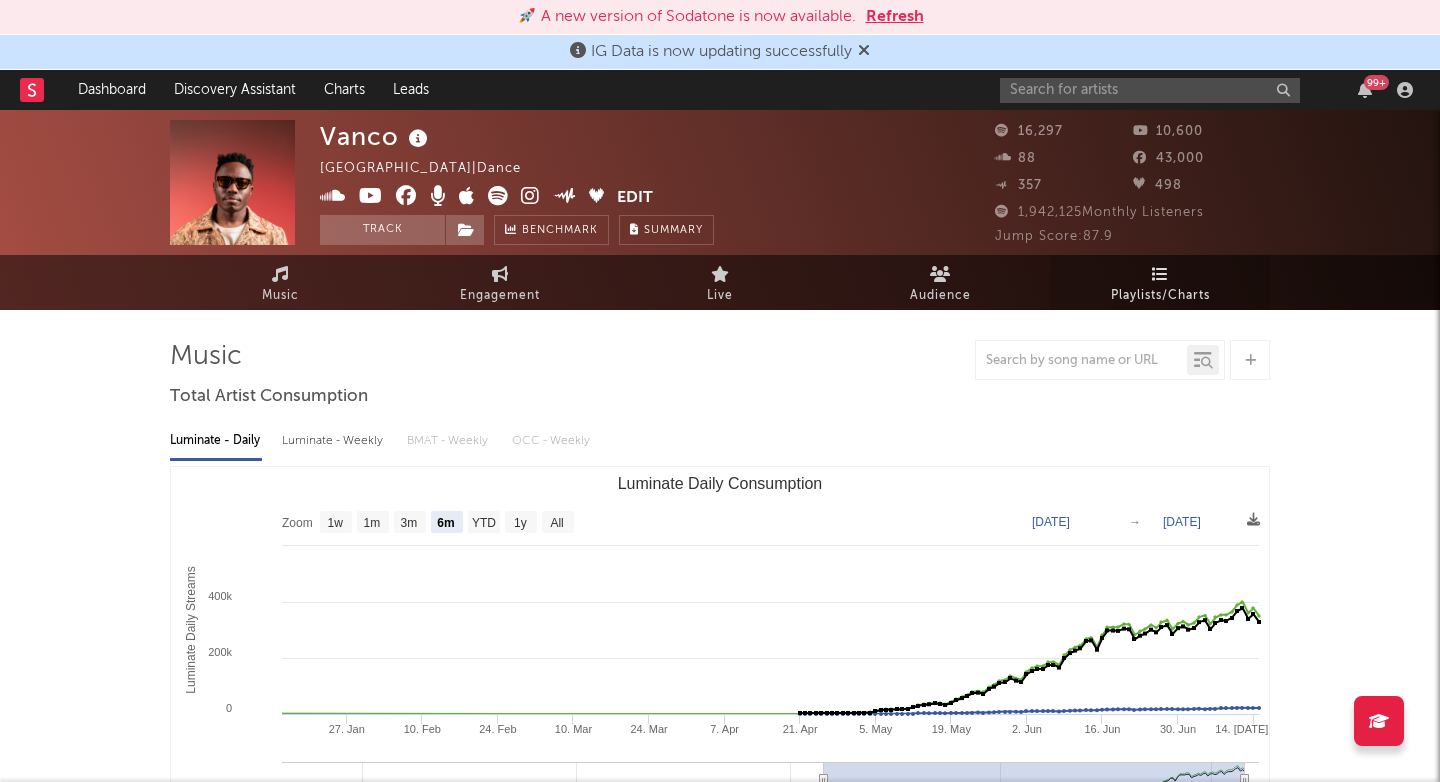 click on "Playlists/Charts" at bounding box center (1160, 282) 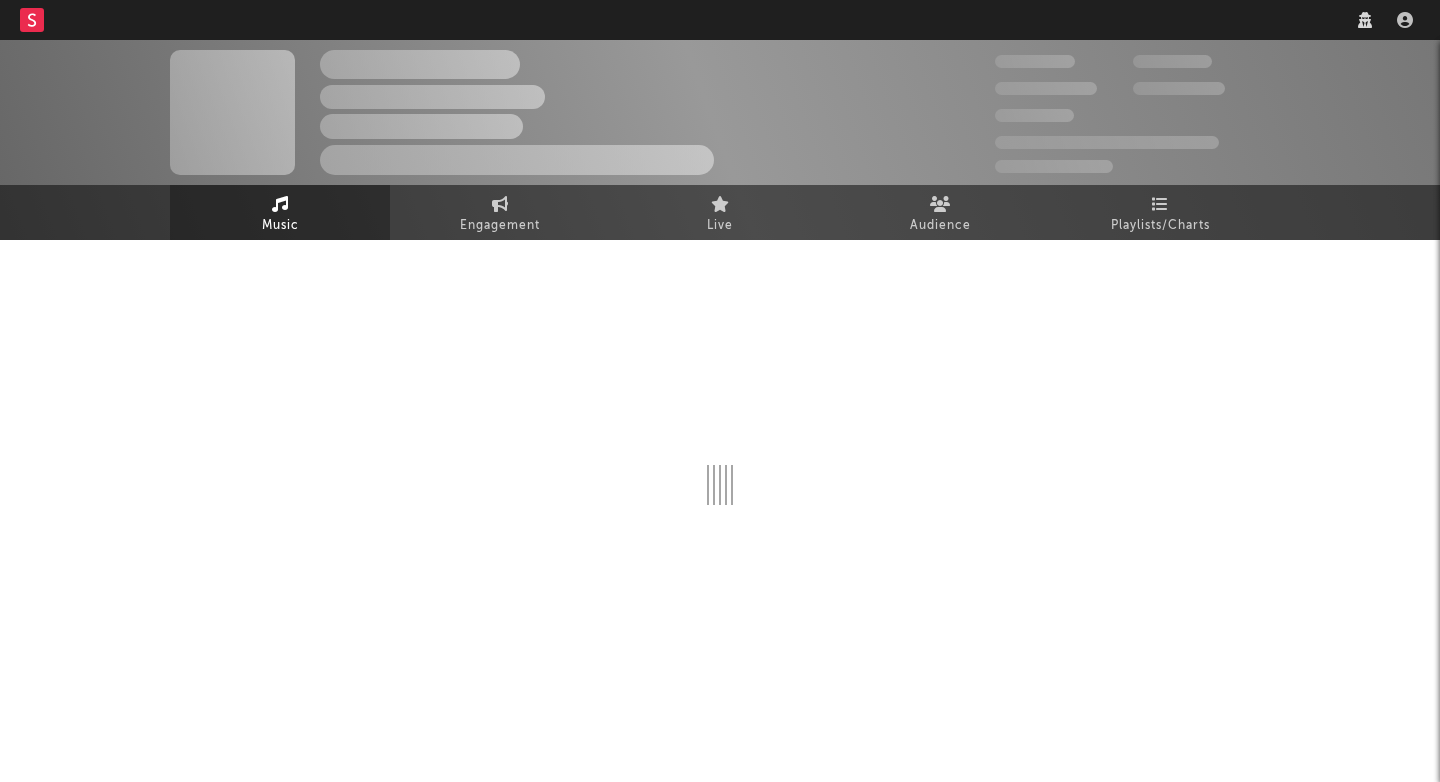 scroll, scrollTop: 0, scrollLeft: 0, axis: both 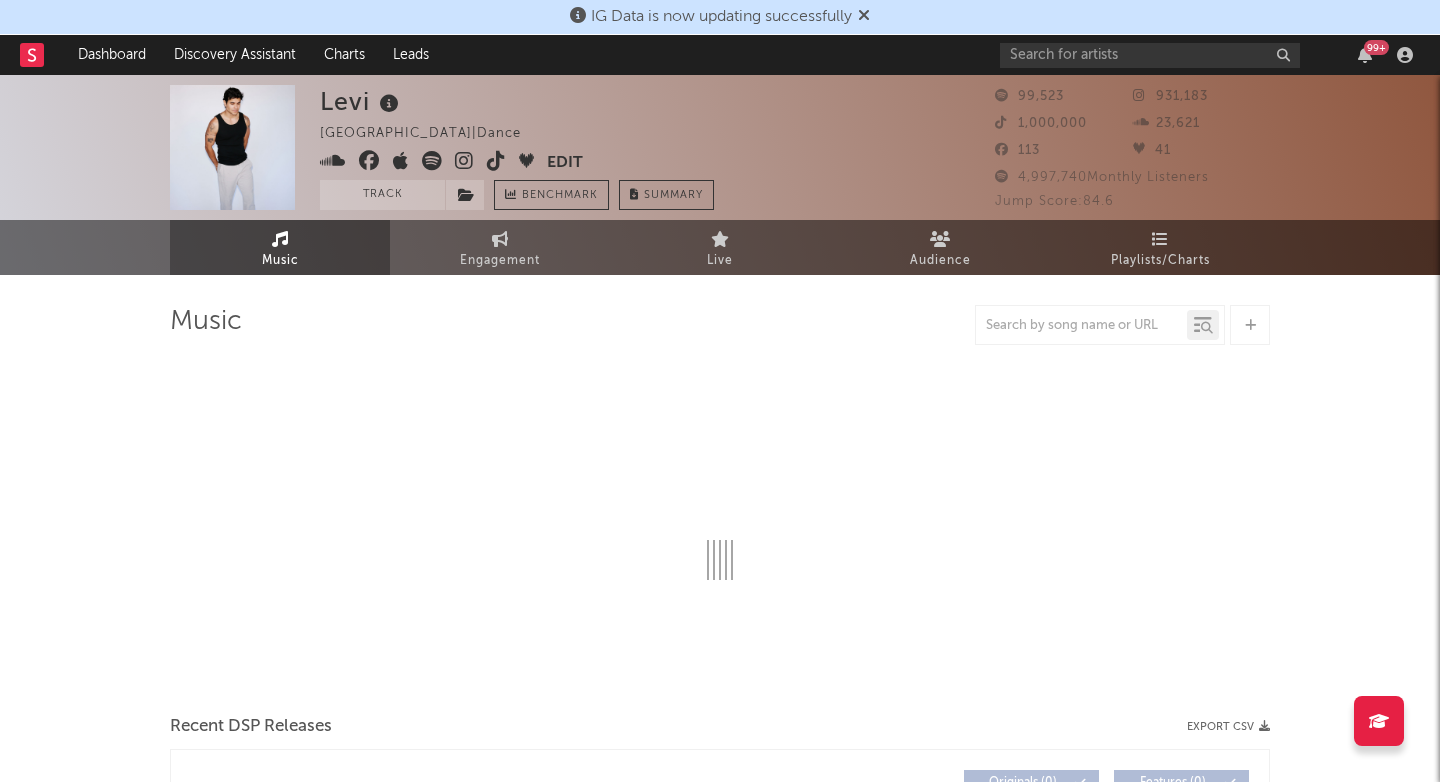 select on "6m" 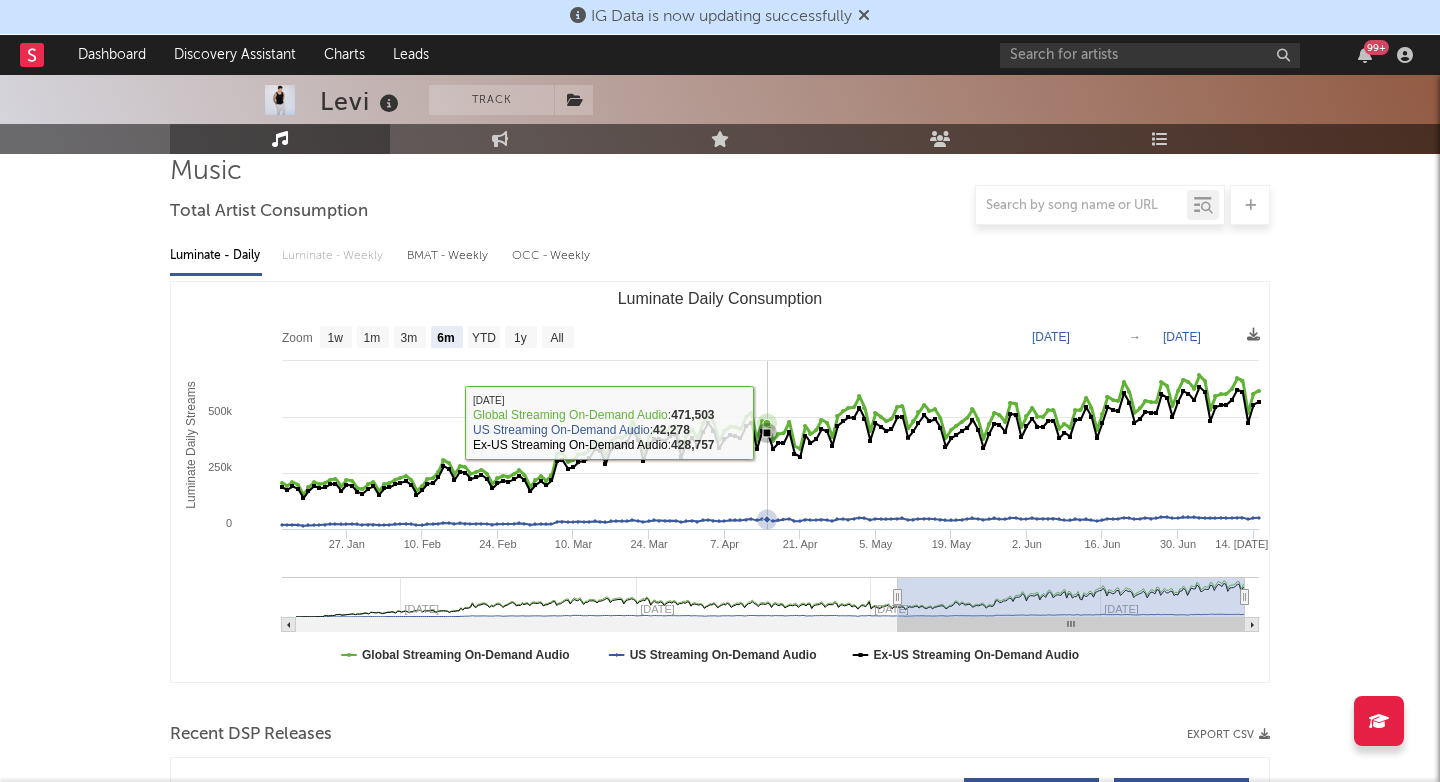 scroll, scrollTop: 459, scrollLeft: 0, axis: vertical 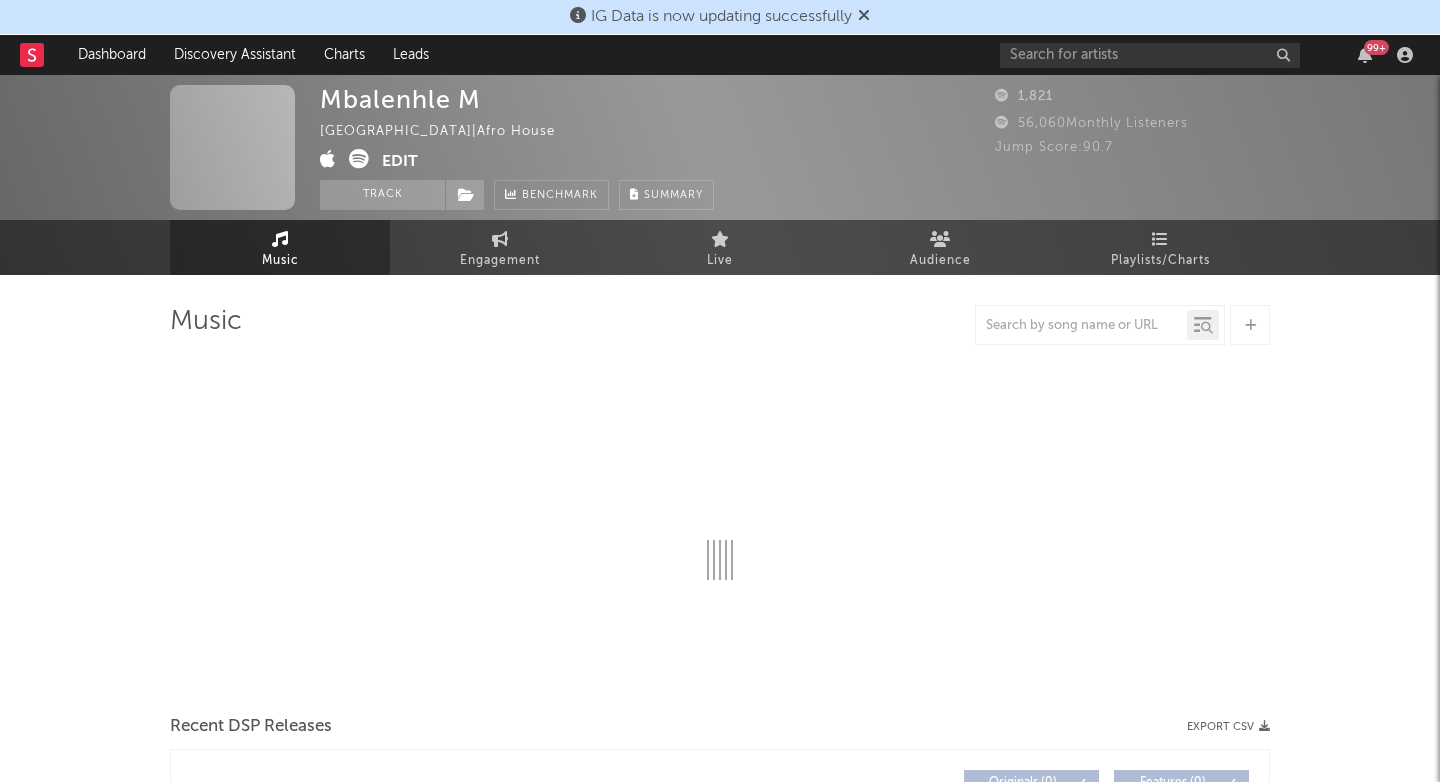 select on "6m" 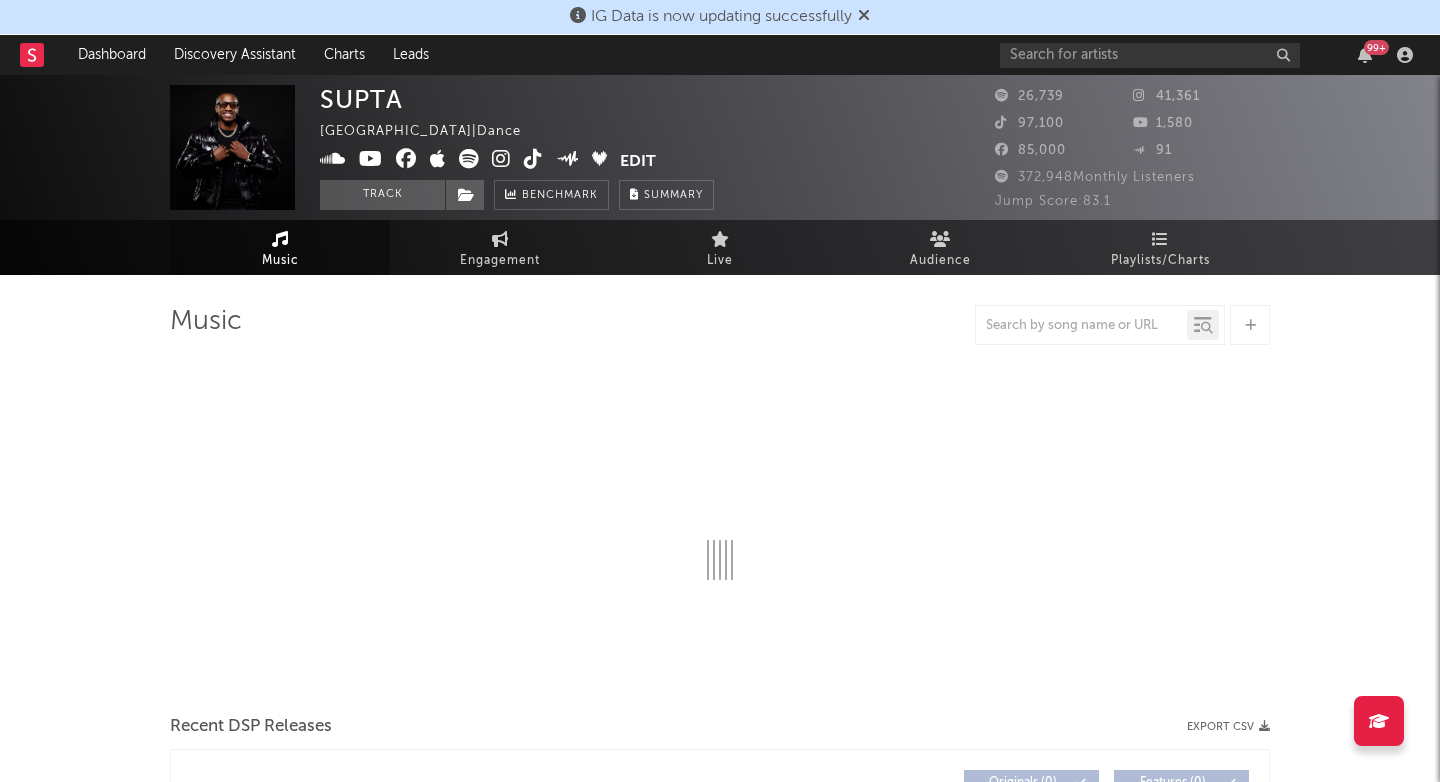 select on "6m" 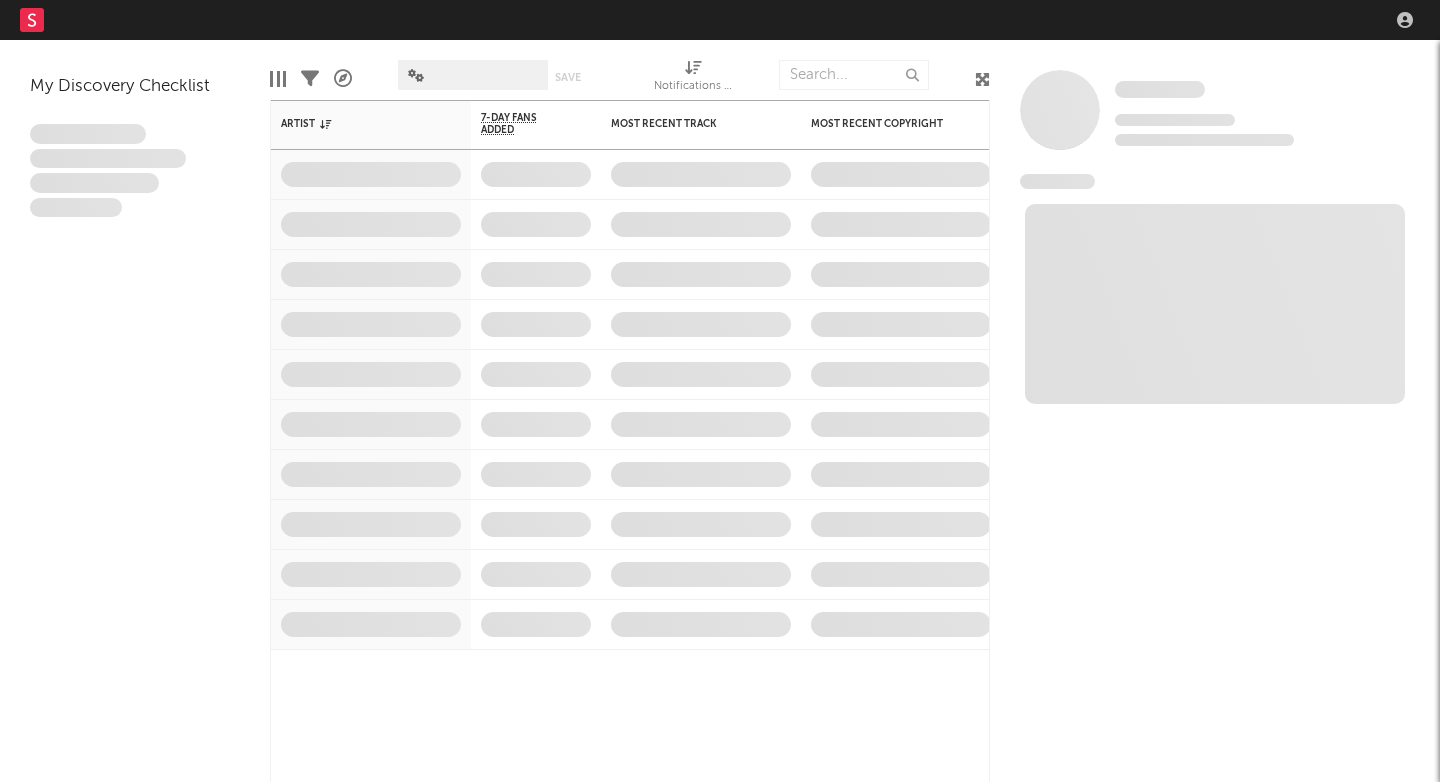 scroll, scrollTop: 0, scrollLeft: 0, axis: both 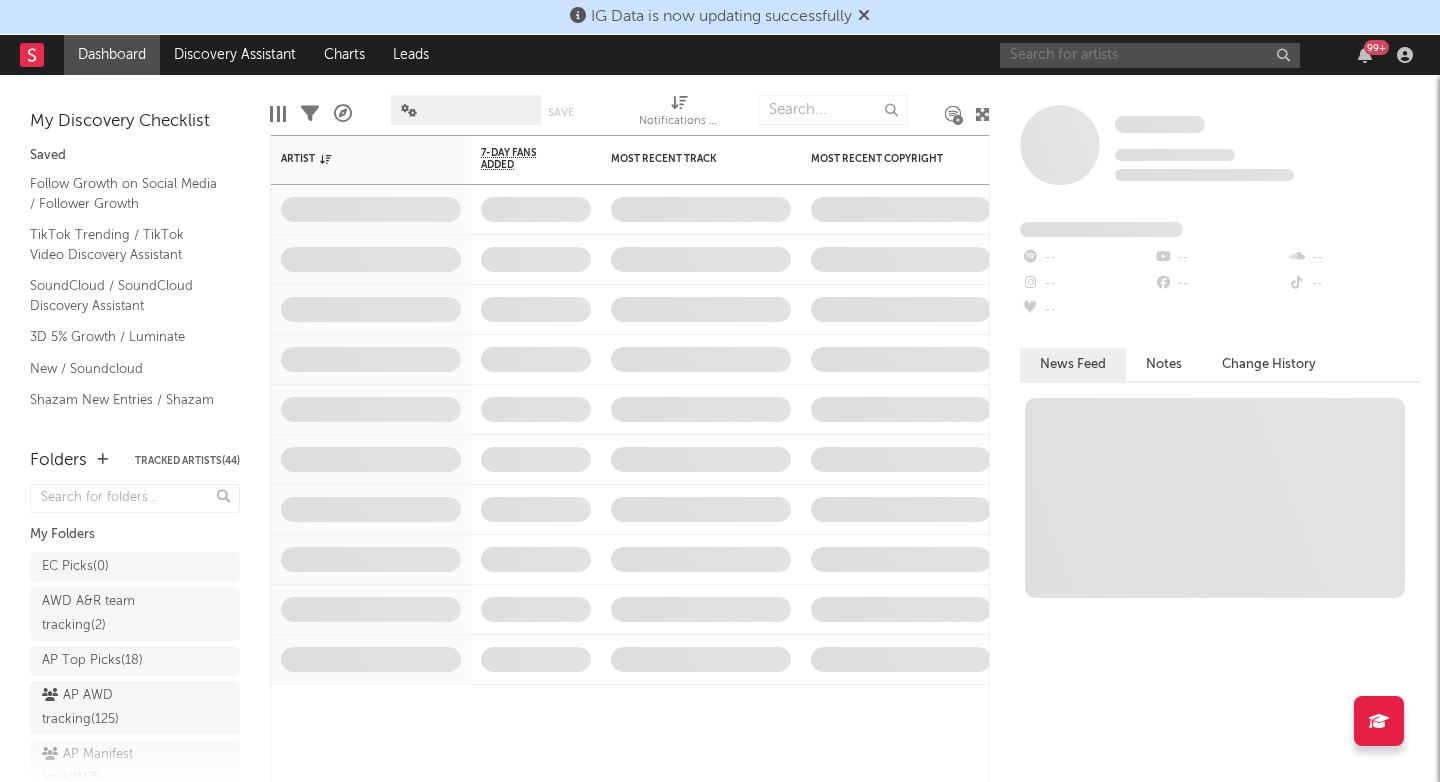 click at bounding box center [1150, 55] 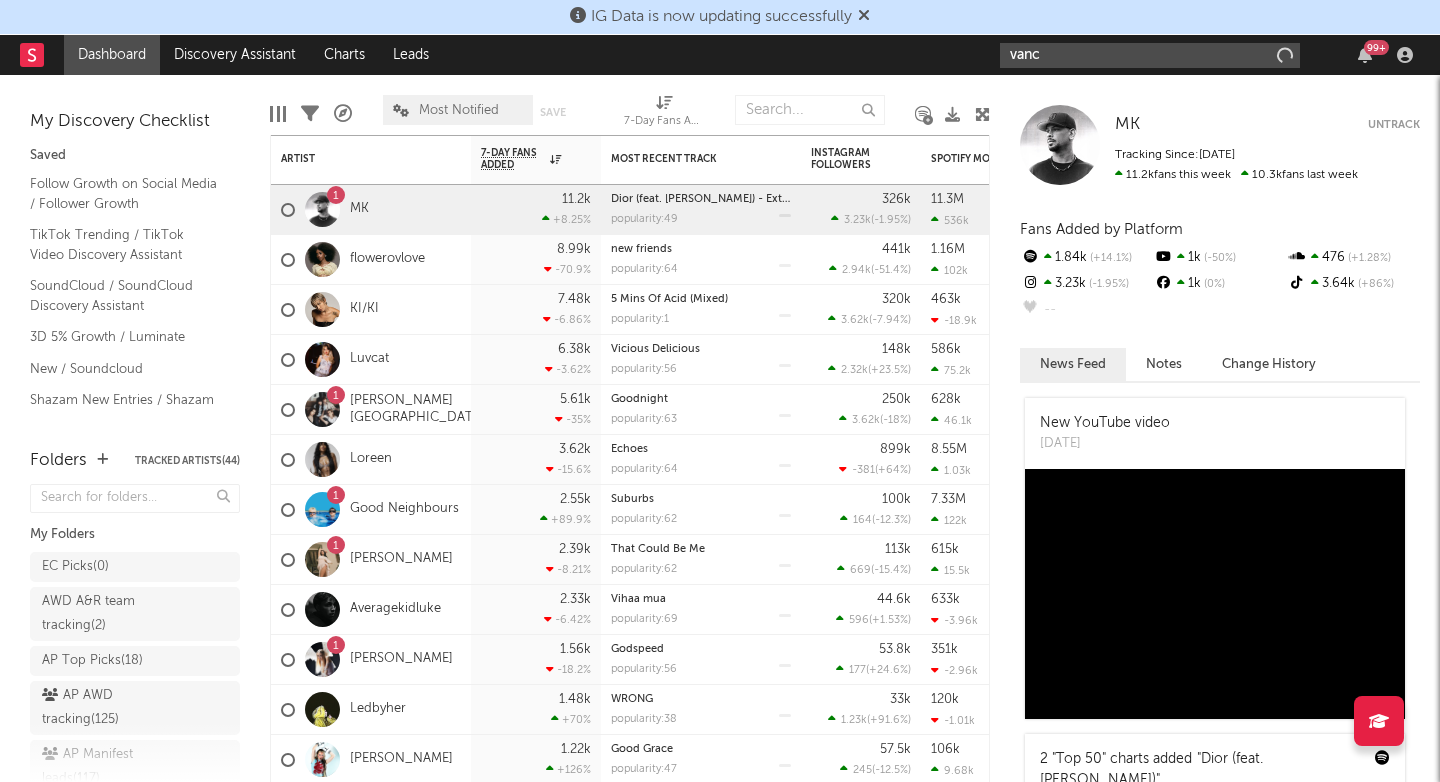 type on "vanco" 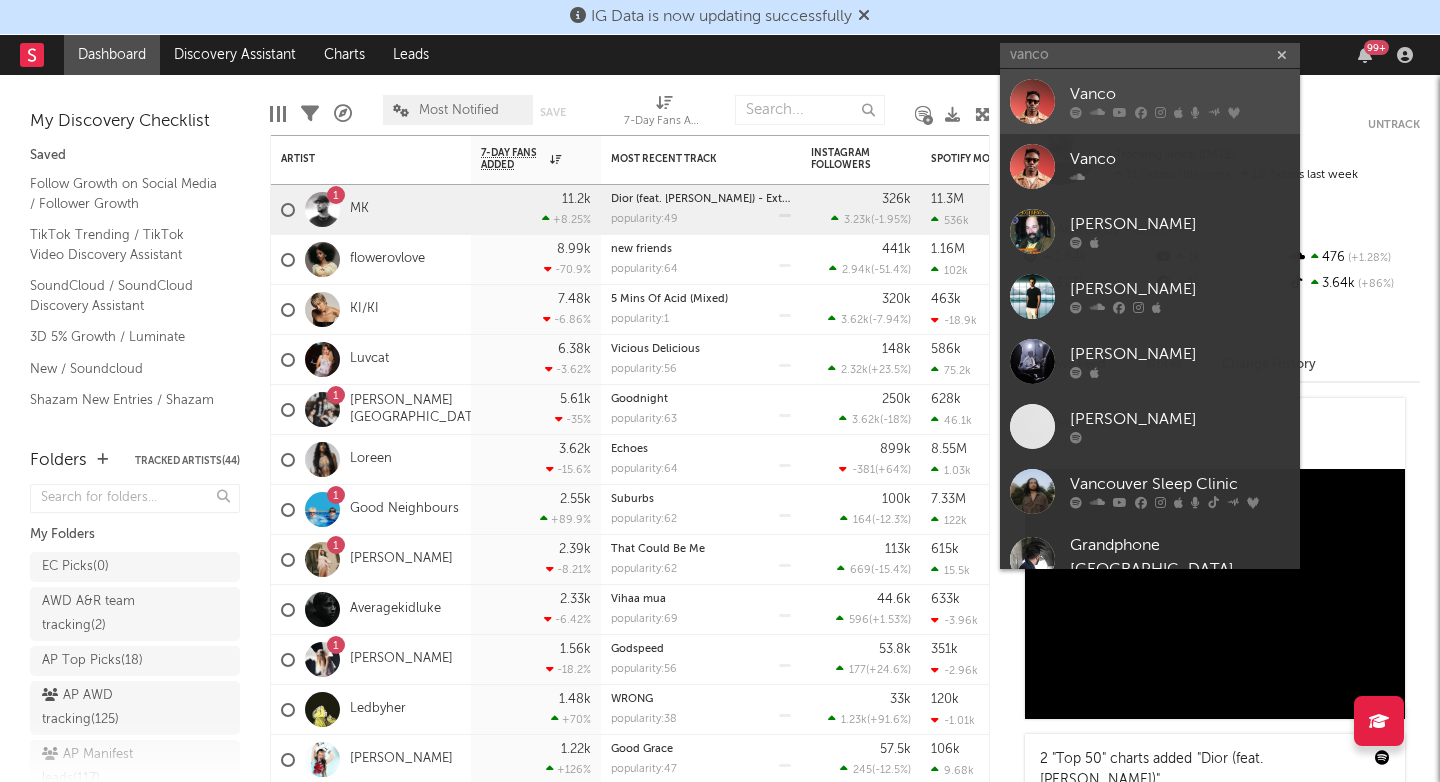 click on "Vanco" at bounding box center [1150, 101] 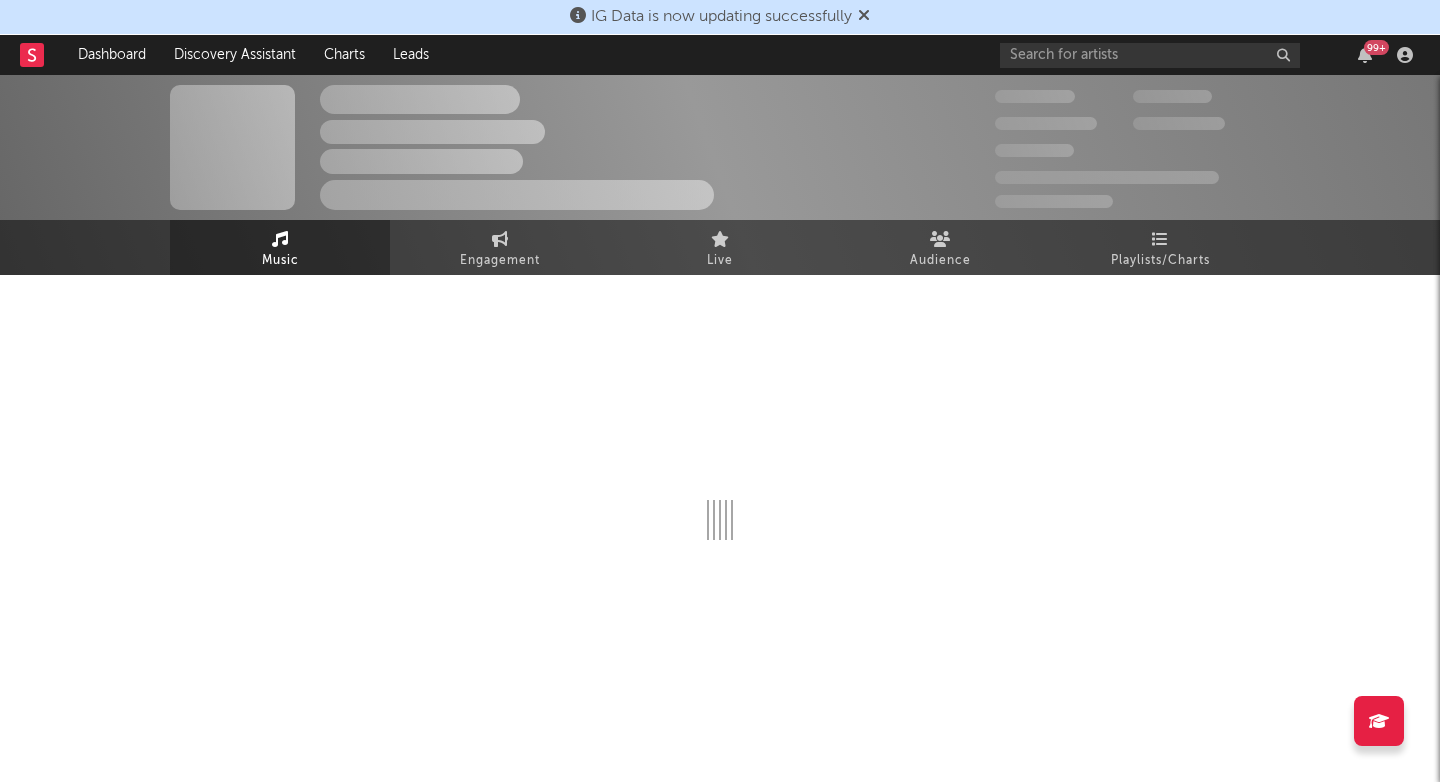scroll, scrollTop: 0, scrollLeft: 0, axis: both 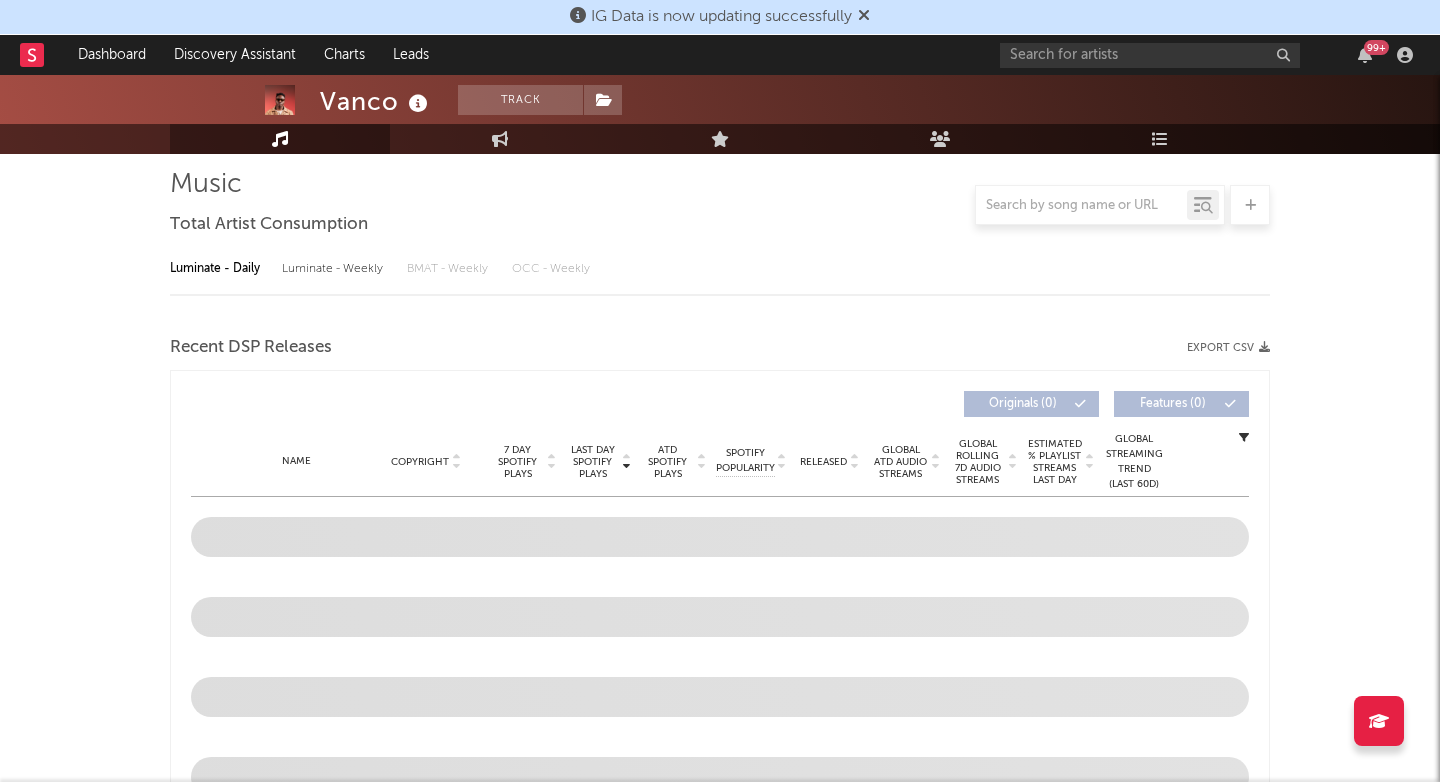 select on "6m" 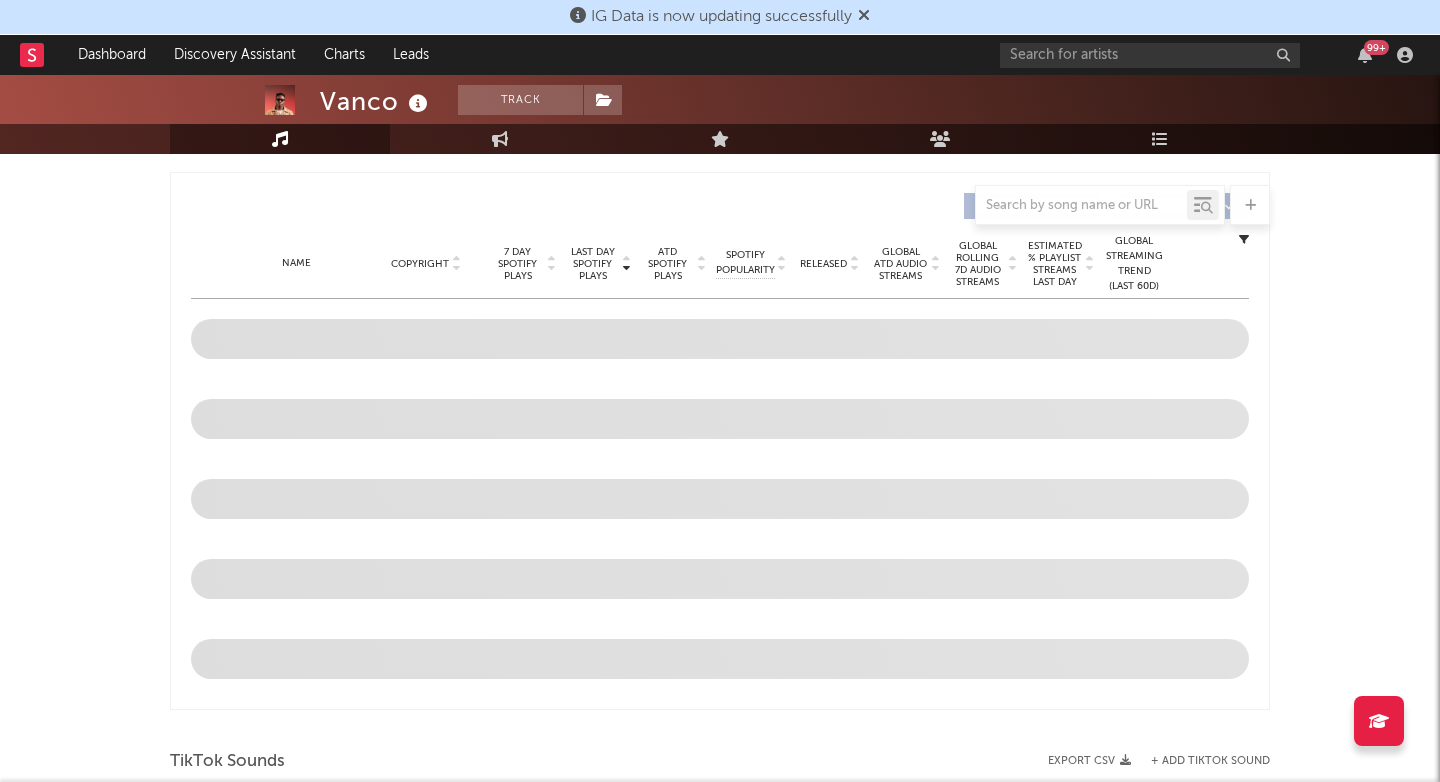 scroll, scrollTop: 762, scrollLeft: 0, axis: vertical 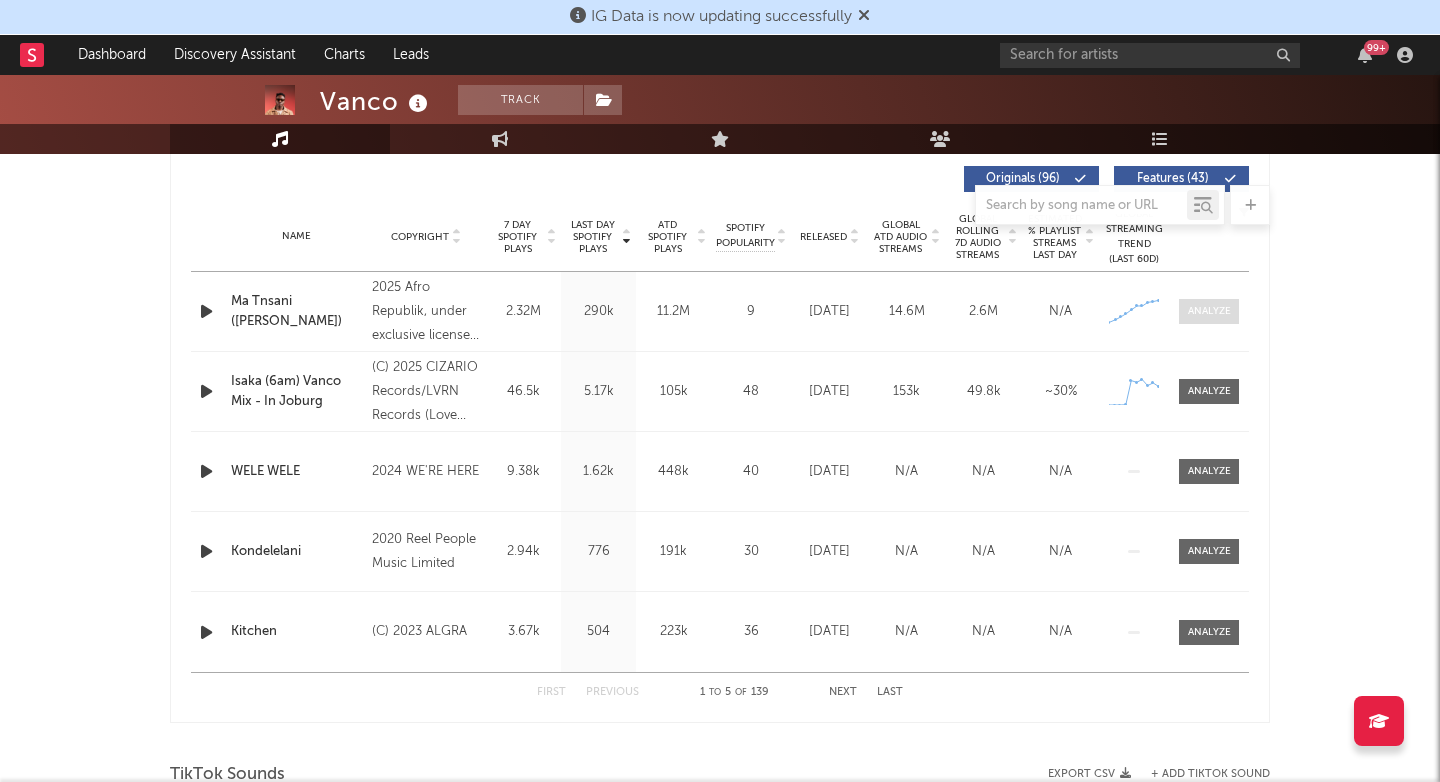 click at bounding box center (1209, 311) 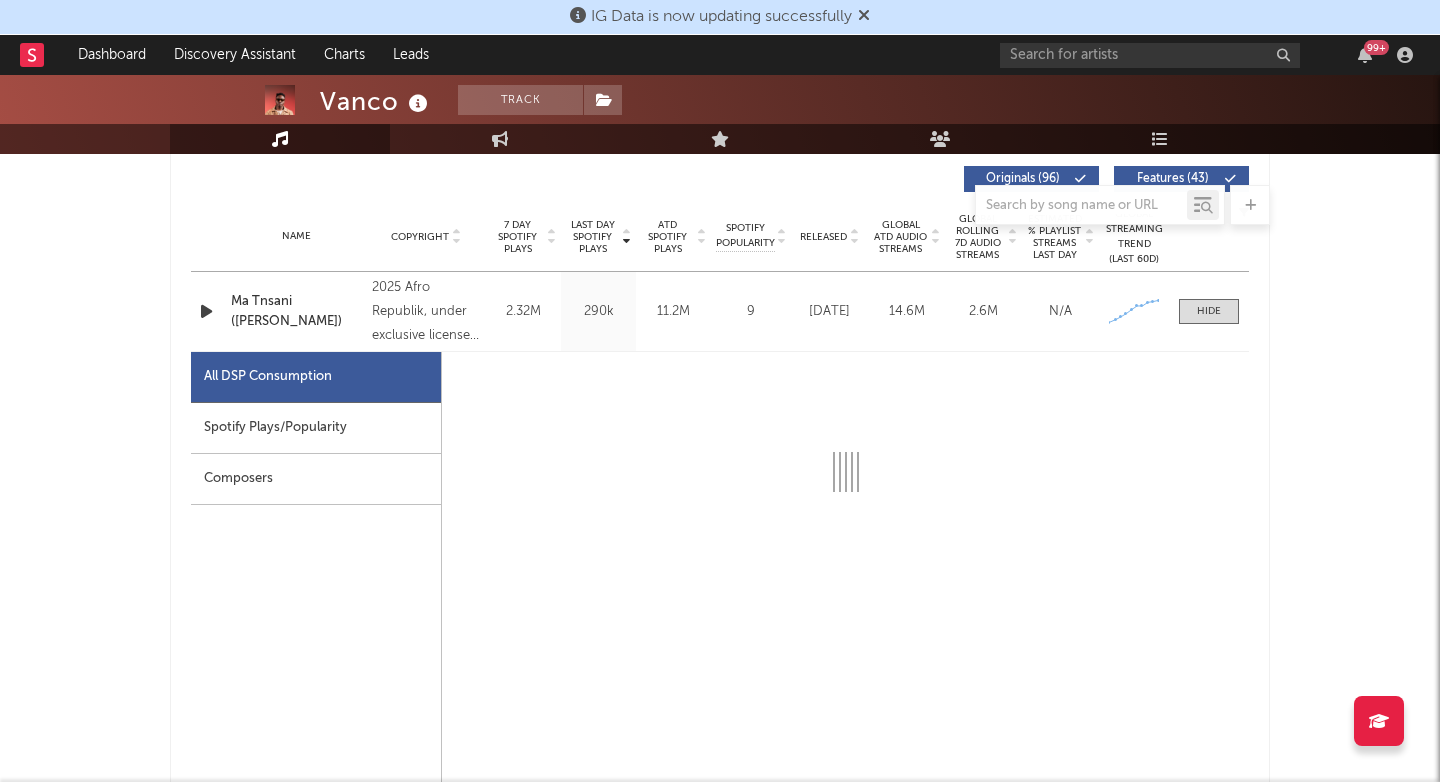 select on "1w" 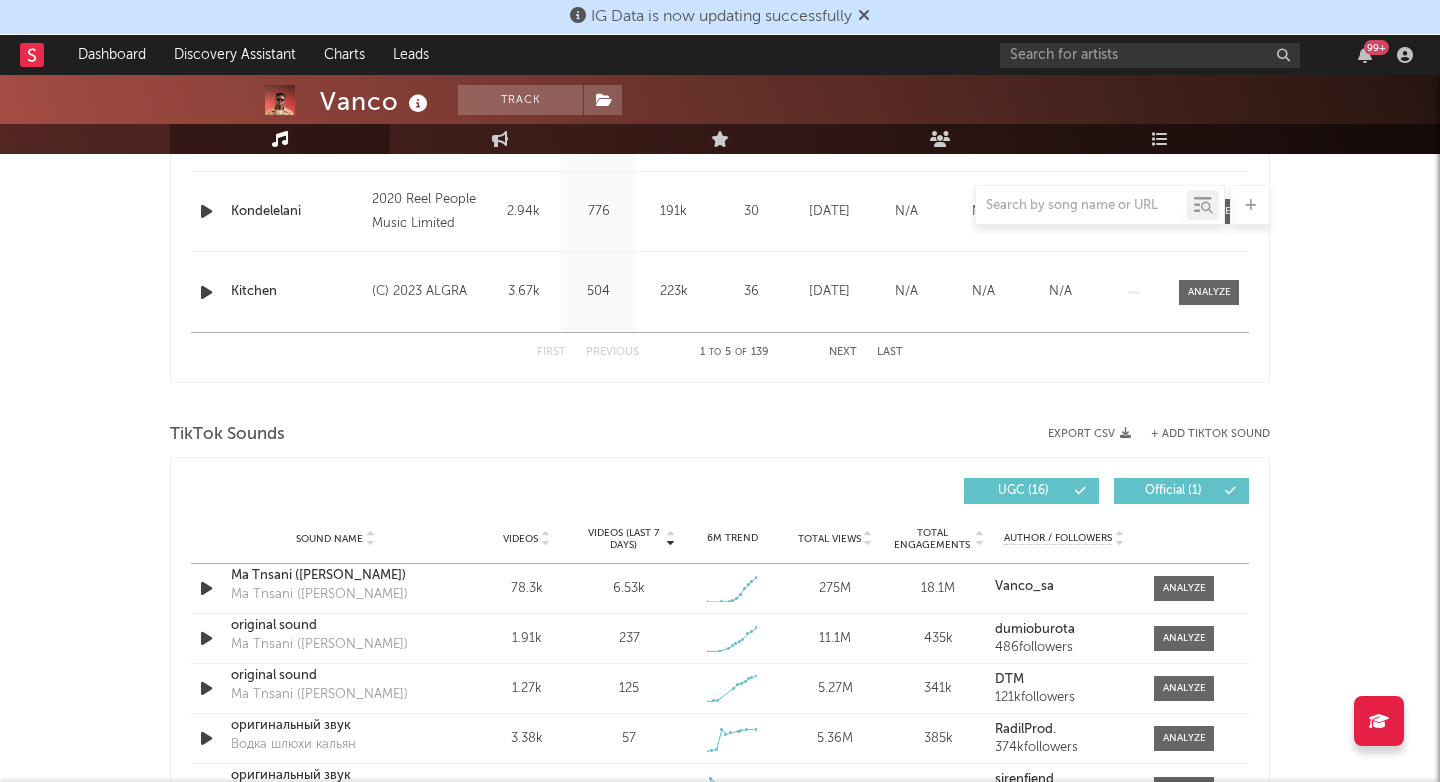 scroll, scrollTop: 2311, scrollLeft: 0, axis: vertical 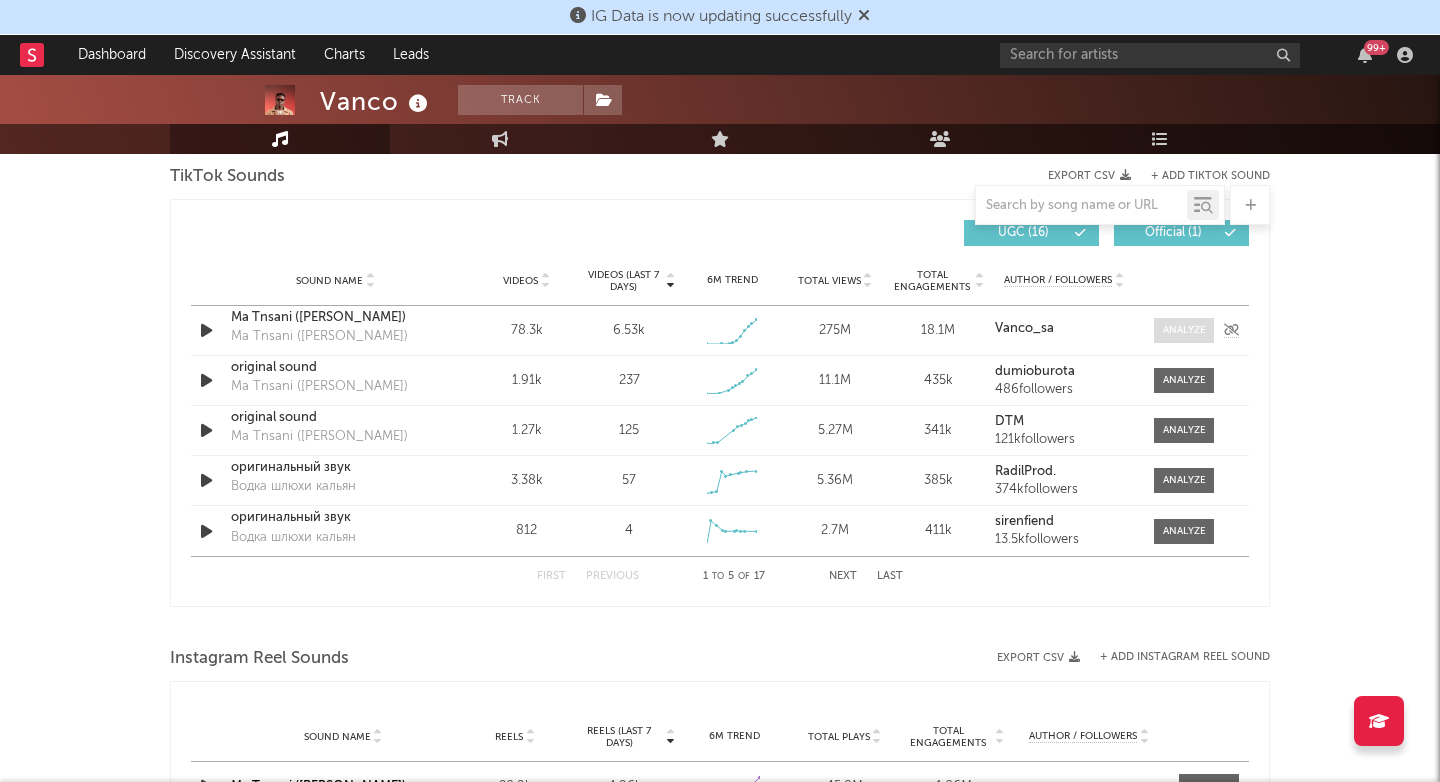 click at bounding box center [1184, 330] 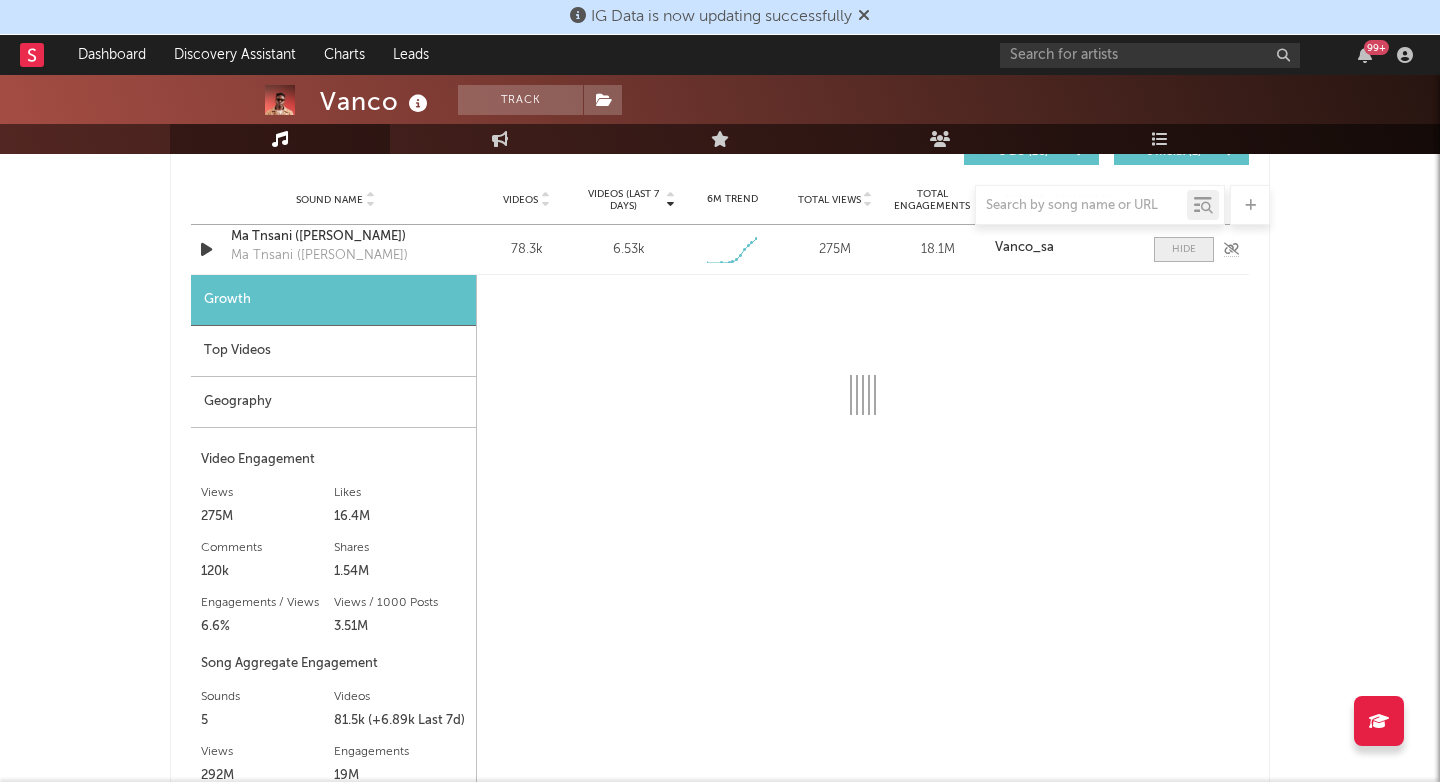 select on "1w" 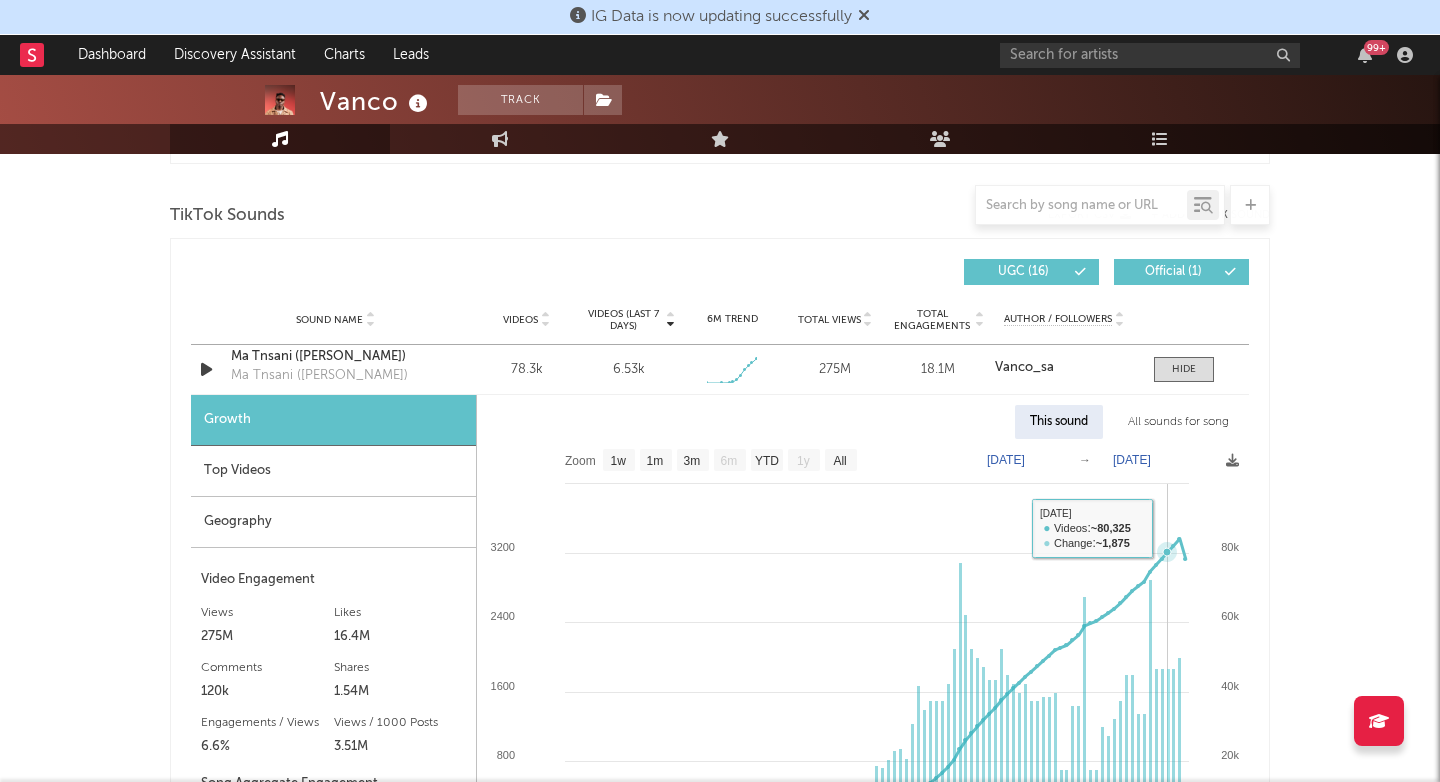scroll, scrollTop: 2287, scrollLeft: 0, axis: vertical 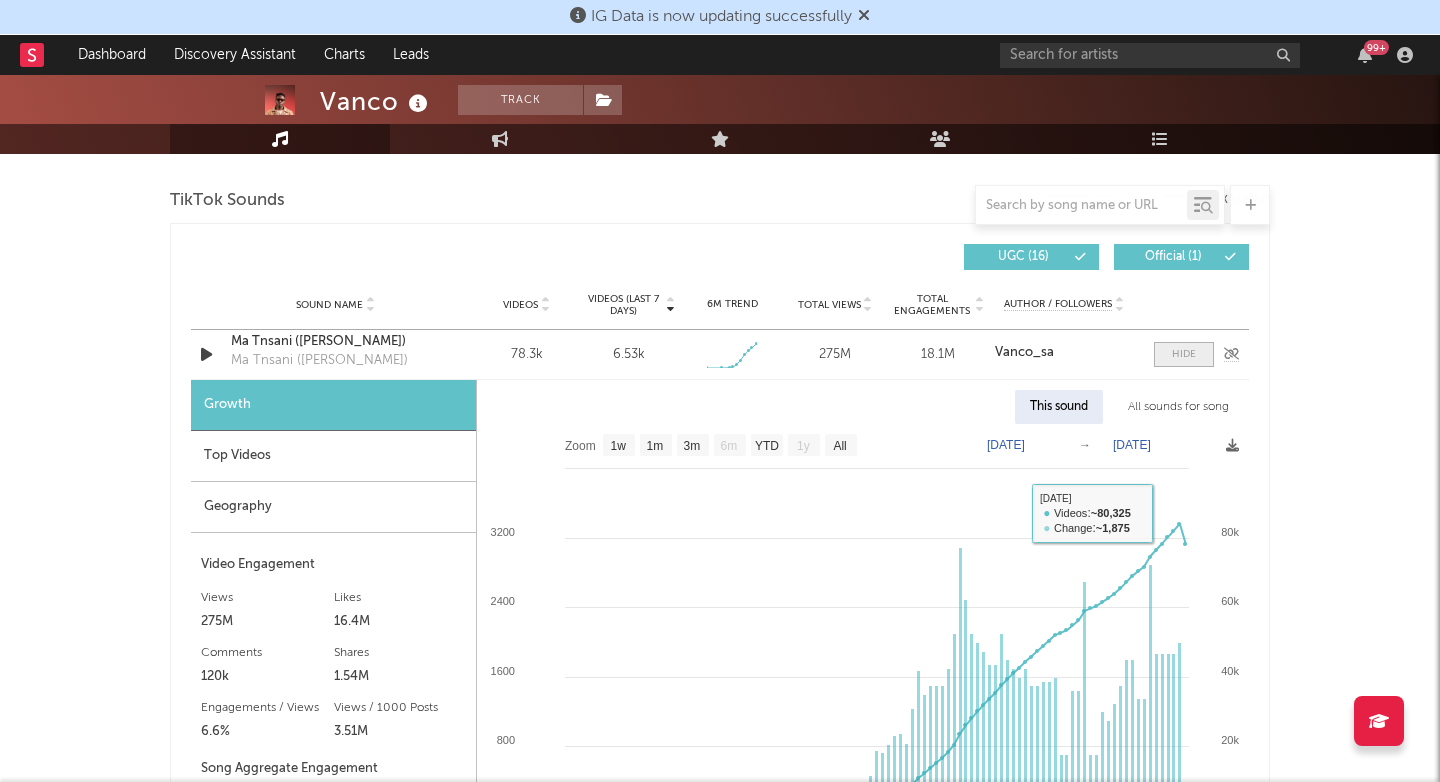 click at bounding box center [1184, 354] 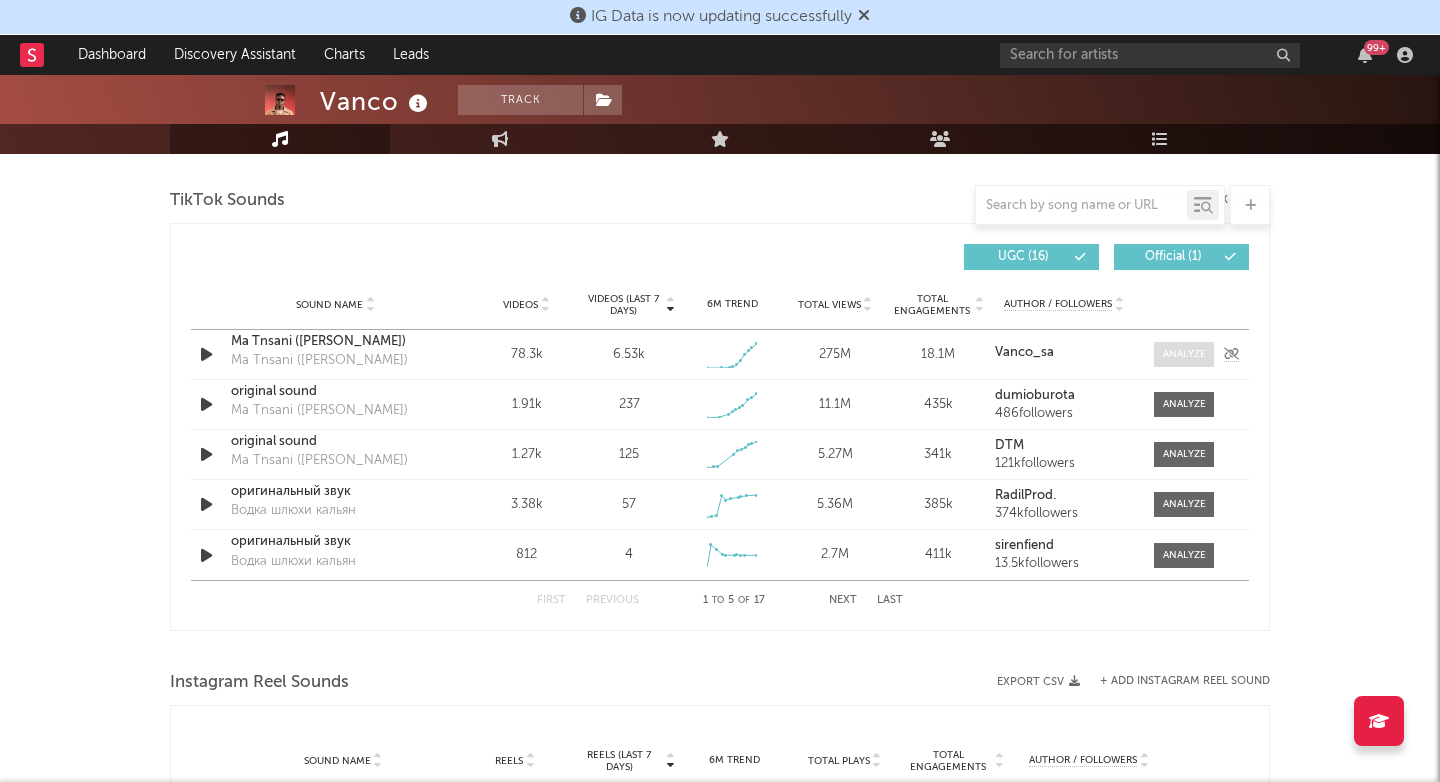 click at bounding box center (1184, 354) 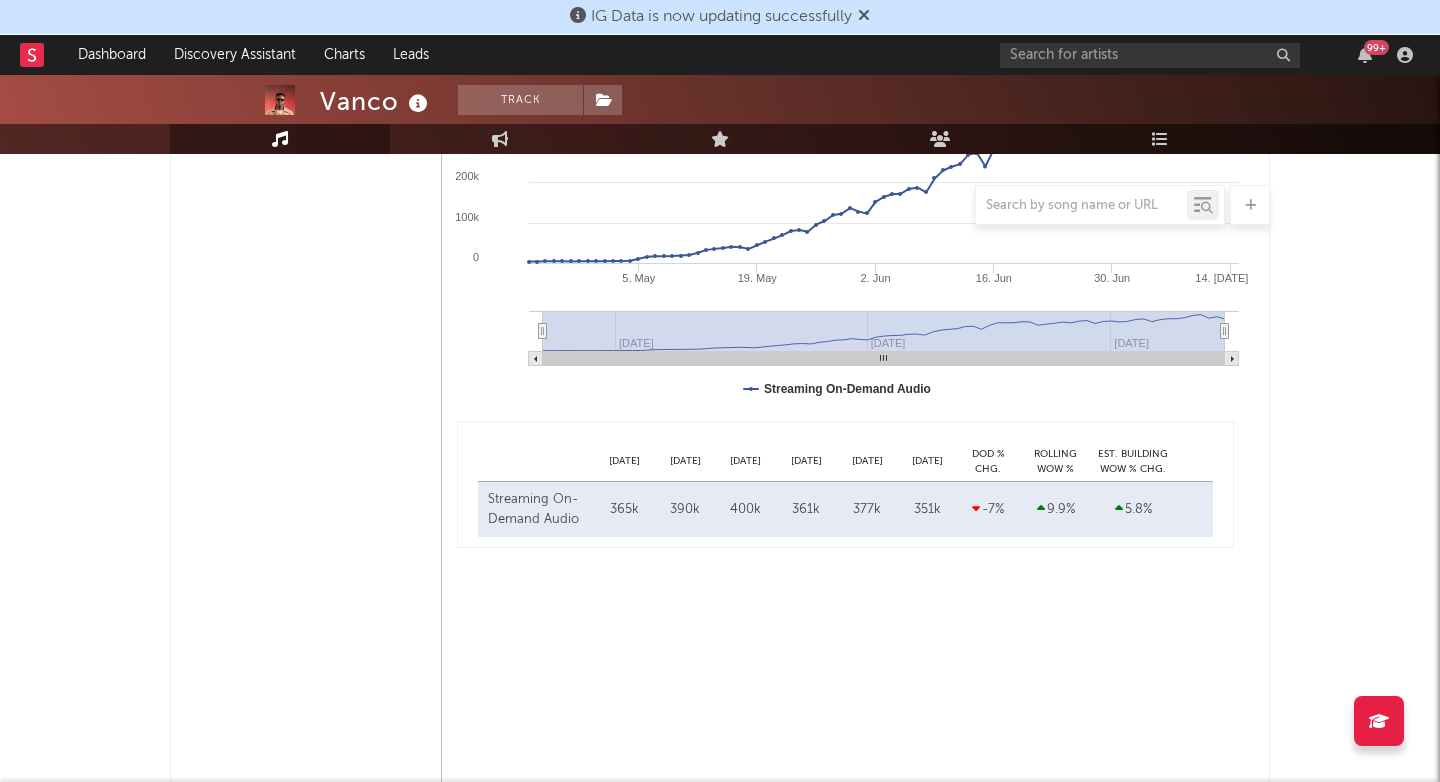 scroll, scrollTop: 974, scrollLeft: 0, axis: vertical 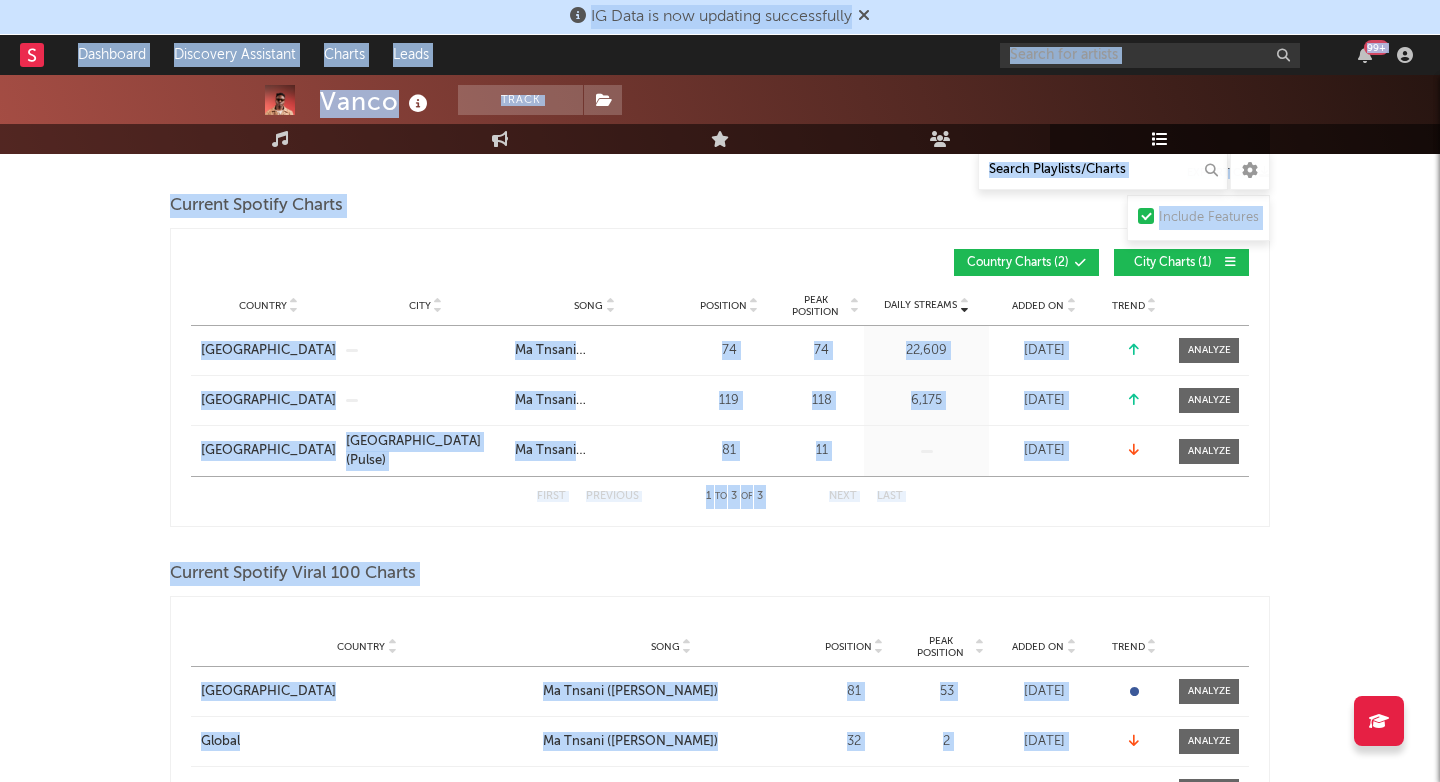 click on "Vanco Track [GEOGRAPHIC_DATA]  |  Dance Edit Track Benchmark Summary 16,297 10,600 88 43,000 357 498 1,942,125  Monthly Listeners Jump Score:  87.9 Music Engagement Live Audience Playlists/Charts Playlists/Charts Include Features Export CSV  Current Spotify Charts Country City Song Position Peak Position Added On Trend Position Daily Streams Country Charts   ( 2 ) City Charts   ( 1 ) Country City Song Position Peak Position Estimated Daily Streams Playlist Followers Daily Streams Added On Exited On Trend Country [GEOGRAPHIC_DATA] City Song Ma Tnsani ([PERSON_NAME]) Position 74 Peak Position 74 Estimated Daily Streams Playlist Followers 0 Daily Streams 22,609 Added On [DATE] Exited On [DATE] Trend Country [GEOGRAPHIC_DATA] City Song Ma Tnsani ([PERSON_NAME]) Position 119 Peak Position 118 Estimated Daily Streams Playlist Followers 0 Daily Streams 6,175 Added On [DATE] Exited On [DATE] Trend Country [GEOGRAPHIC_DATA] [GEOGRAPHIC_DATA] (Pulse) Song Ma Tnsani ([PERSON_NAME]) Position 81 Peak Position 11 0 Daily Streams" at bounding box center [720, 1771] 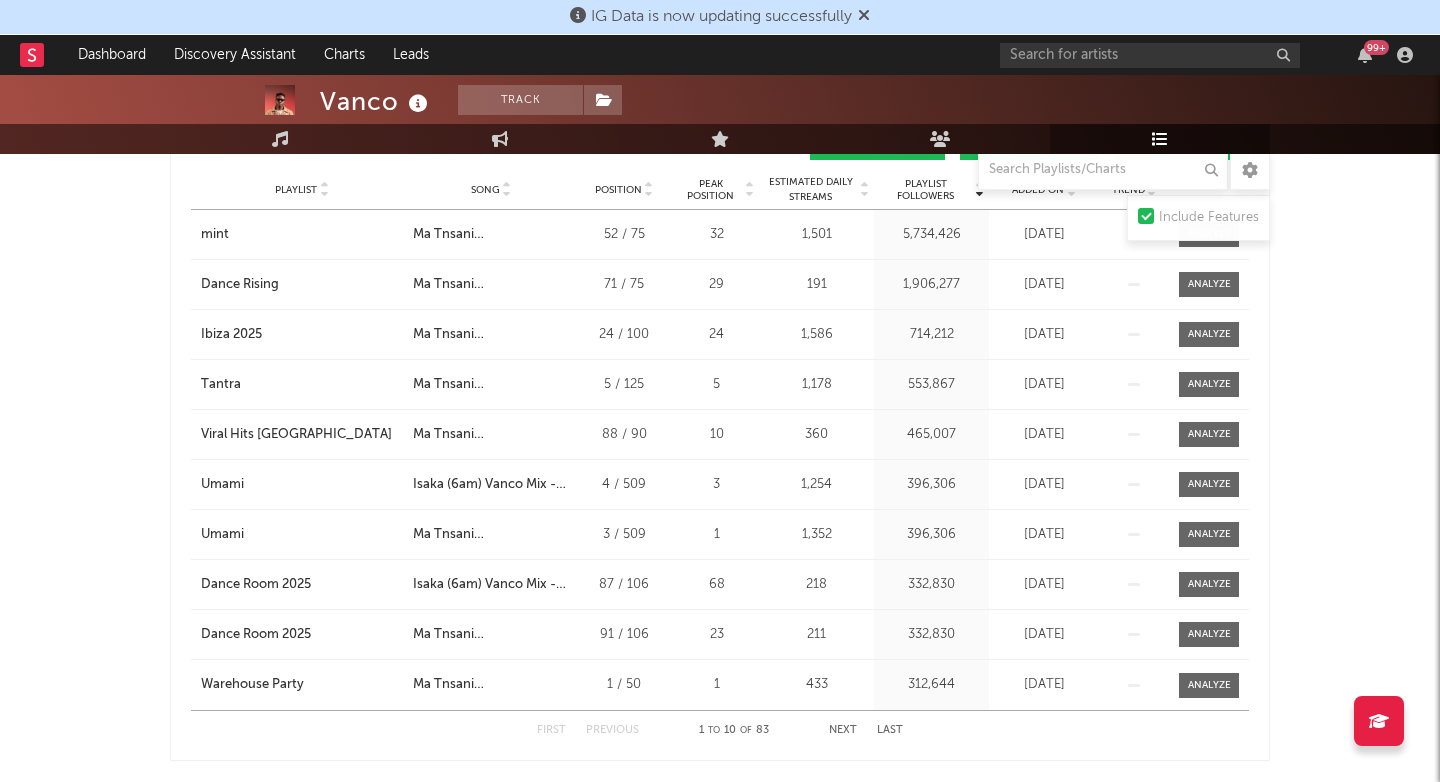 scroll, scrollTop: 1448, scrollLeft: 0, axis: vertical 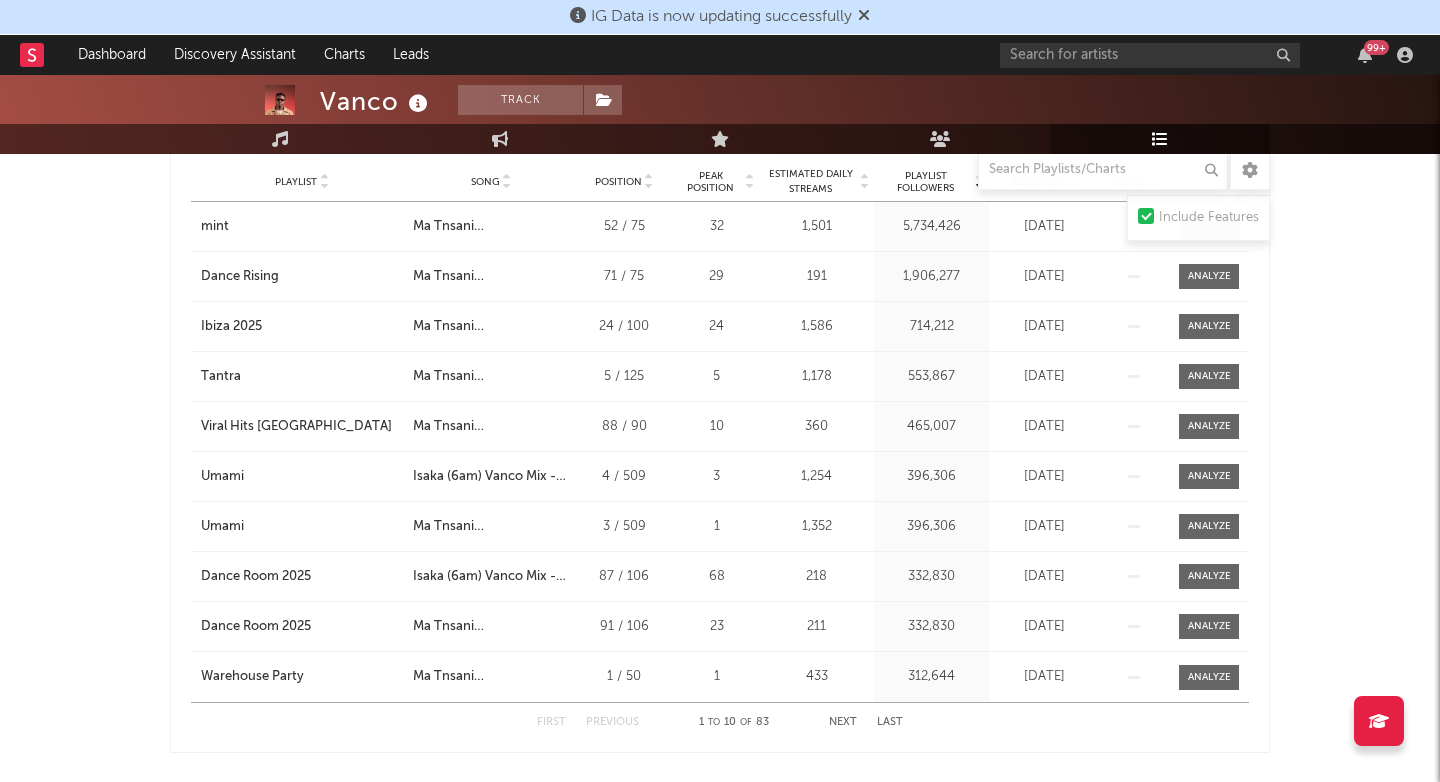 click on "32" at bounding box center [716, 227] 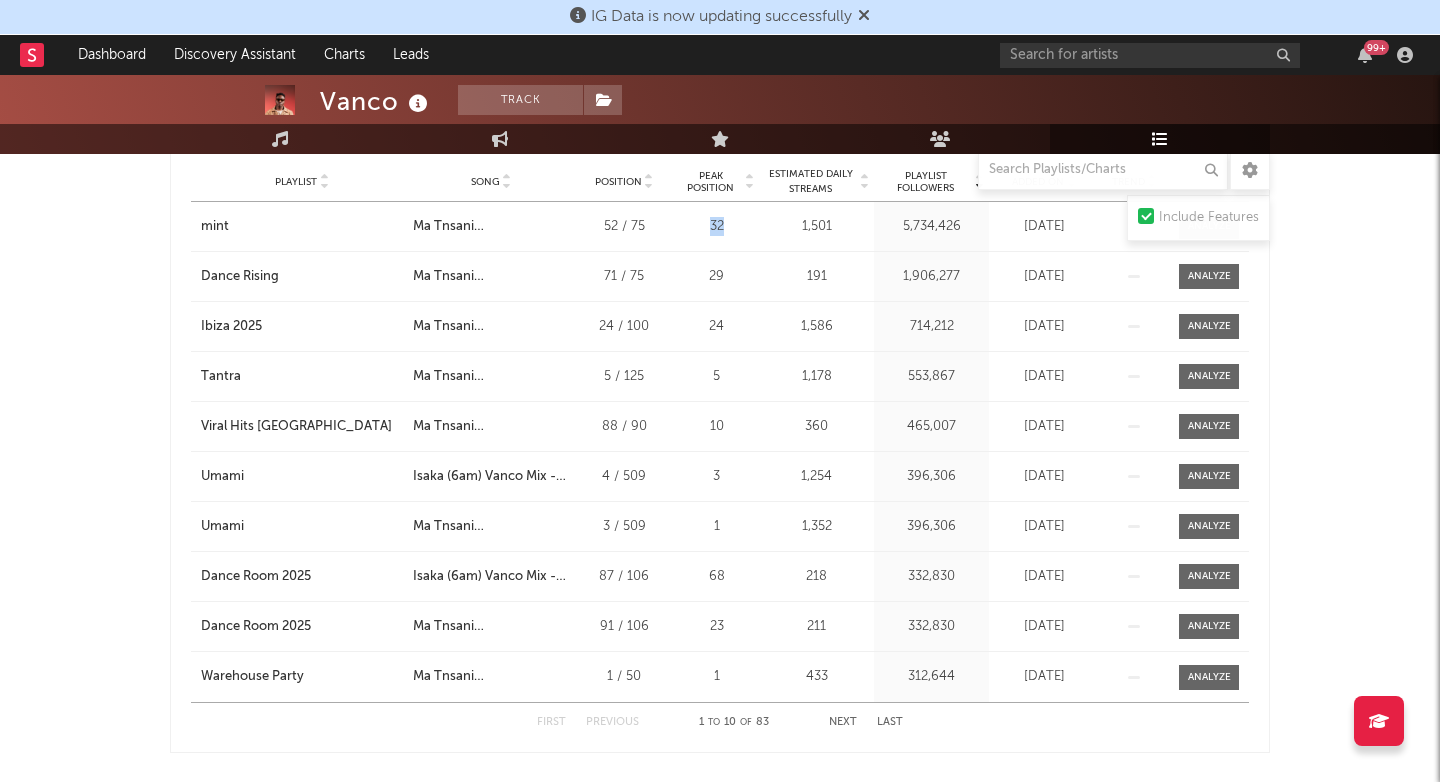 click on "32" at bounding box center [716, 227] 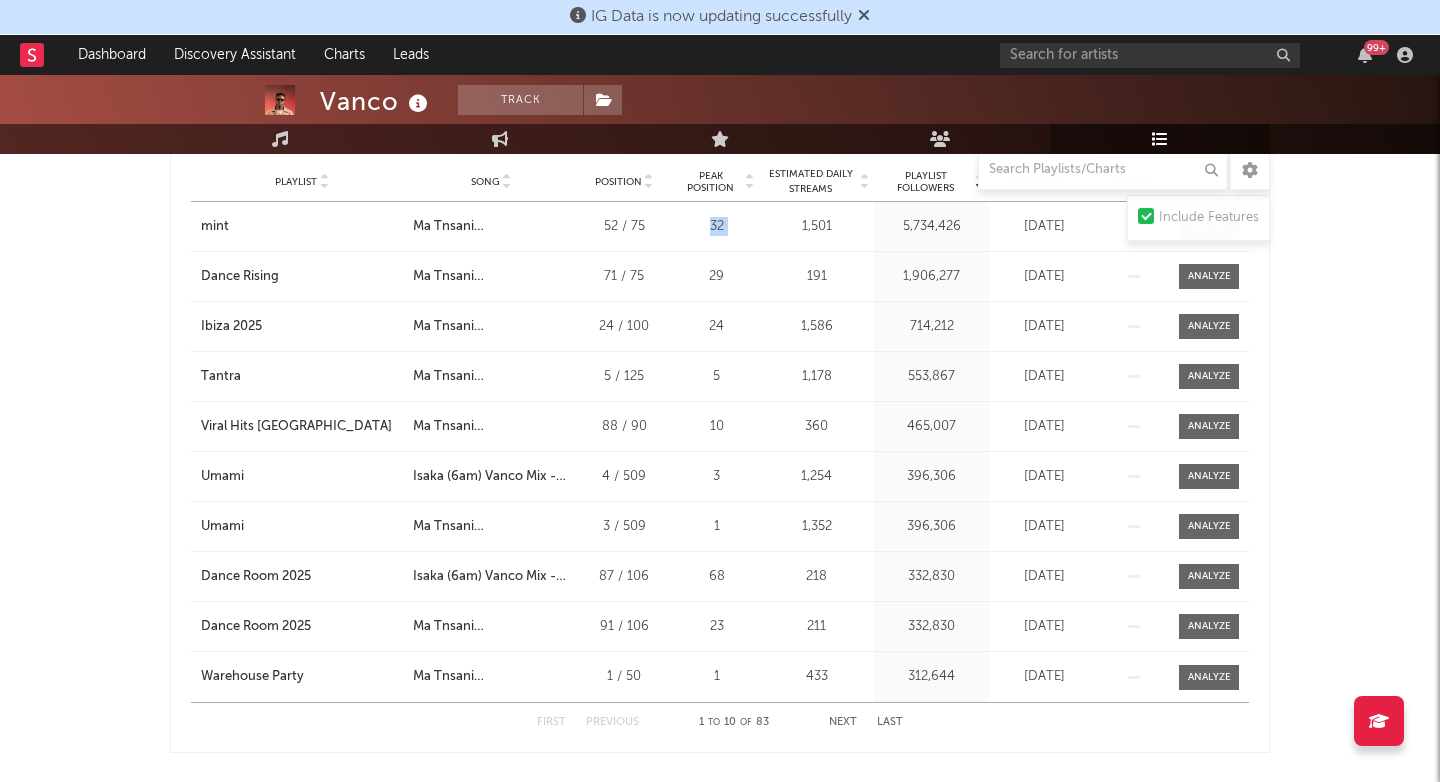 click on "32" at bounding box center [716, 227] 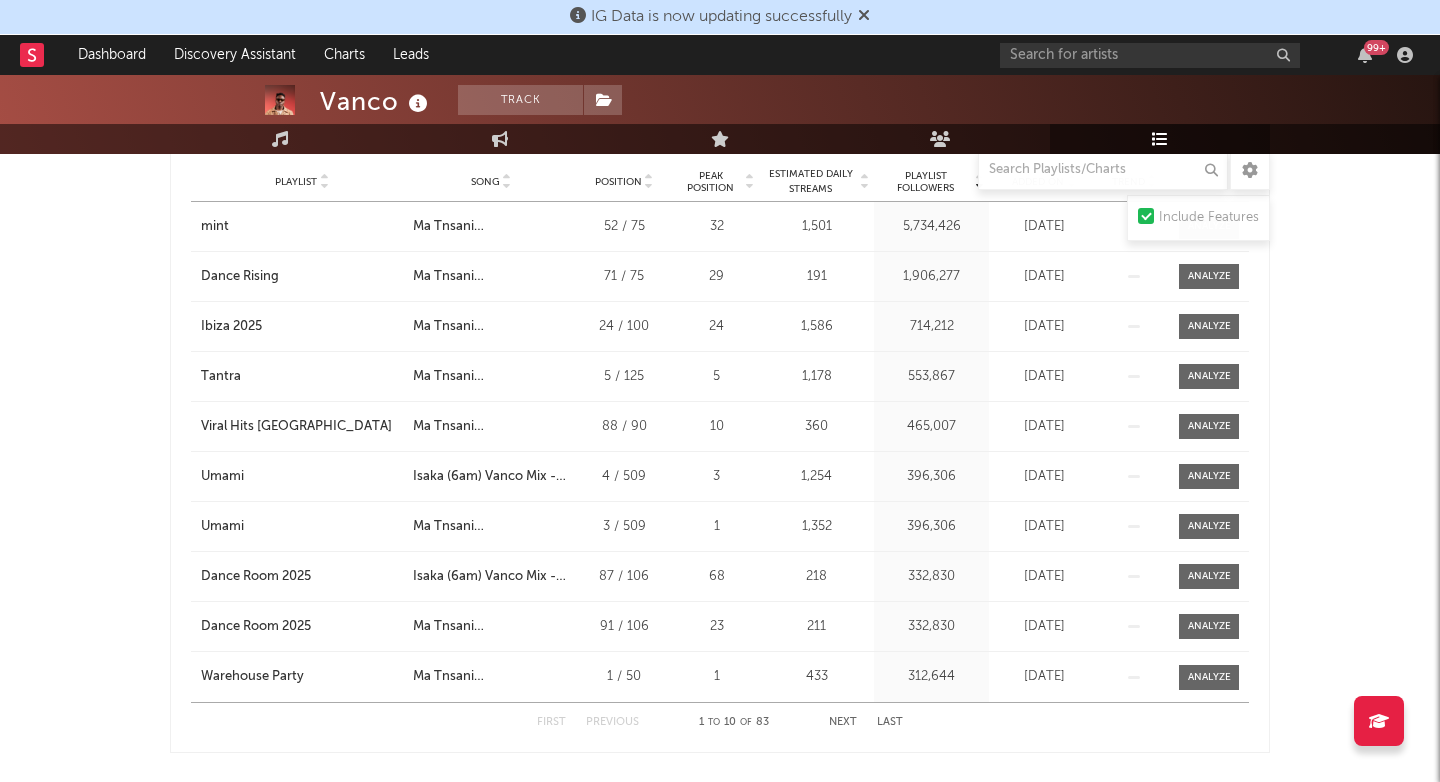 click on "Vanco Track United States  |  Dance Edit Track Benchmark Summary 16,297 10,600 88 43,000 357 498 1,942,125  Monthly Listeners Jump Score:  87.9 Music Engagement Live Audience Playlists/Charts Playlists/Charts Include Features Export CSV  Current Spotify Charts Country City Song Position Peak Position Added On Trend Position Daily Streams Country Charts   ( 2 ) City Charts   ( 1 ) Country City Song Position Peak Position Estimated Daily Streams Playlist Followers Daily Streams Added On Exited On Trend Country Greece City Song Ma Tnsani (Yalla Habibi) Position 74 Peak Position 74 Estimated Daily Streams Playlist Followers 0 Daily Streams 22,609 Added On Jun 9, 2025 Exited On Jul 16, 2025 Trend Country Morocco City Song Ma Tnsani (Yalla Habibi) Position 119 Peak Position 118 Estimated Daily Streams Playlist Followers 0 Daily Streams 6,175 Added On Jun 11, 2025 Exited On Jul 16, 2025 Trend Country United Arab Emirates City Dubai (Pulse) Song Ma Tnsani (Yalla Habibi) Position 81 Peak Position 11 0 Daily Streams" at bounding box center [720, 588] 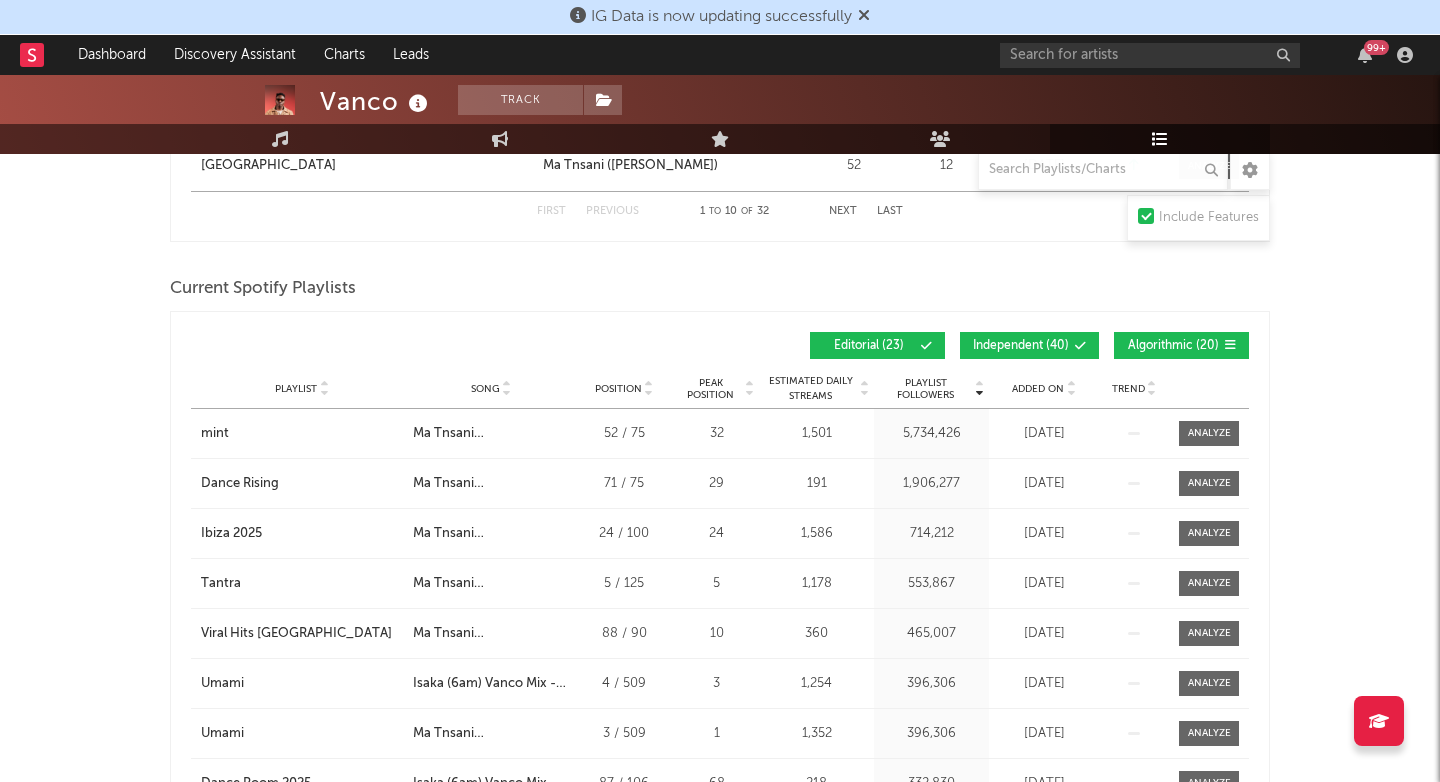 scroll, scrollTop: 1296, scrollLeft: 0, axis: vertical 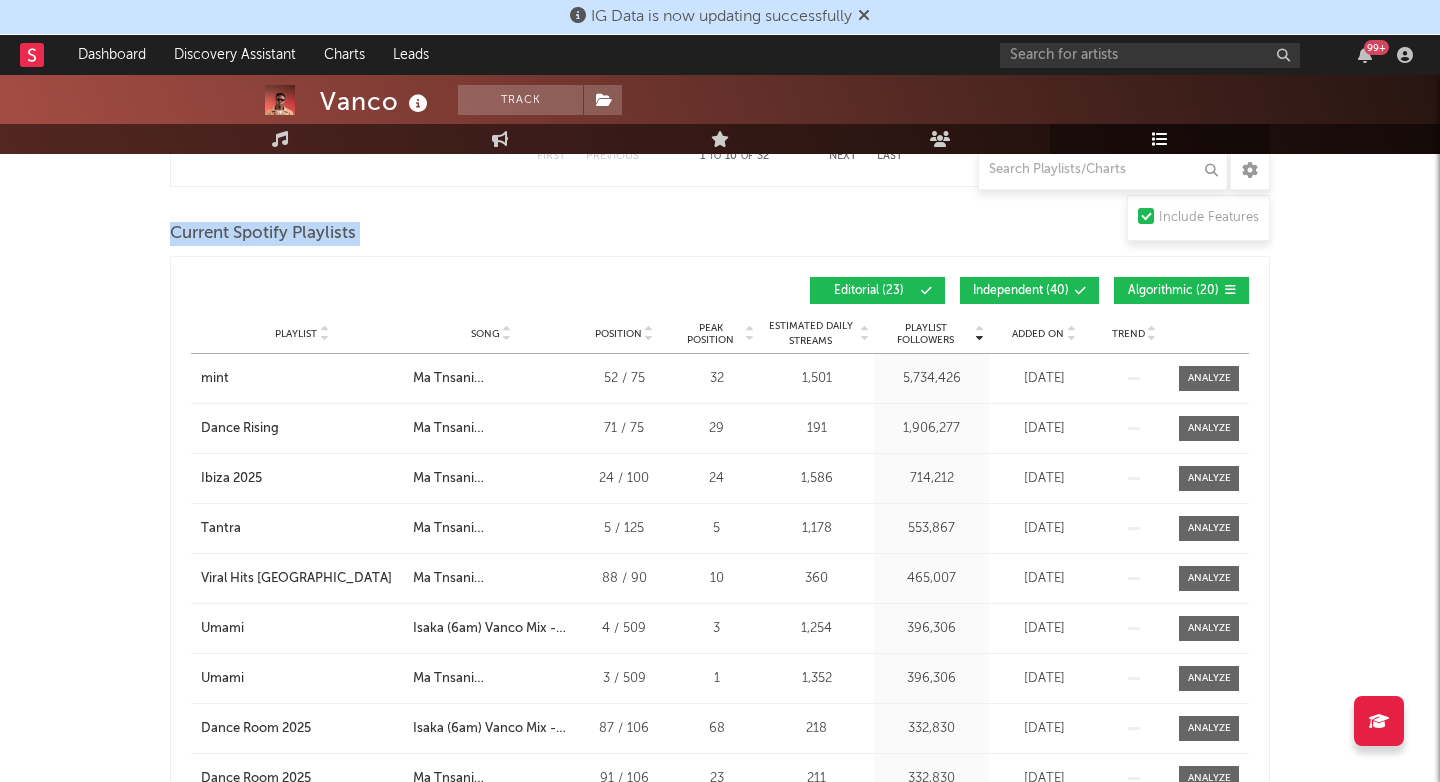 drag, startPoint x: 147, startPoint y: 216, endPoint x: 185, endPoint y: 384, distance: 172.24402 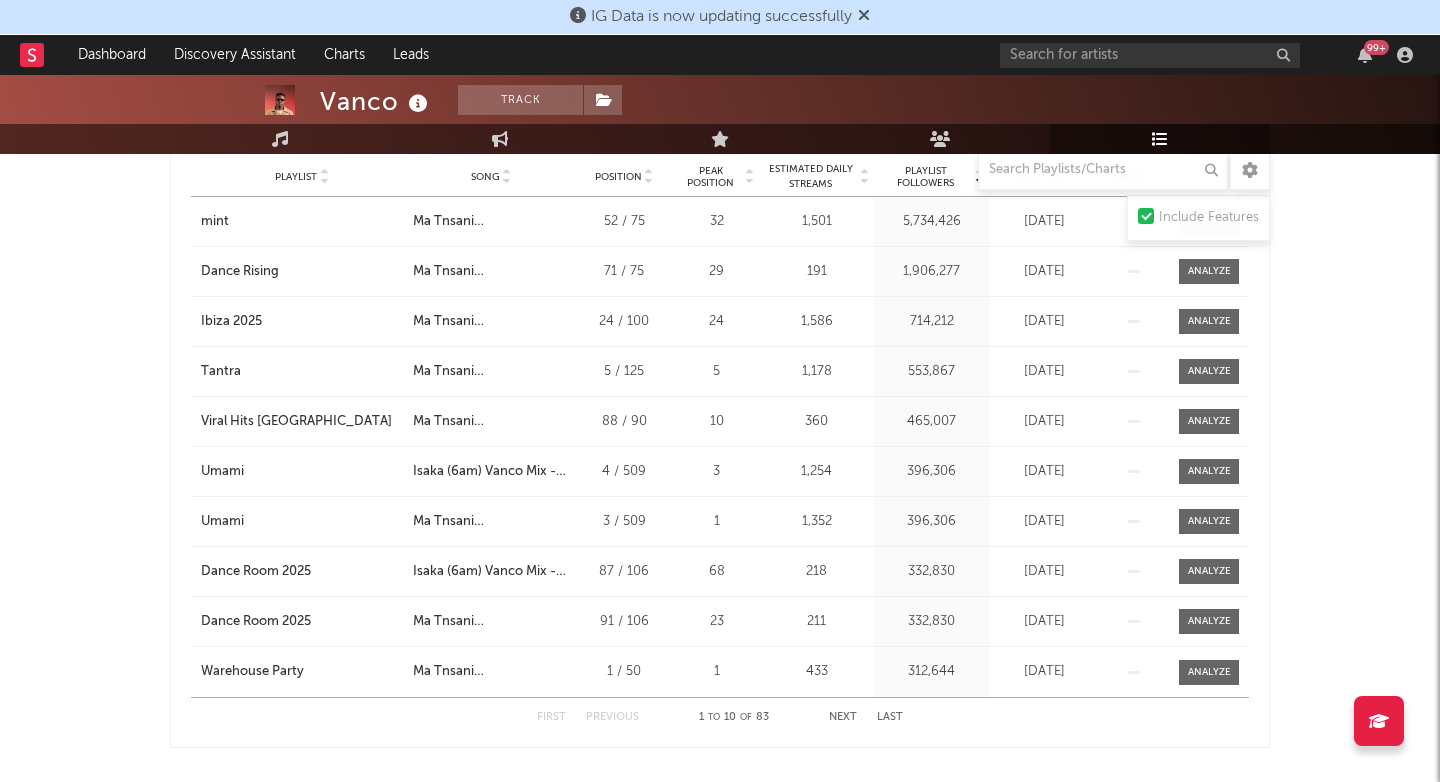 scroll, scrollTop: 1446, scrollLeft: 0, axis: vertical 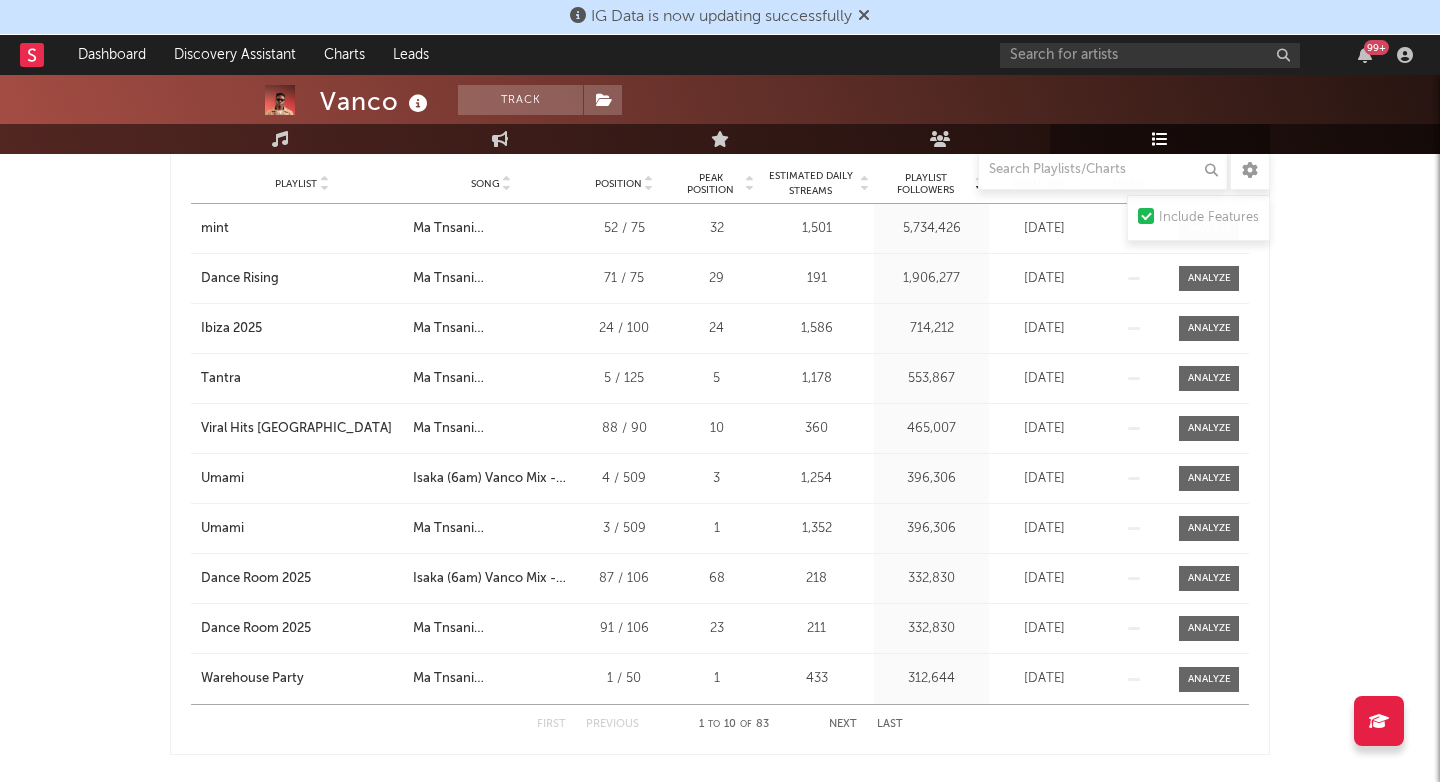 click on "32" at bounding box center [716, 229] 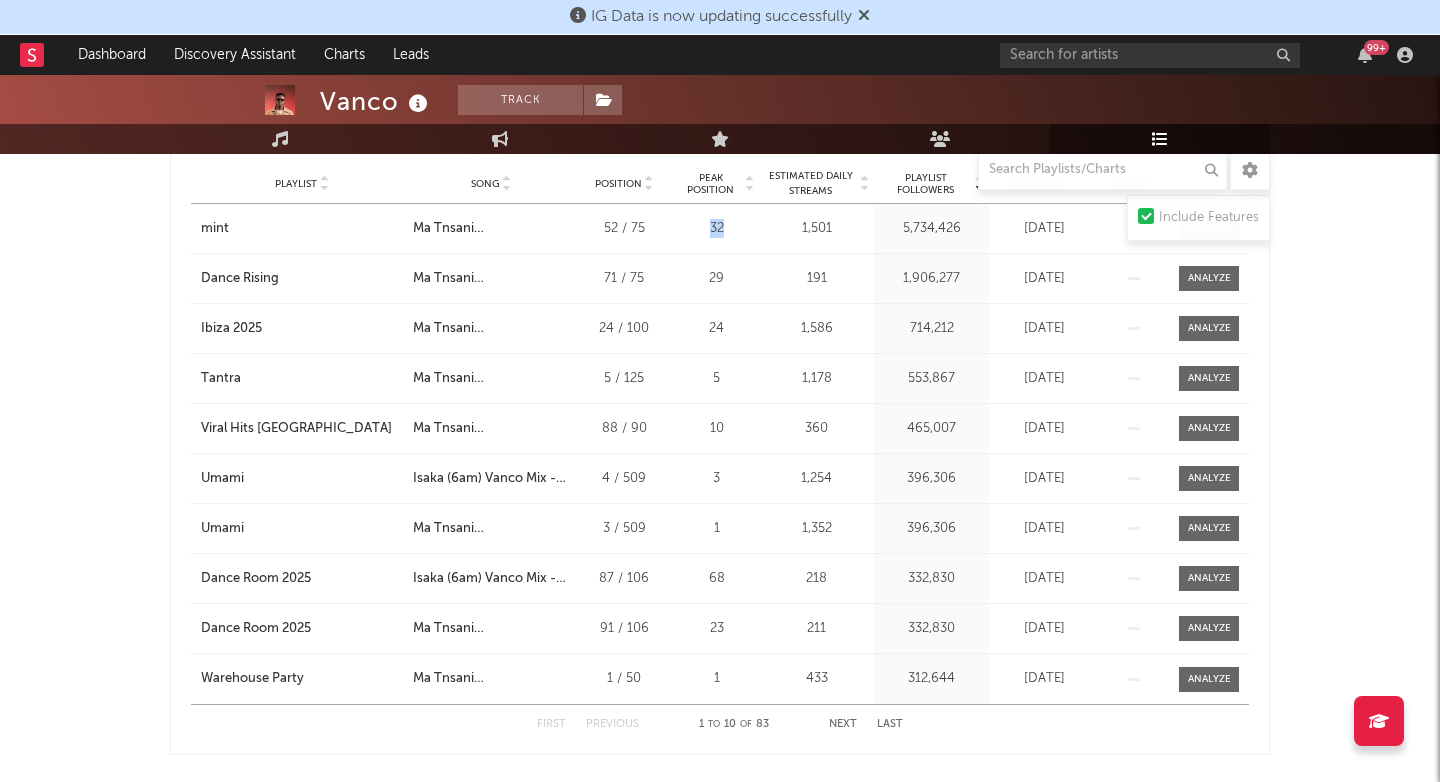 click on "32" at bounding box center (716, 229) 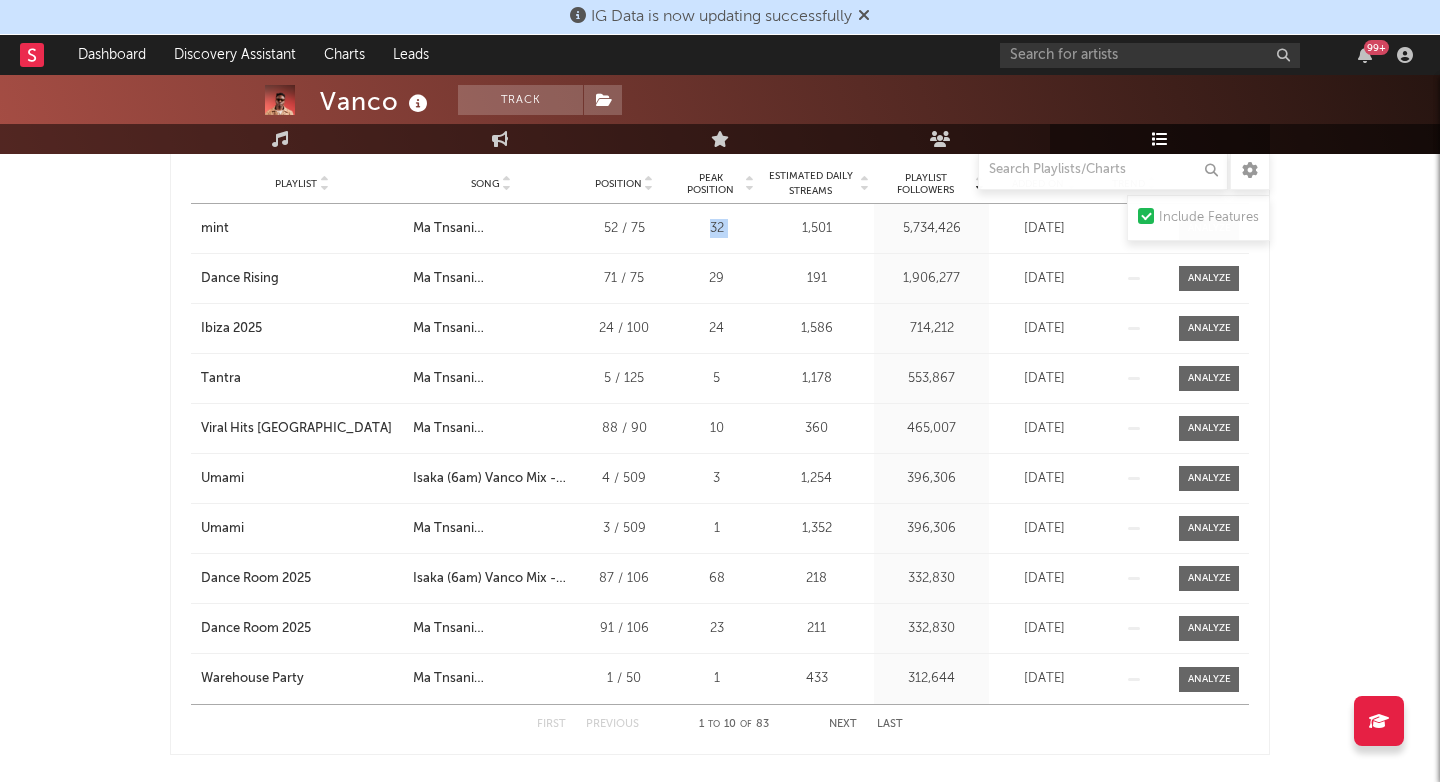 click on "32" at bounding box center [716, 229] 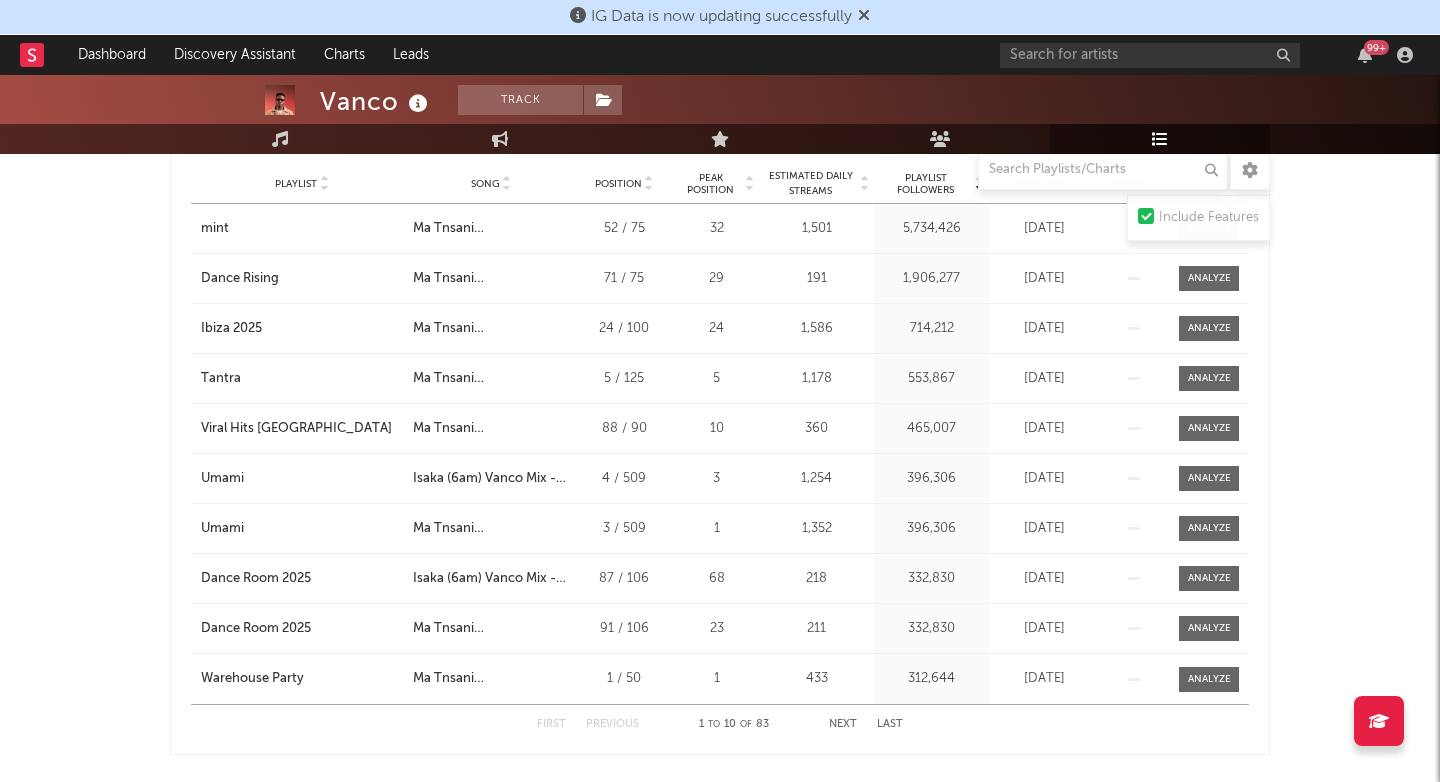click on "52 / 75" at bounding box center (624, 229) 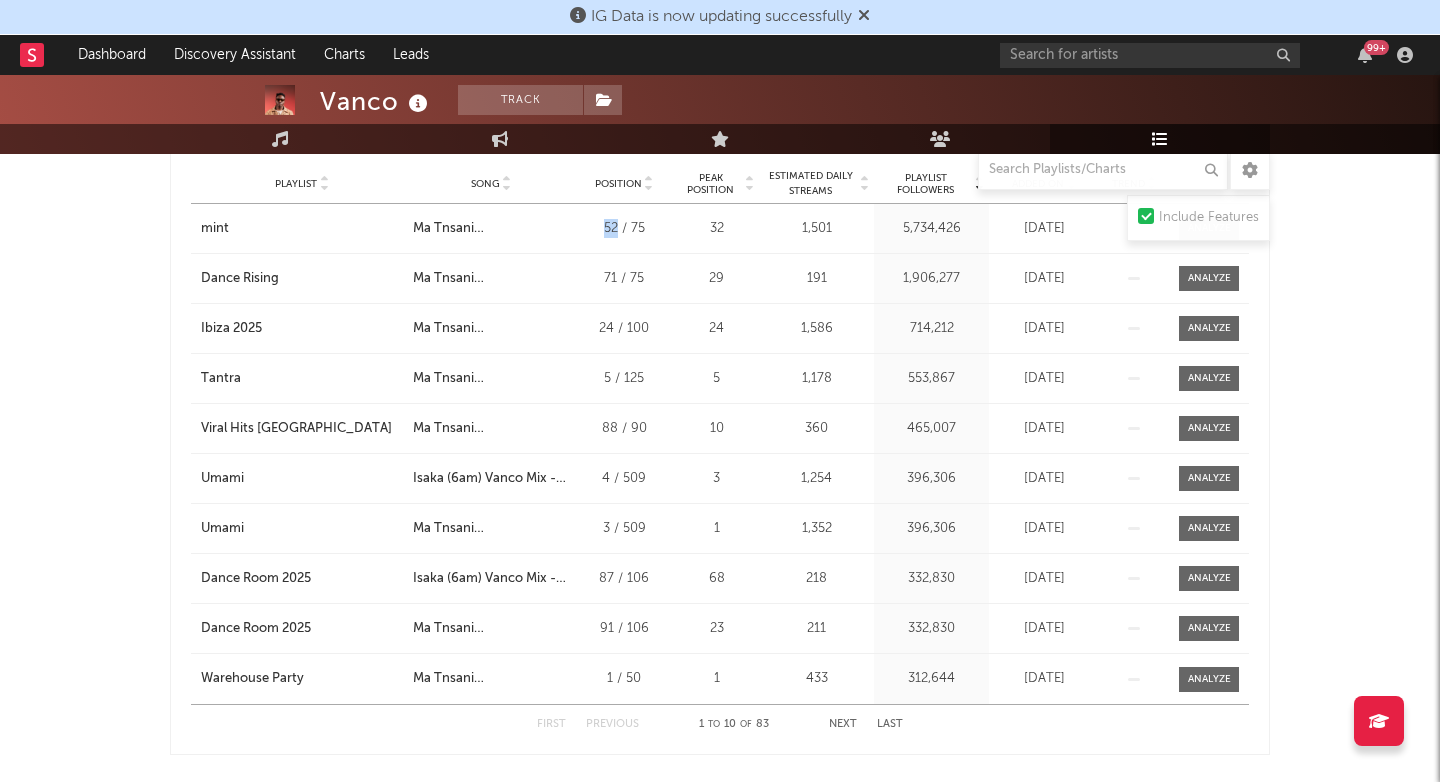 click on "52 / 75" at bounding box center [624, 229] 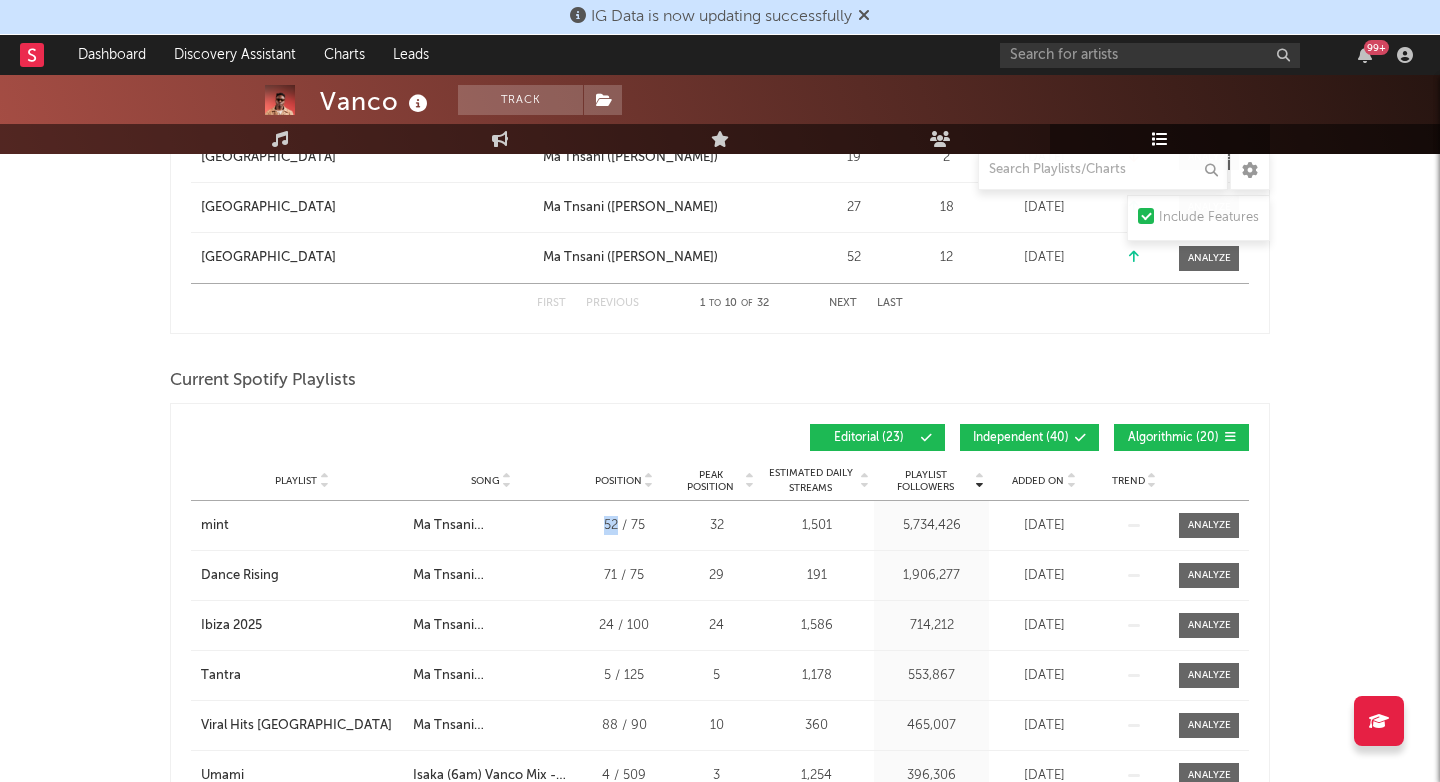 scroll, scrollTop: 1060, scrollLeft: 0, axis: vertical 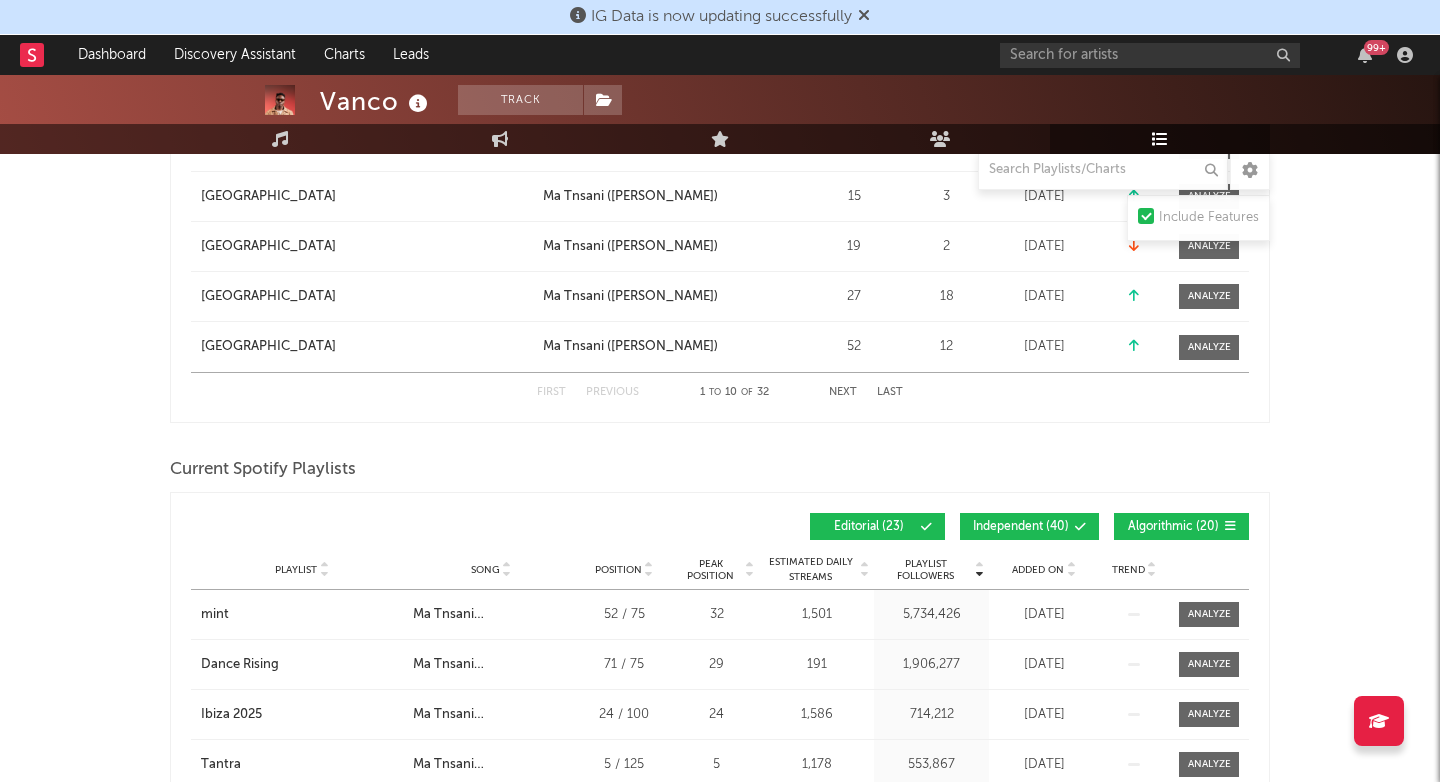 click on "Vanco Track United States  |  Dance Edit Track Benchmark Summary 16,297 10,600 88 43,000 357 498 1,942,125  Monthly Listeners Jump Score:  87.9 Music Engagement Live Audience Playlists/Charts Playlists/Charts Include Features Export CSV  Current Spotify Charts Country City Song Position Peak Position Added On Trend Position Daily Streams Country Charts   ( 2 ) City Charts   ( 1 ) Country City Song Position Peak Position Estimated Daily Streams Playlist Followers Daily Streams Added On Exited On Trend Country Greece City Song Ma Tnsani (Yalla Habibi) Position 74 Peak Position 74 Estimated Daily Streams Playlist Followers 0 Daily Streams 22,609 Added On Jun 9, 2025 Exited On Jul 16, 2025 Trend Country Morocco City Song Ma Tnsani (Yalla Habibi) Position 119 Peak Position 118 Estimated Daily Streams Playlist Followers 0 Daily Streams 6,175 Added On Jun 11, 2025 Exited On Jul 16, 2025 Trend Country United Arab Emirates City Dubai (Pulse) Song Ma Tnsani (Yalla Habibi) Position 81 Peak Position 11 0 Daily Streams" at bounding box center (720, 976) 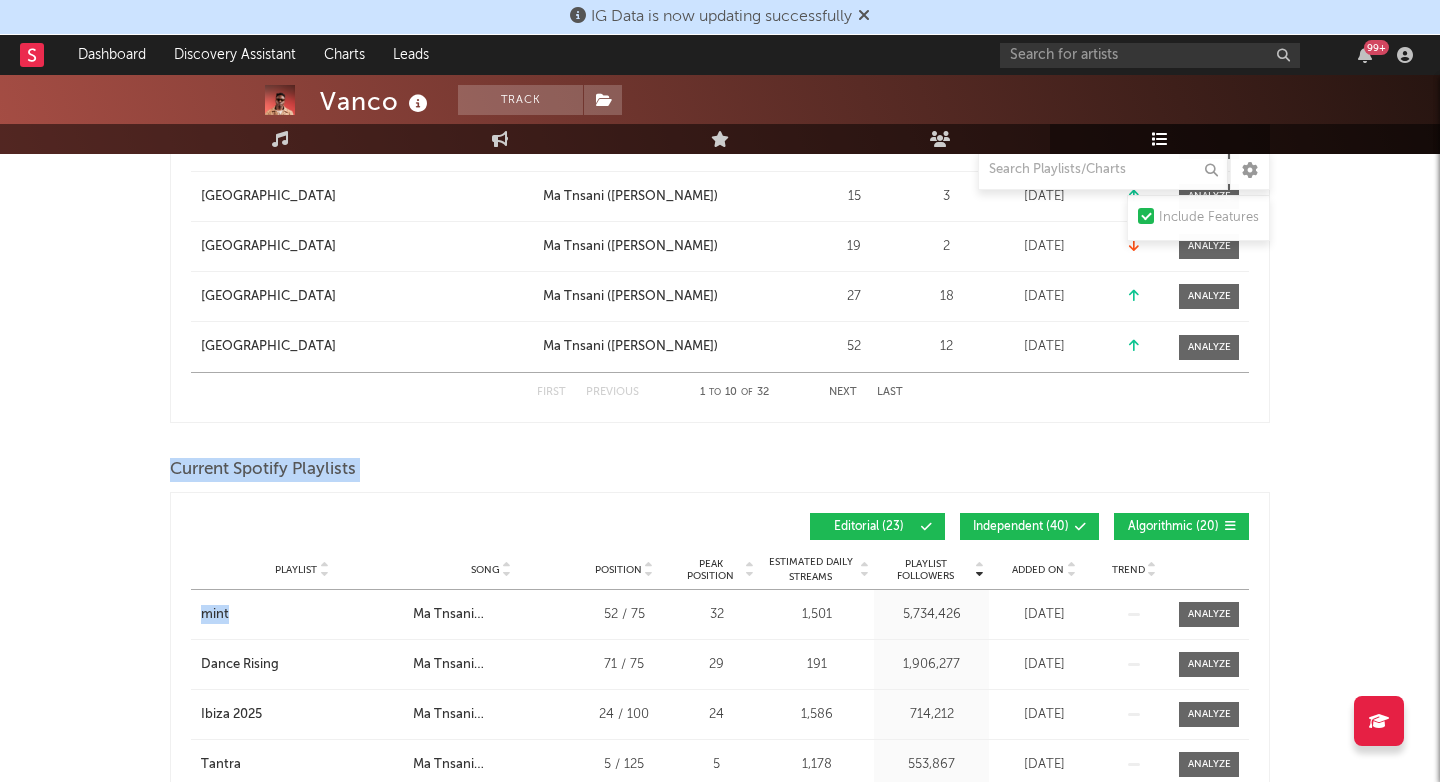 drag, startPoint x: 169, startPoint y: 466, endPoint x: 342, endPoint y: 555, distance: 194.55077 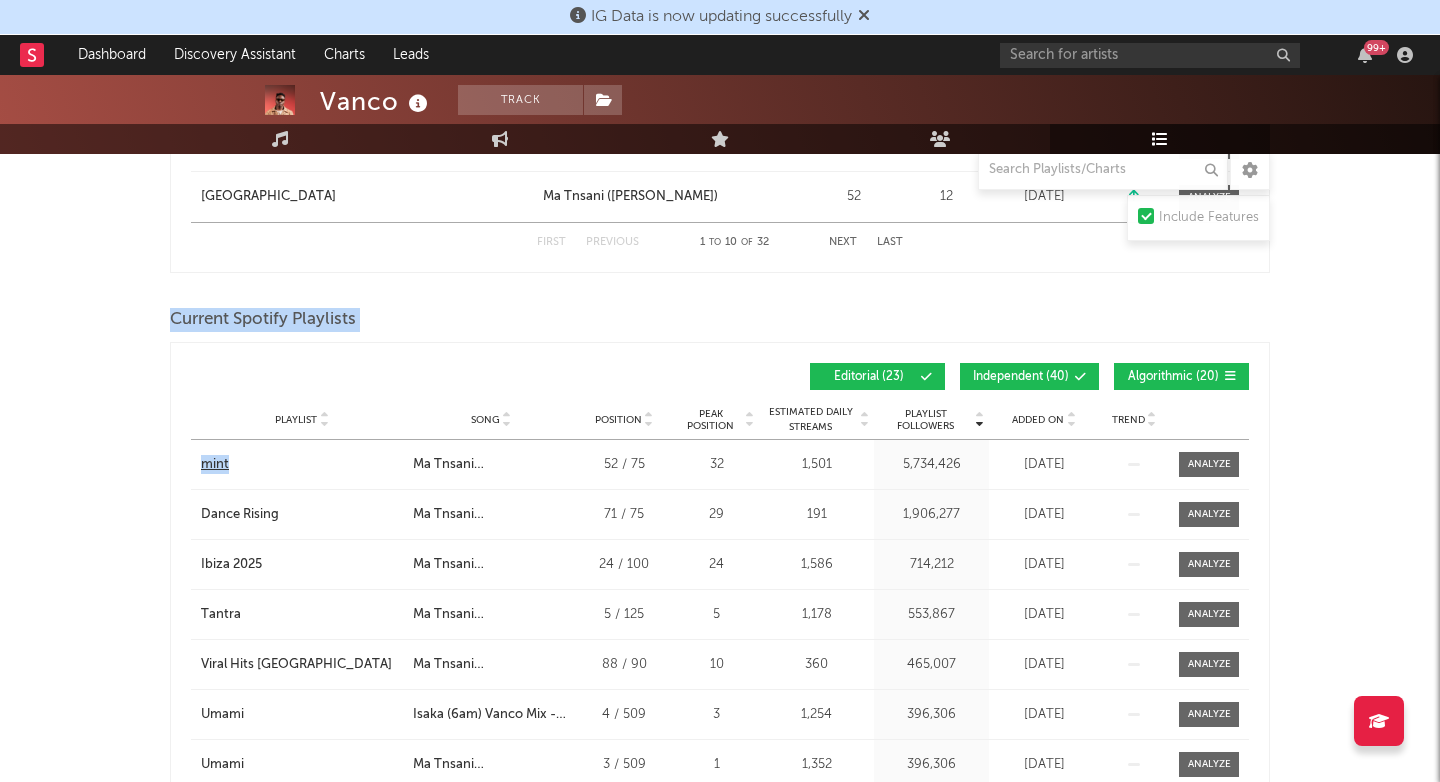 scroll, scrollTop: 1271, scrollLeft: 0, axis: vertical 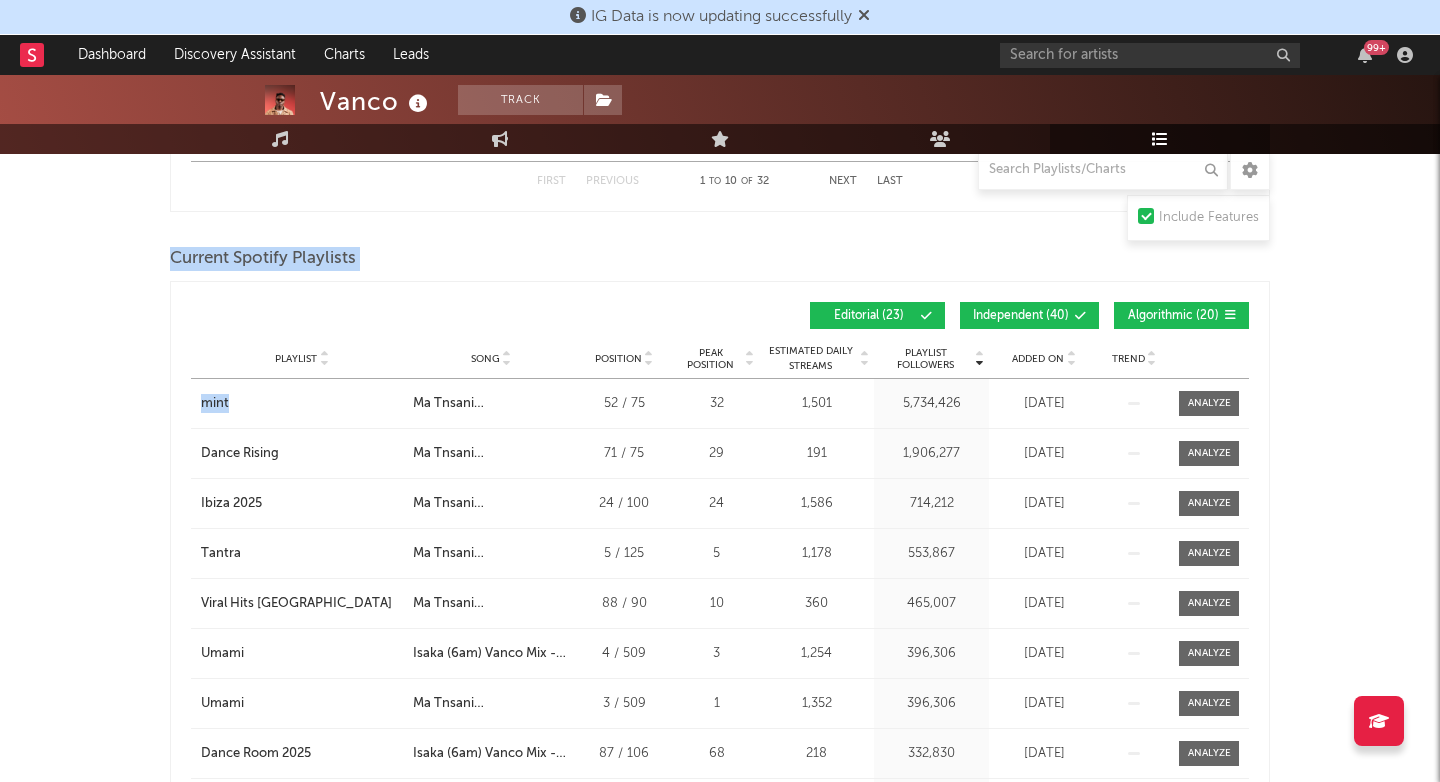 click on "Current Spotify Playlists" at bounding box center [263, 259] 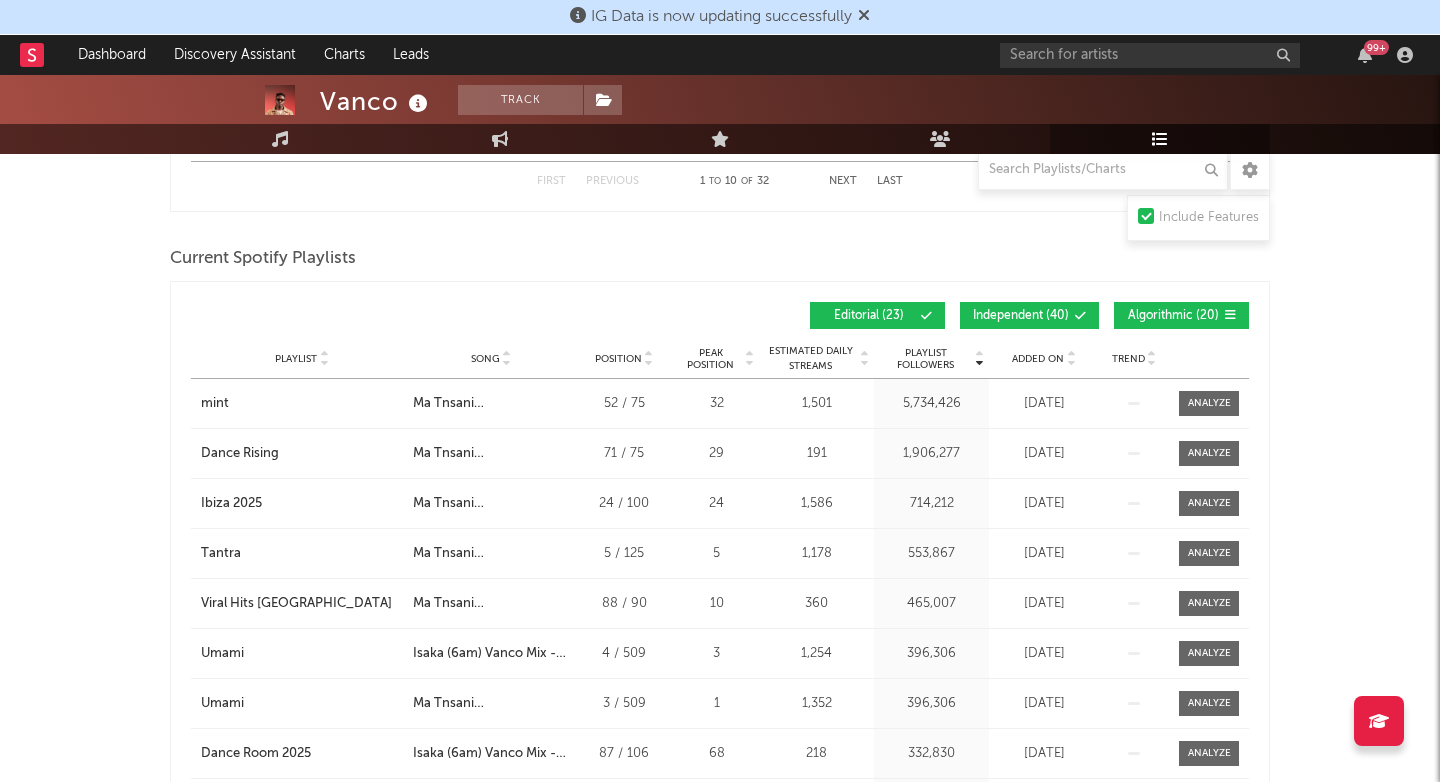 click on "Current Spotify Playlists" at bounding box center [720, 259] 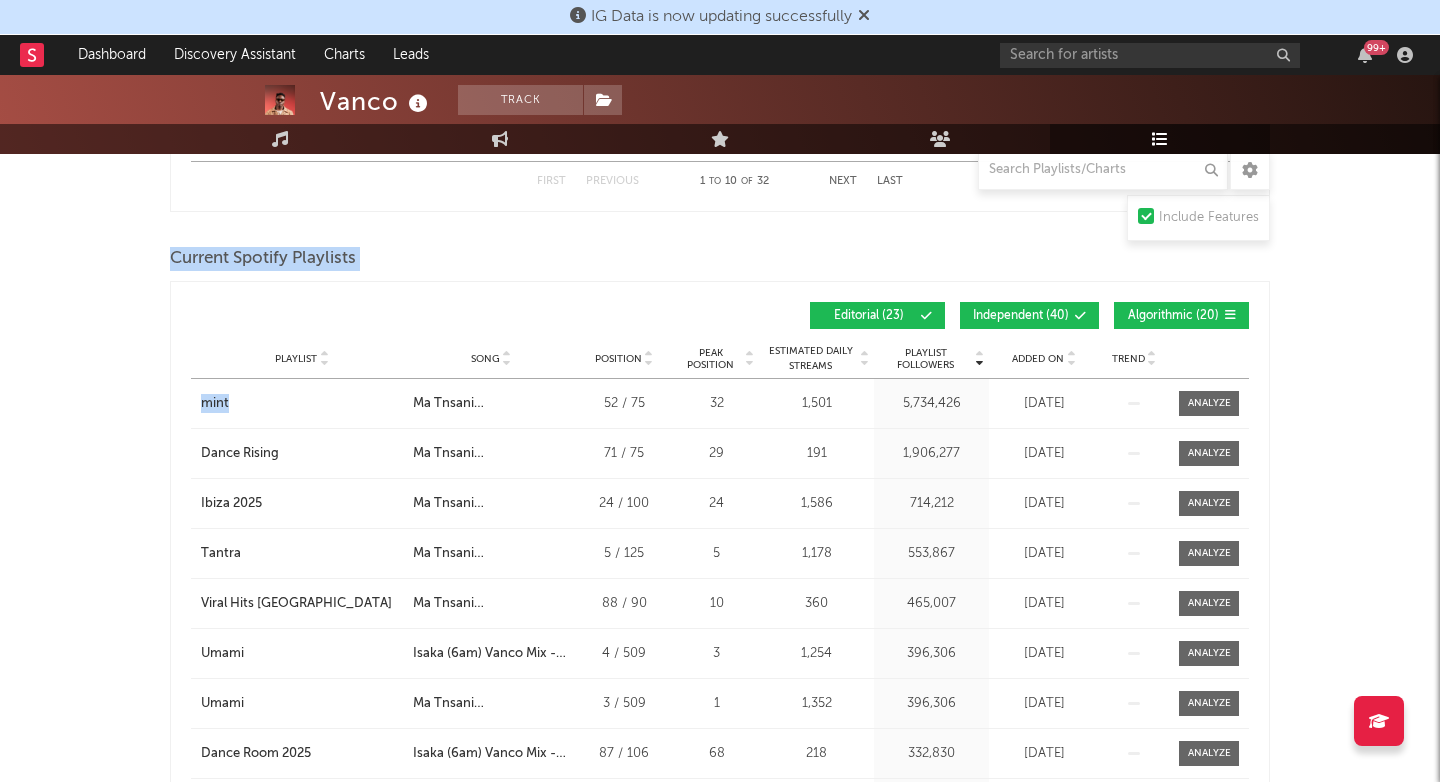 drag, startPoint x: 180, startPoint y: 265, endPoint x: 300, endPoint y: 282, distance: 121.19818 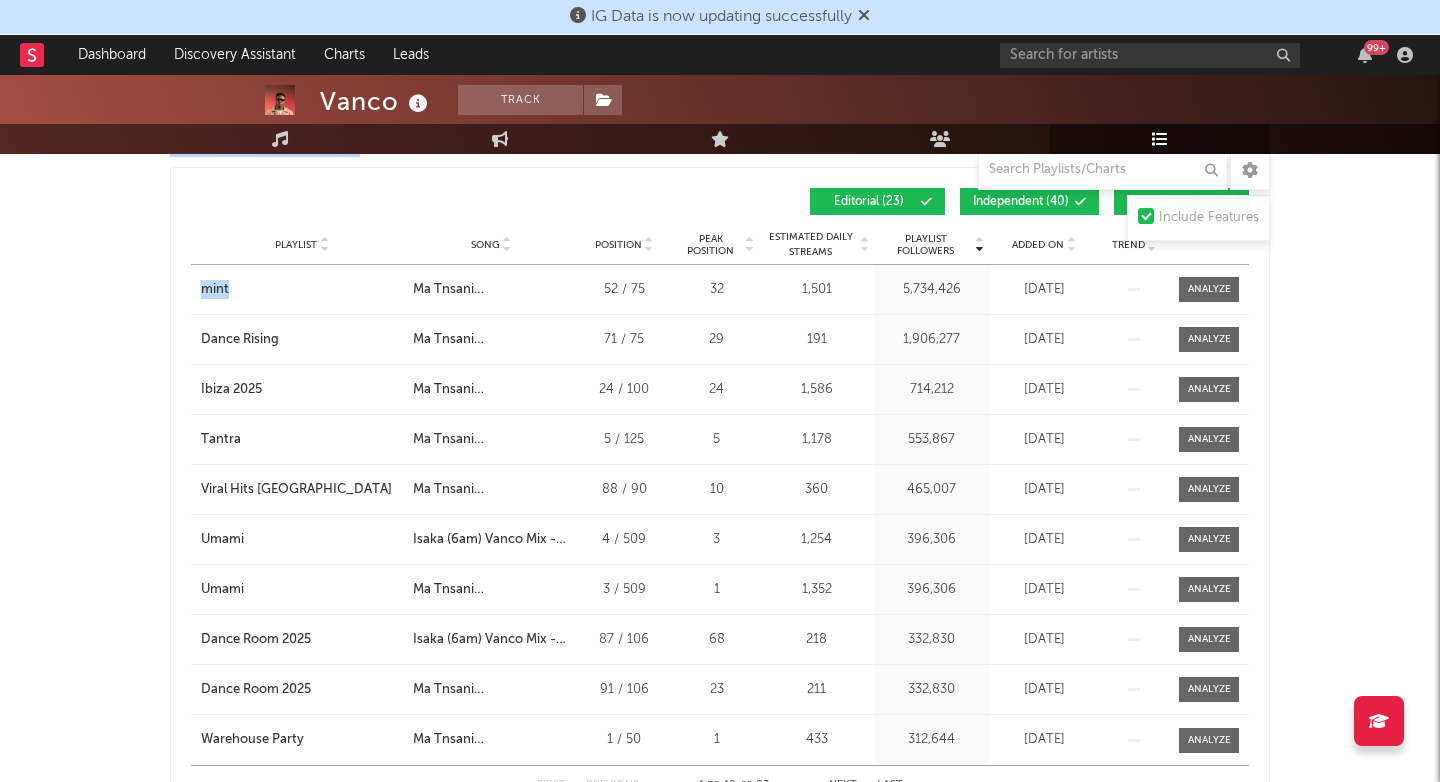 scroll, scrollTop: 1330, scrollLeft: 0, axis: vertical 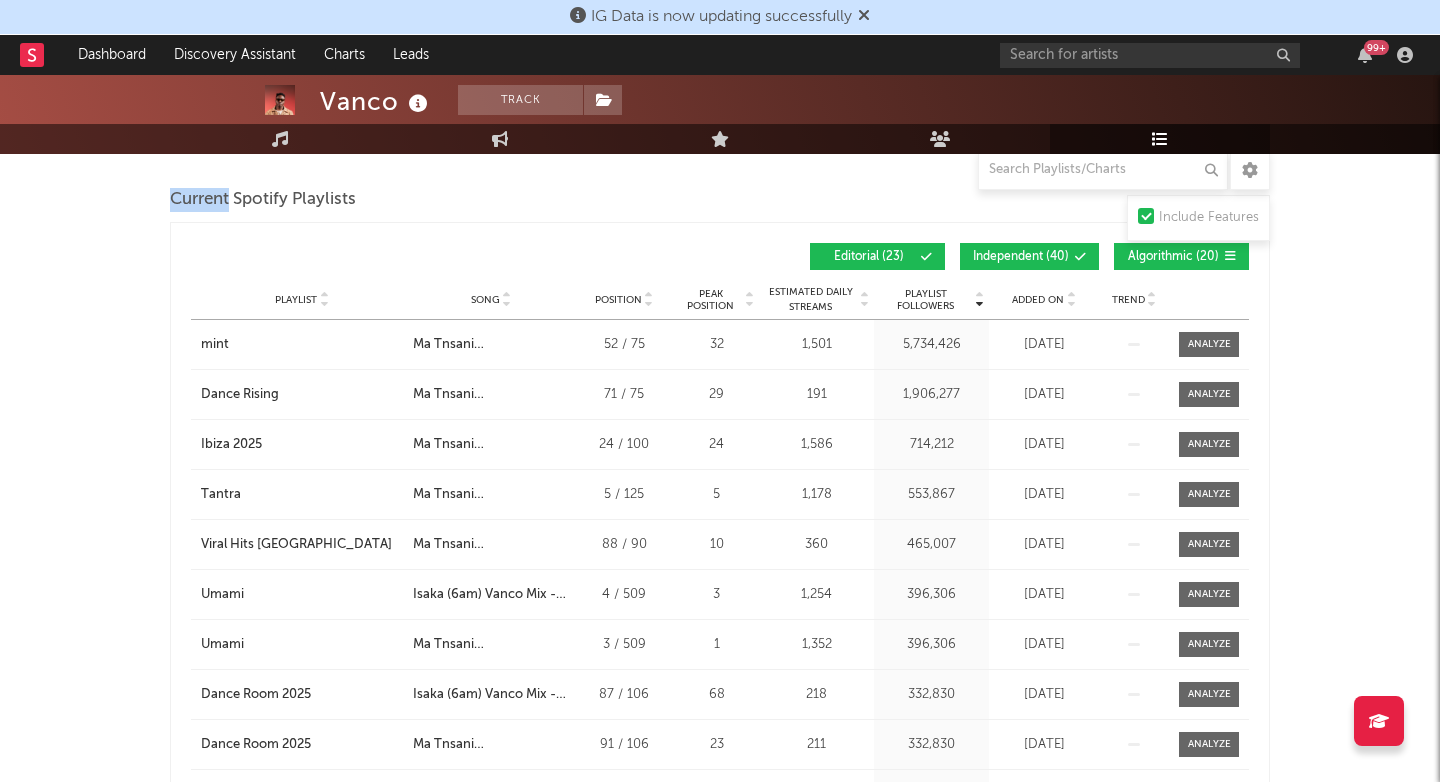 click on "Vanco Track United States  |  Dance Edit Track Benchmark Summary 16,297 10,600 88 43,000 357 498 1,942,125  Monthly Listeners Jump Score:  87.9 Music Engagement Live Audience Playlists/Charts Playlists/Charts Include Features Export CSV  Current Spotify Charts Country City Song Position Peak Position Added On Trend Position Daily Streams Country Charts   ( 2 ) City Charts   ( 1 ) Country City Song Position Peak Position Estimated Daily Streams Playlist Followers Daily Streams Added On Exited On Trend Country Greece City Song Ma Tnsani (Yalla Habibi) Position 74 Peak Position 74 Estimated Daily Streams Playlist Followers 0 Daily Streams 22,609 Added On Jun 9, 2025 Exited On Jul 16, 2025 Trend Country Morocco City Song Ma Tnsani (Yalla Habibi) Position 119 Peak Position 118 Estimated Daily Streams Playlist Followers 0 Daily Streams 6,175 Added On Jun 11, 2025 Exited On Jul 16, 2025 Trend Country United Arab Emirates City Dubai (Pulse) Song Ma Tnsani (Yalla Habibi) Position 81 Peak Position 11 0 Daily Streams" at bounding box center (720, 706) 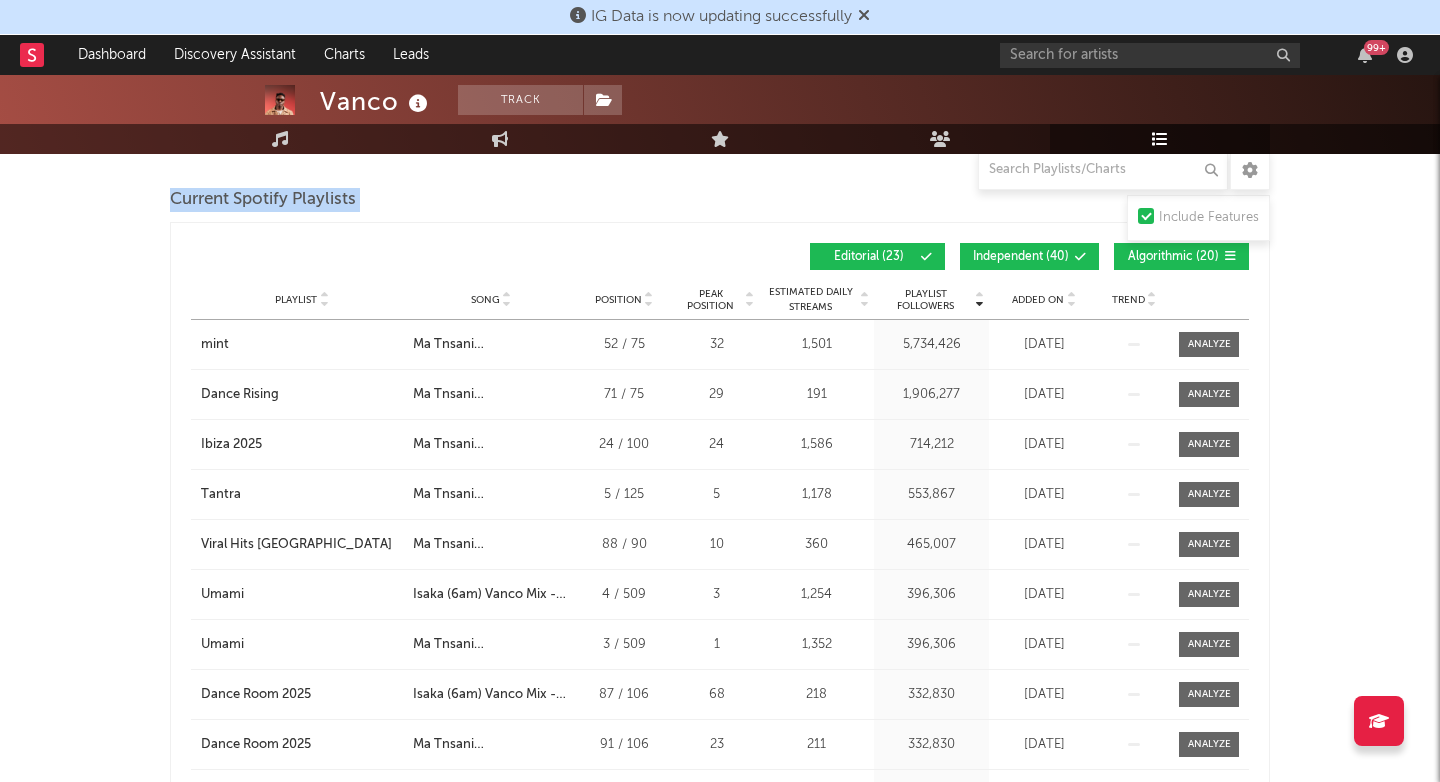 drag, startPoint x: 159, startPoint y: 204, endPoint x: 221, endPoint y: 251, distance: 77.801025 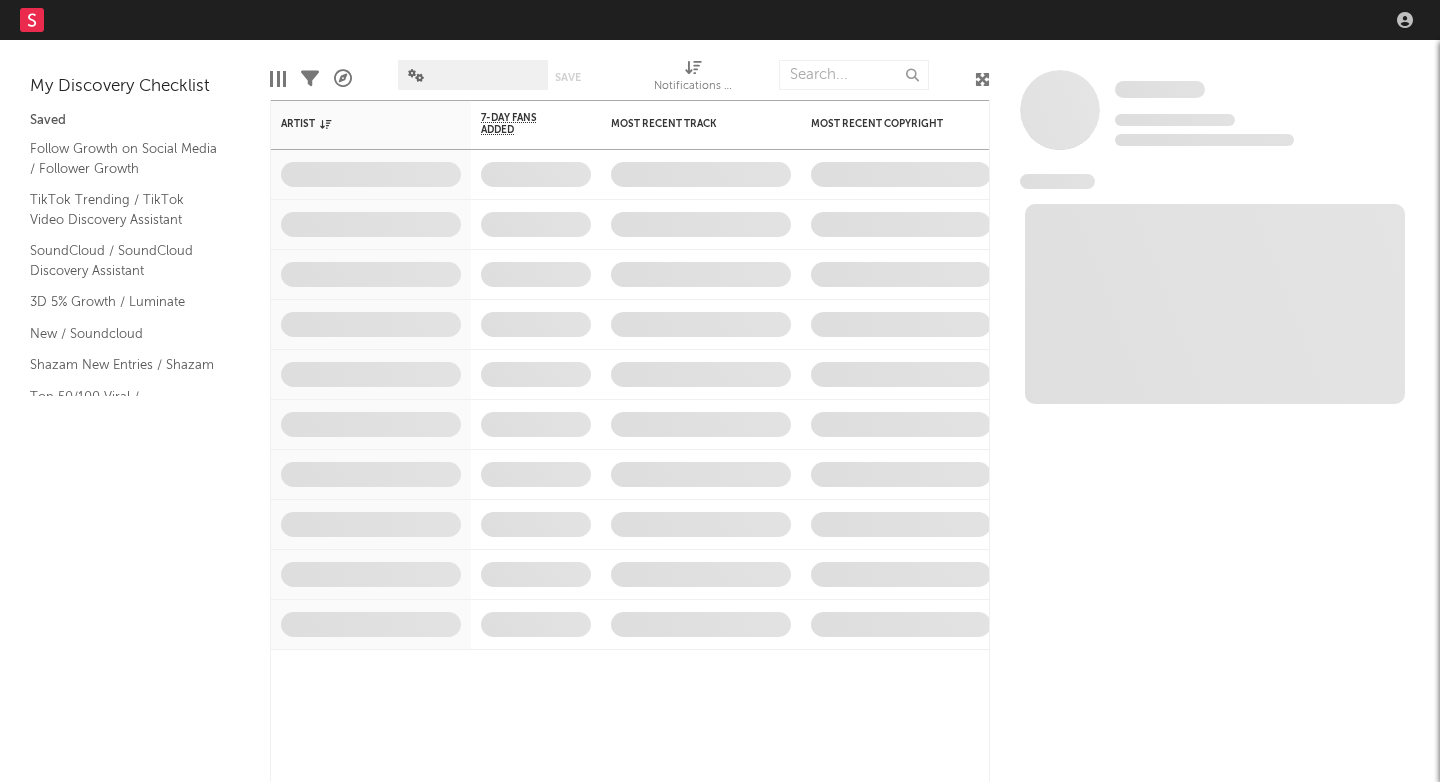 scroll, scrollTop: 0, scrollLeft: 0, axis: both 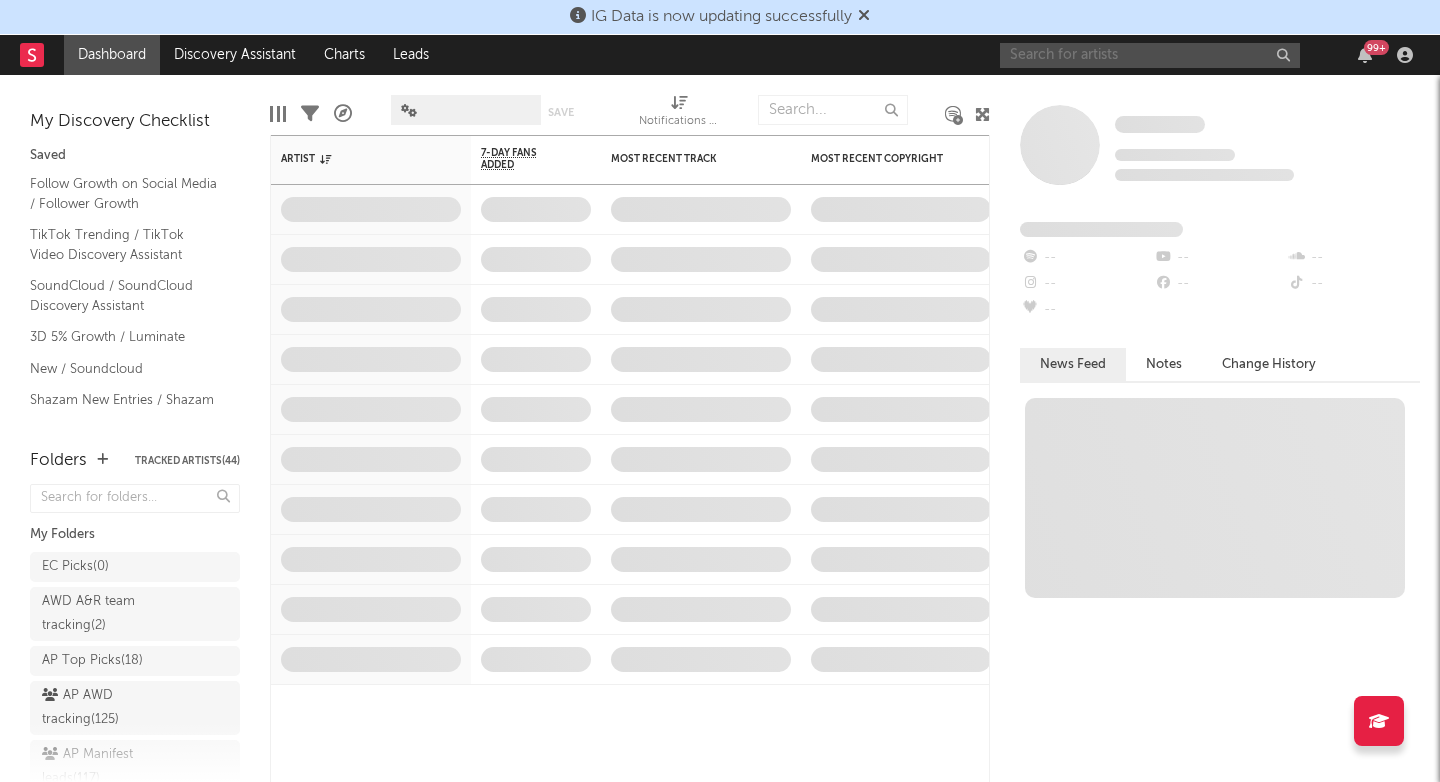 click at bounding box center [1150, 55] 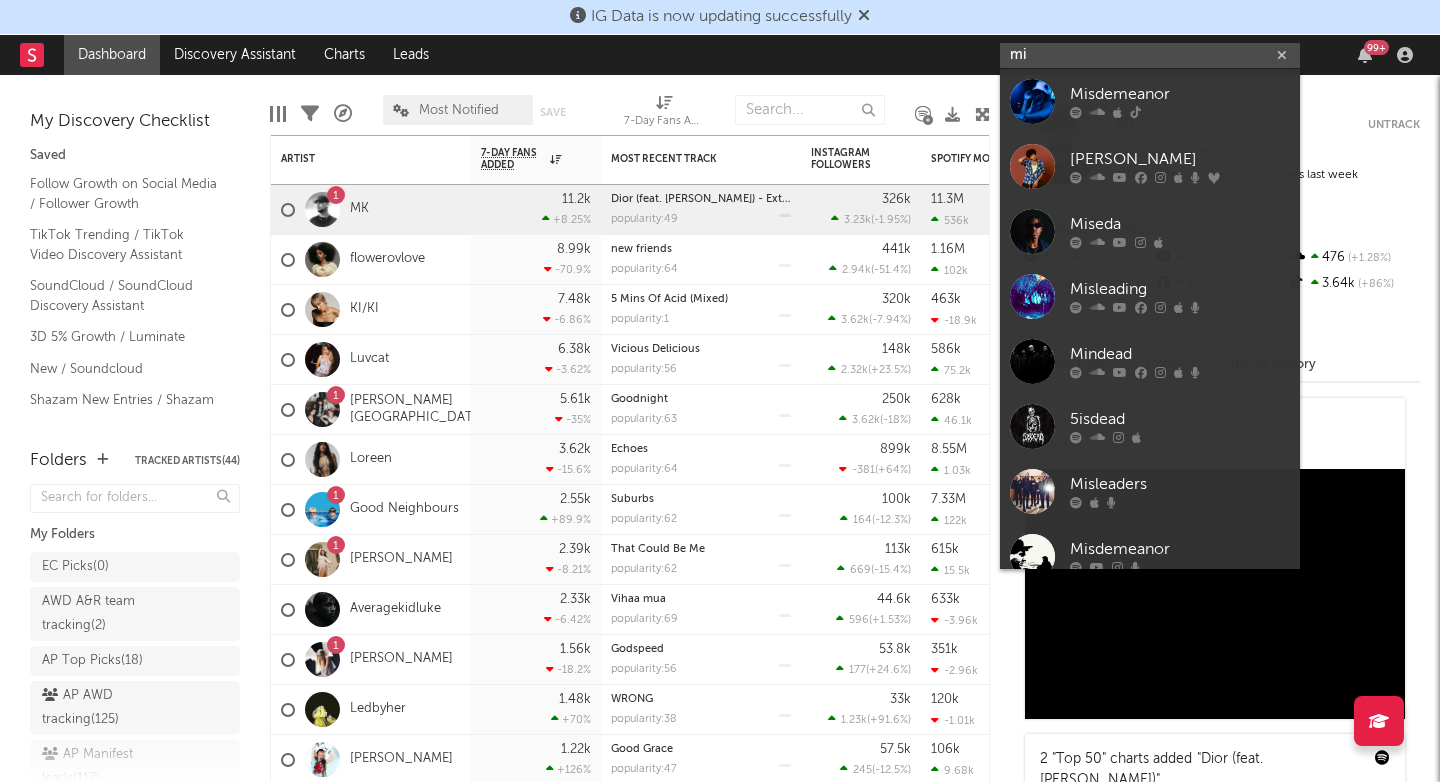 type on "m" 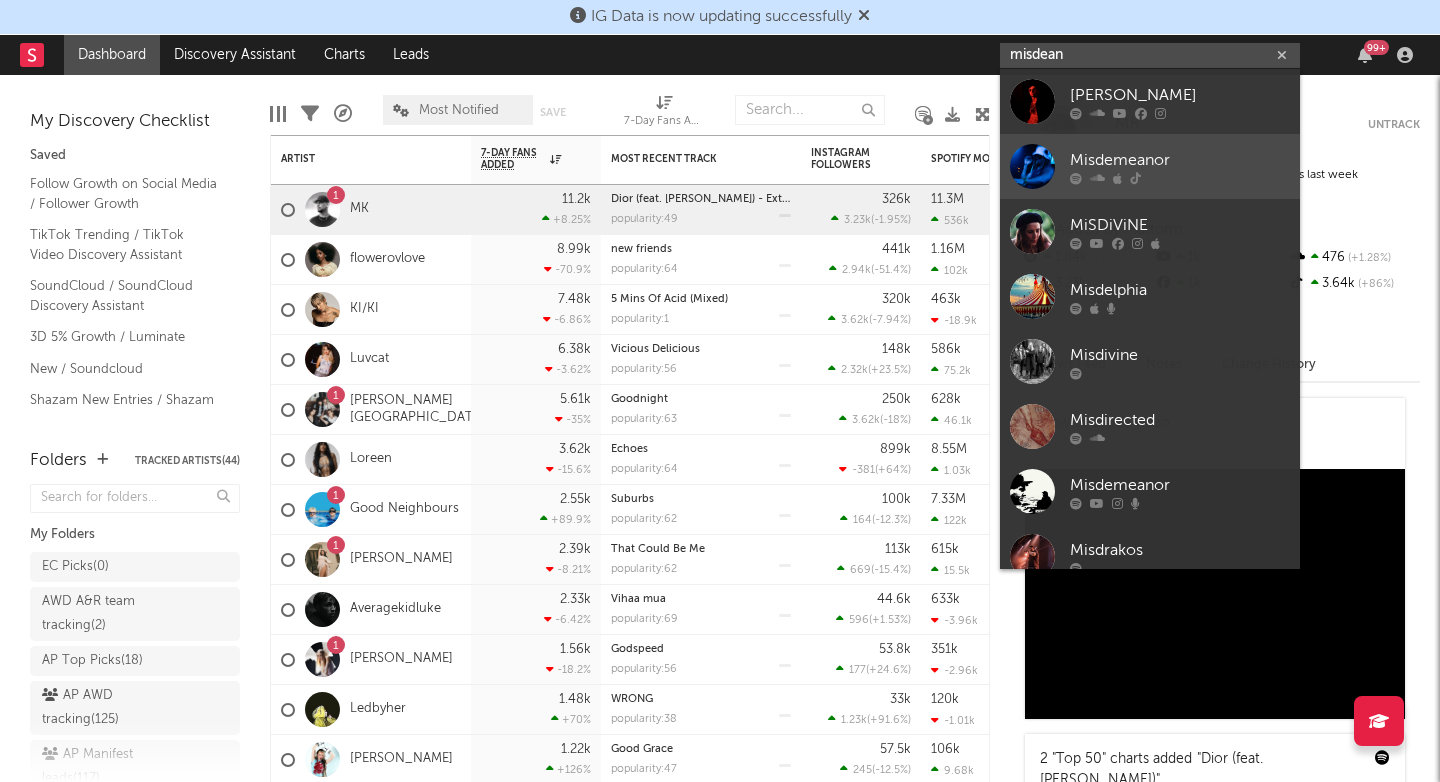 type on "misdean" 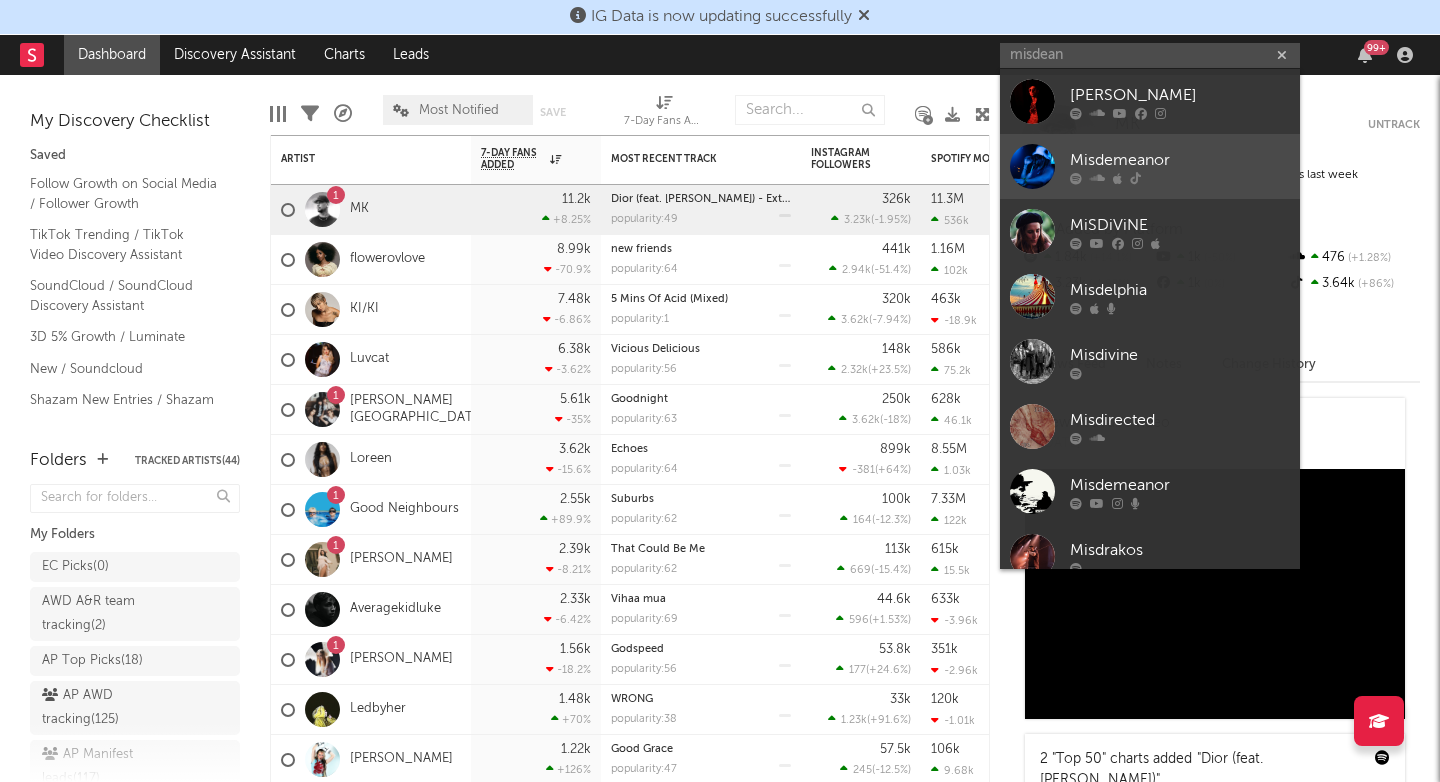 click on "Misdemeanor" at bounding box center (1180, 160) 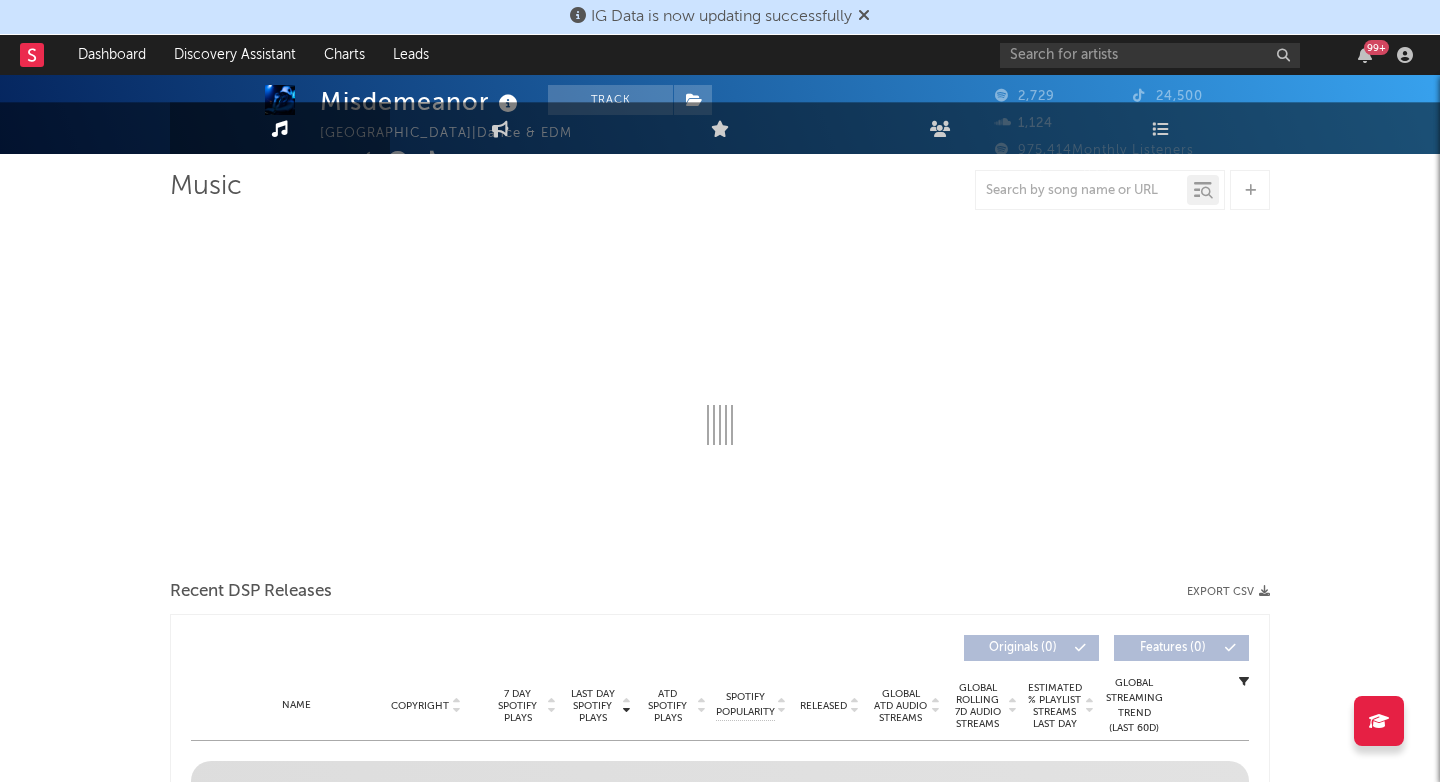 select on "1w" 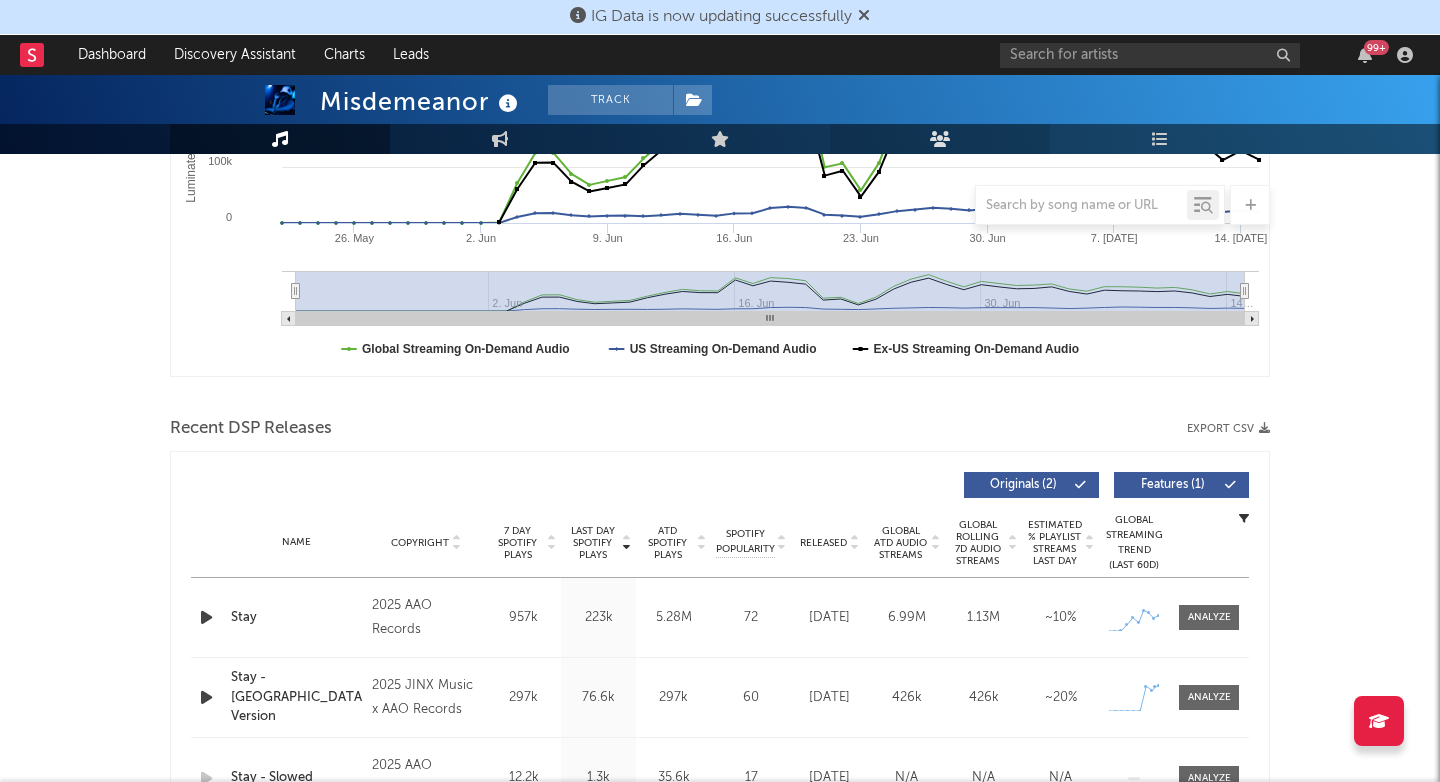 scroll, scrollTop: 348, scrollLeft: 0, axis: vertical 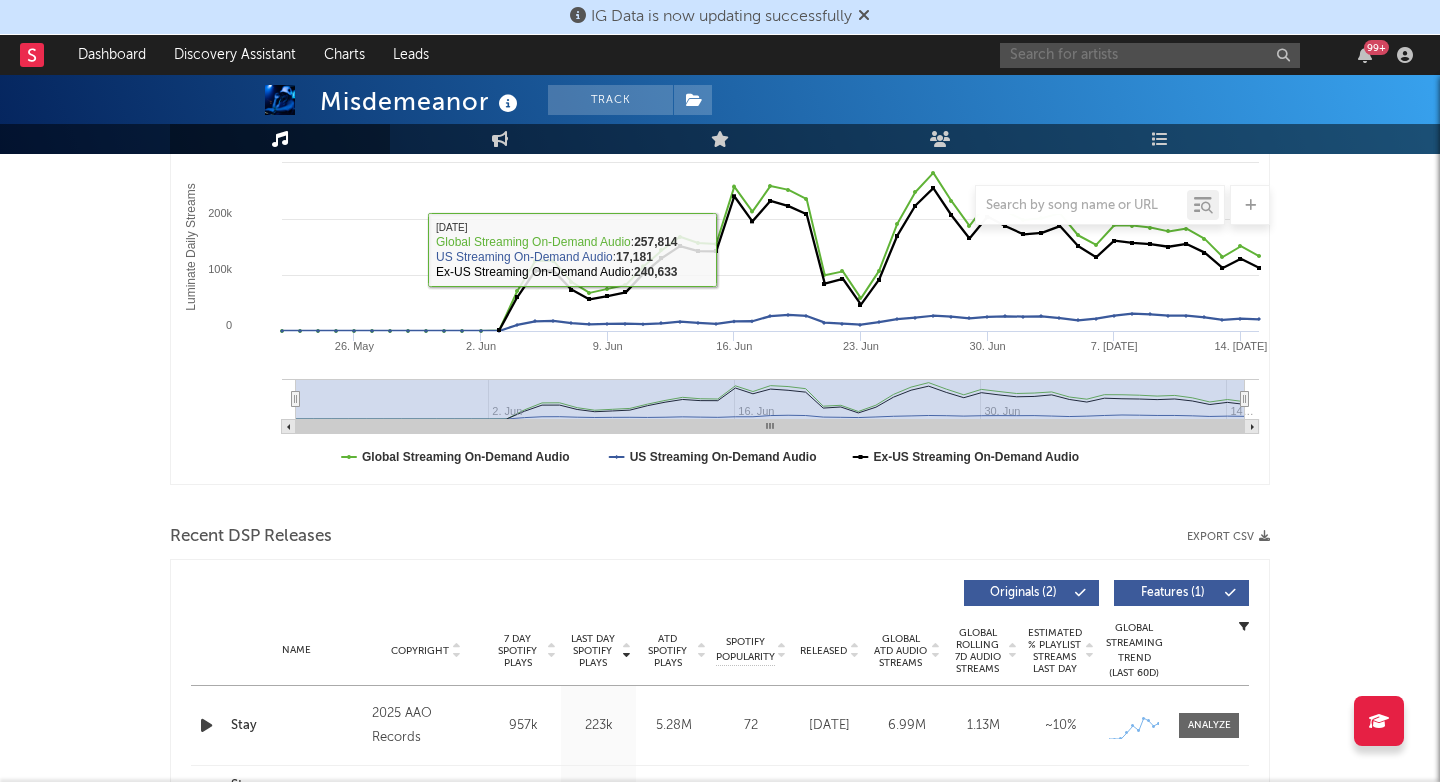 click at bounding box center [1150, 55] 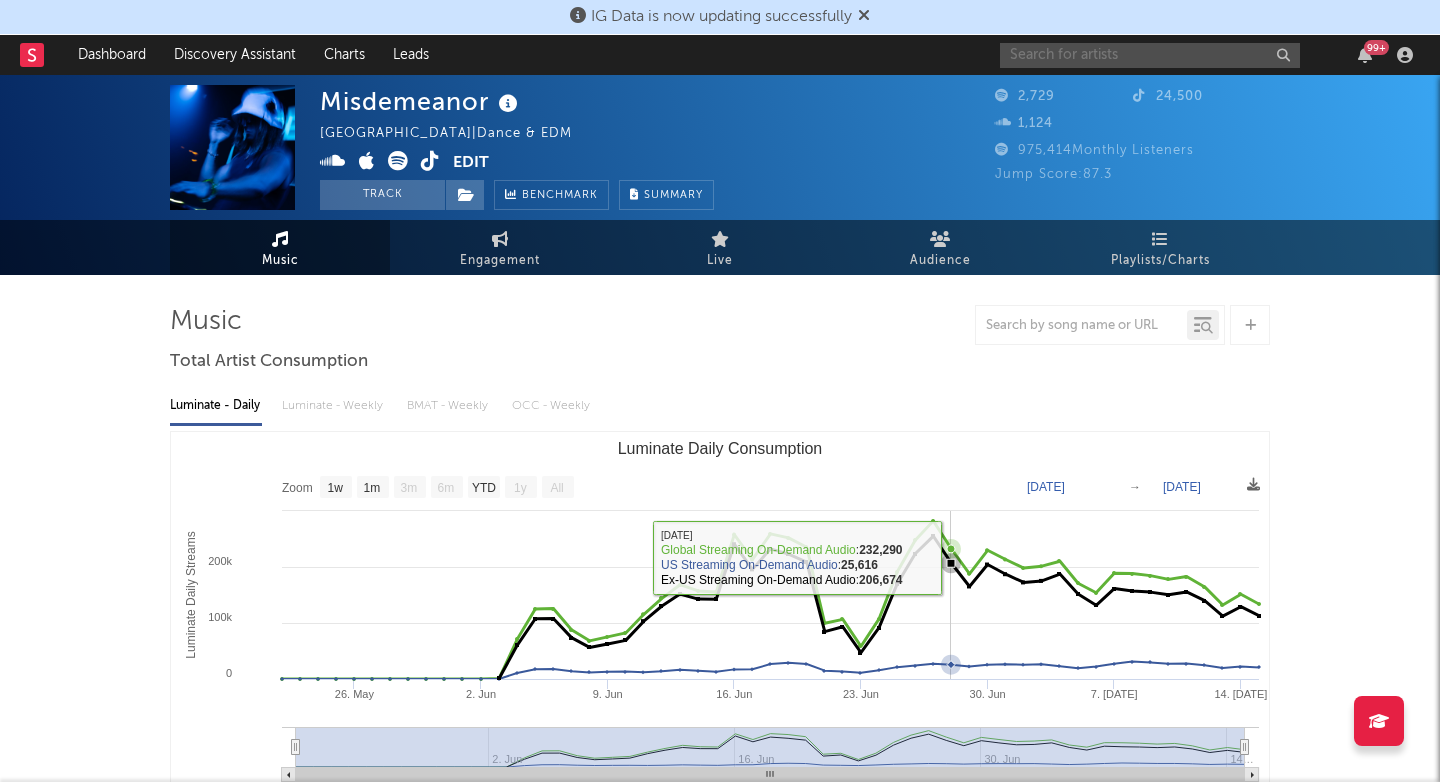 scroll, scrollTop: 0, scrollLeft: 0, axis: both 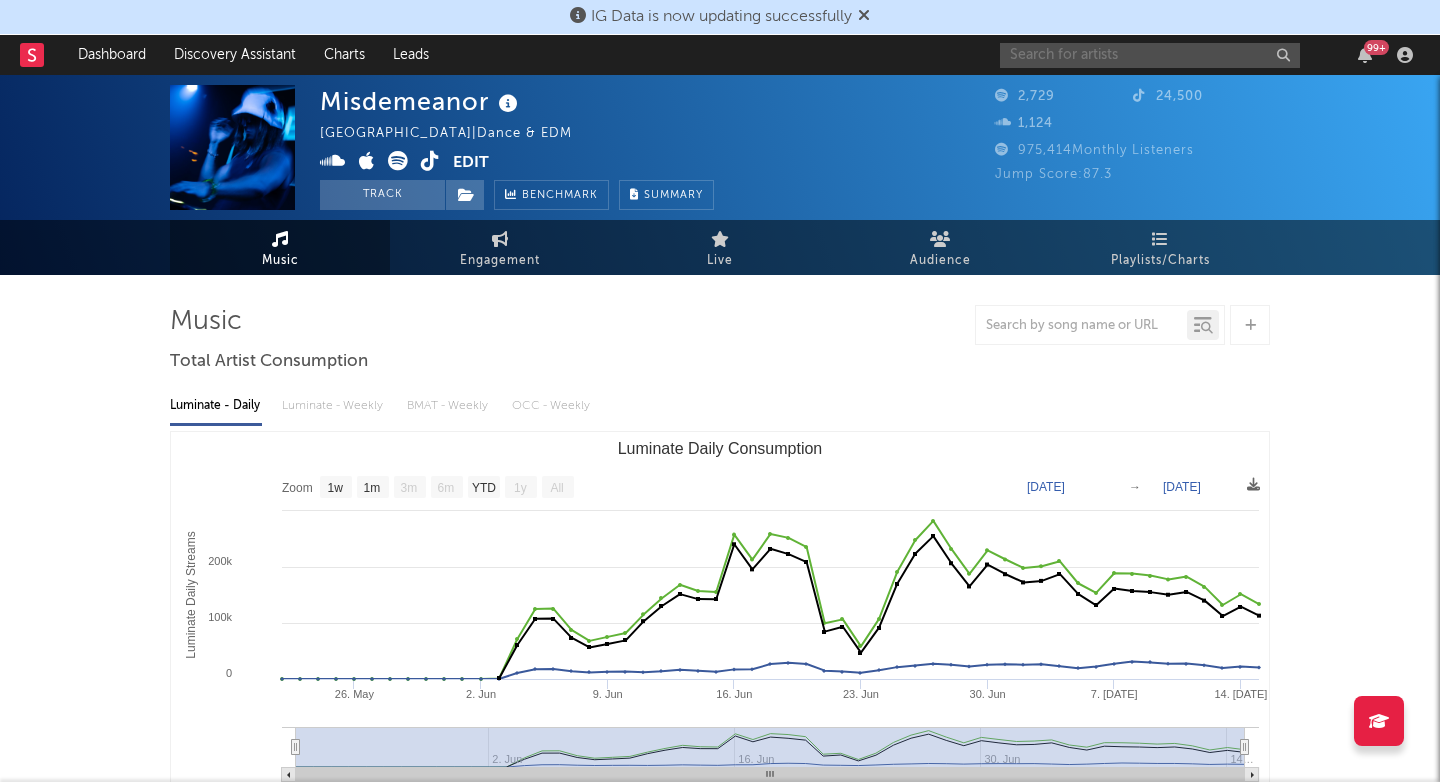 click at bounding box center (1150, 55) 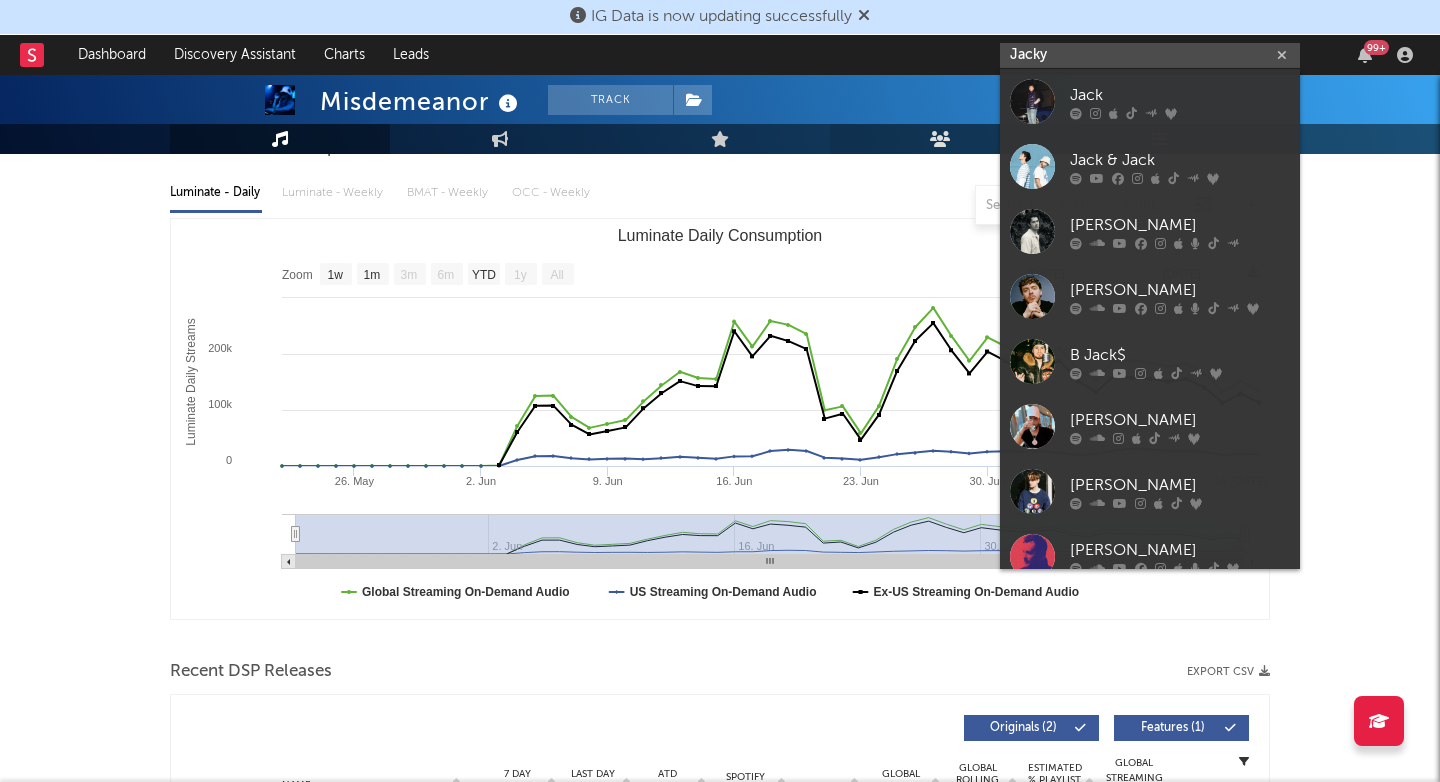 scroll, scrollTop: 506, scrollLeft: 0, axis: vertical 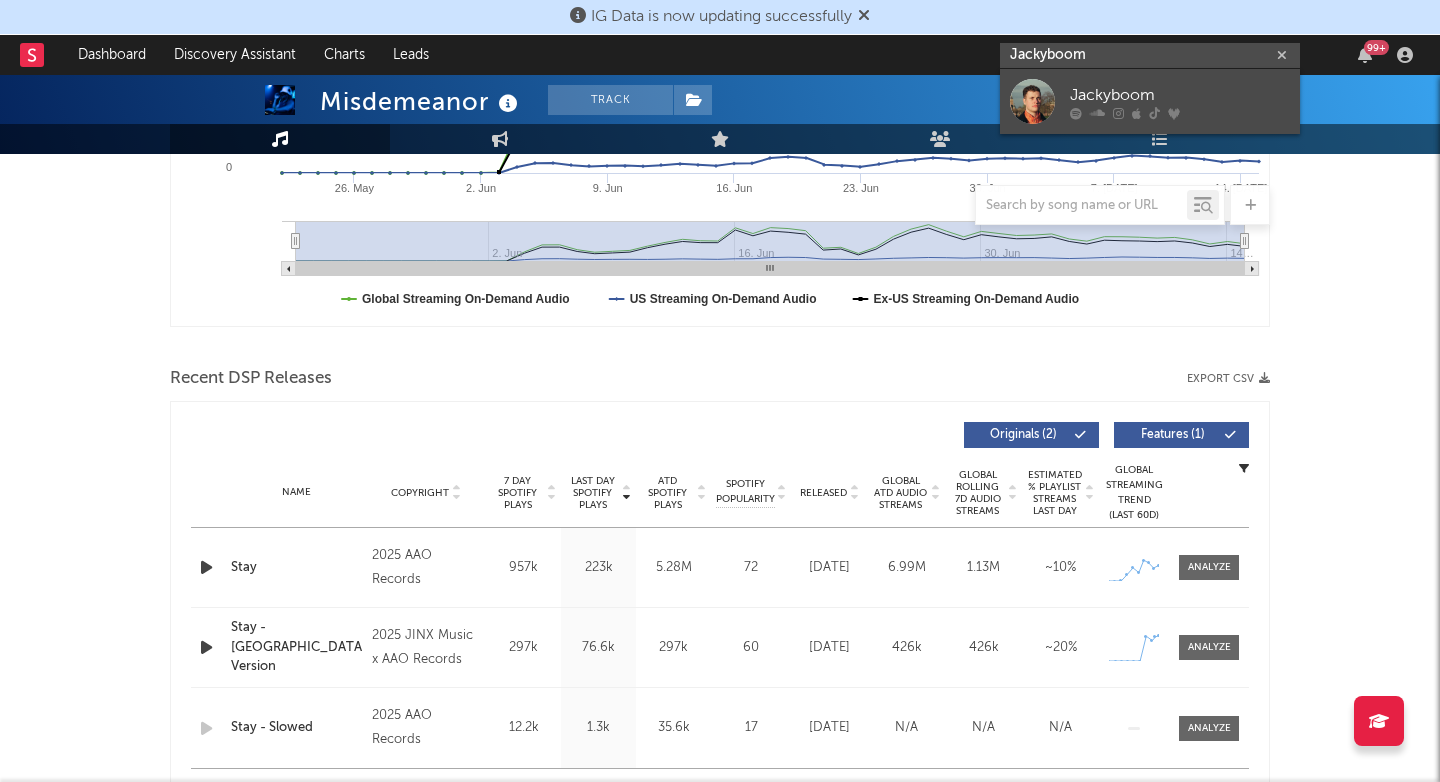 type on "Jackyboom" 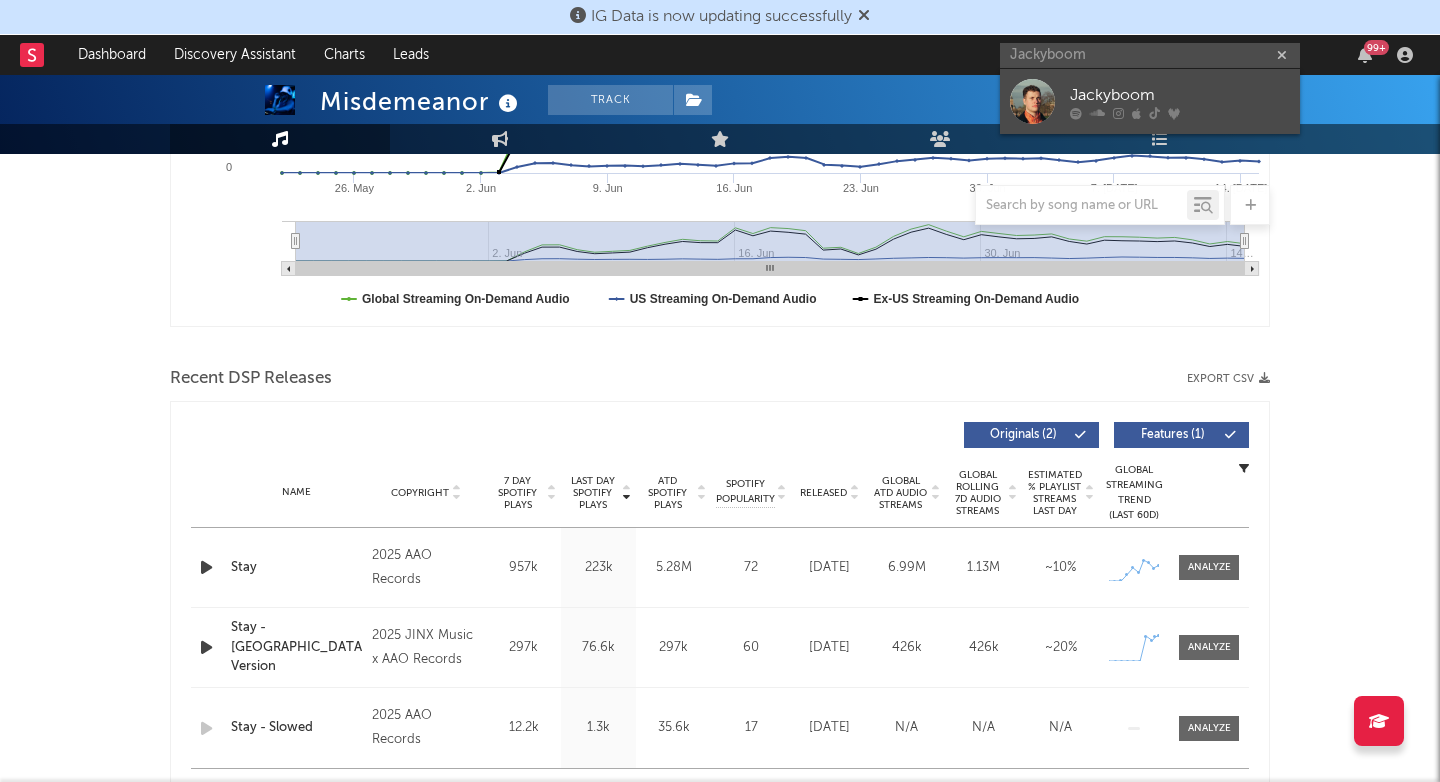 click on "Jackyboom" at bounding box center (1150, 101) 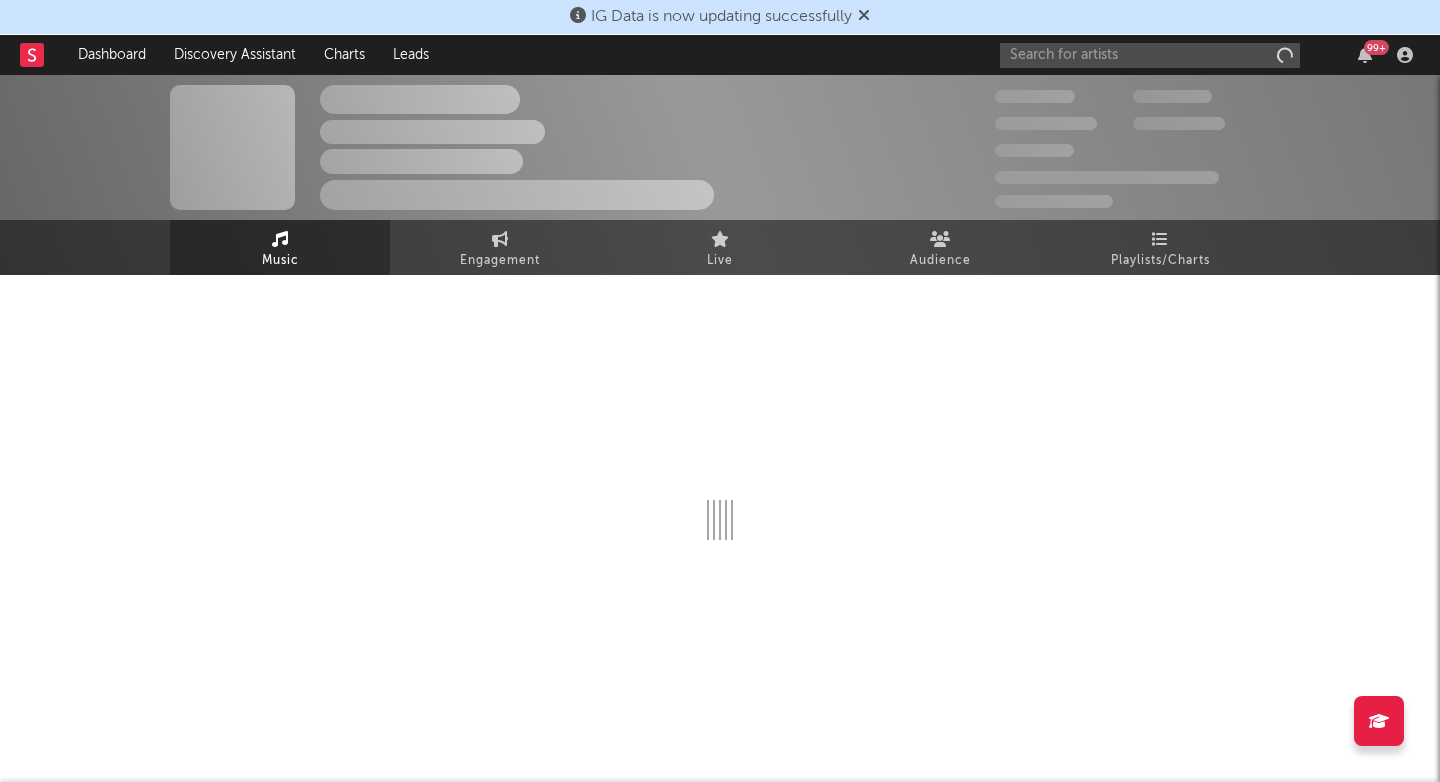 scroll, scrollTop: 0, scrollLeft: 0, axis: both 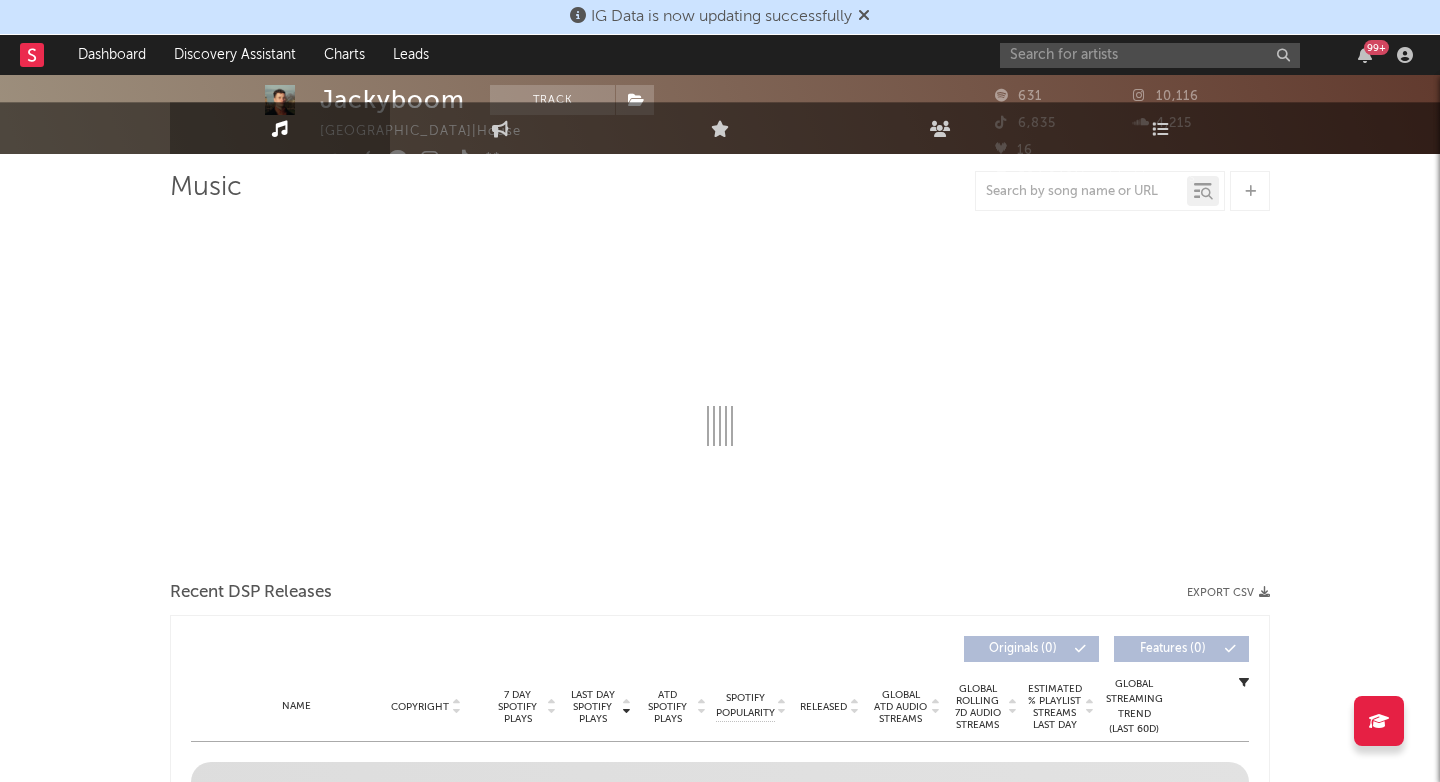 select on "1w" 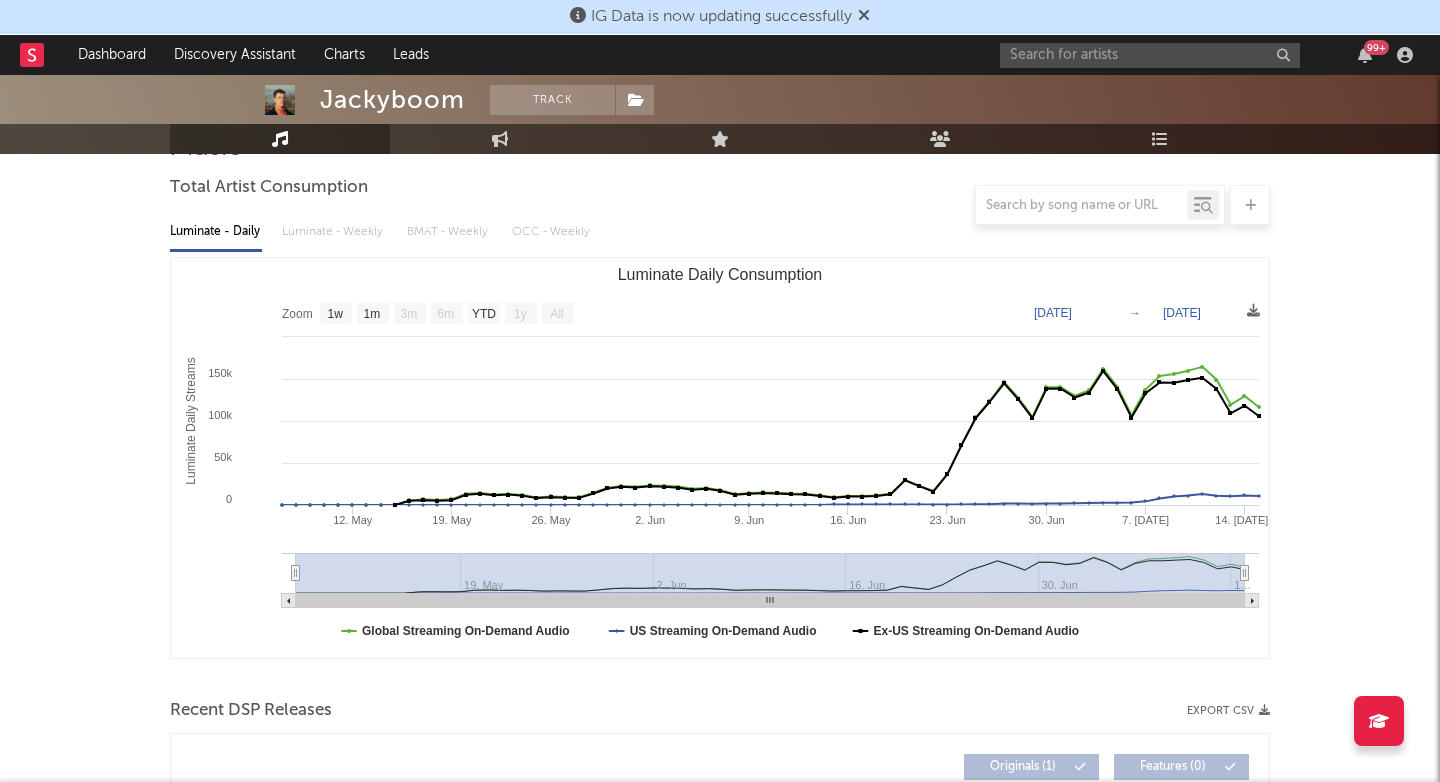 scroll, scrollTop: 31, scrollLeft: 0, axis: vertical 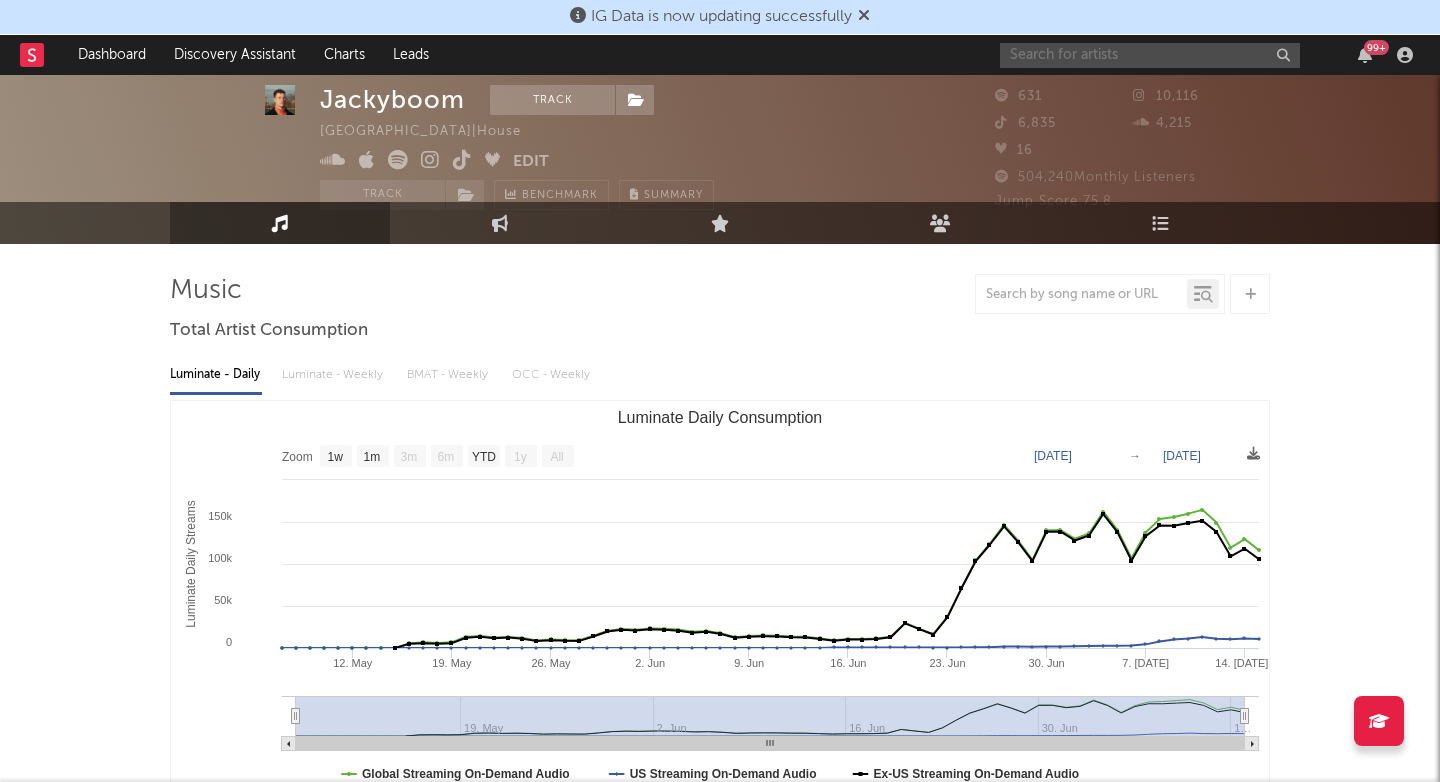 click at bounding box center (1150, 55) 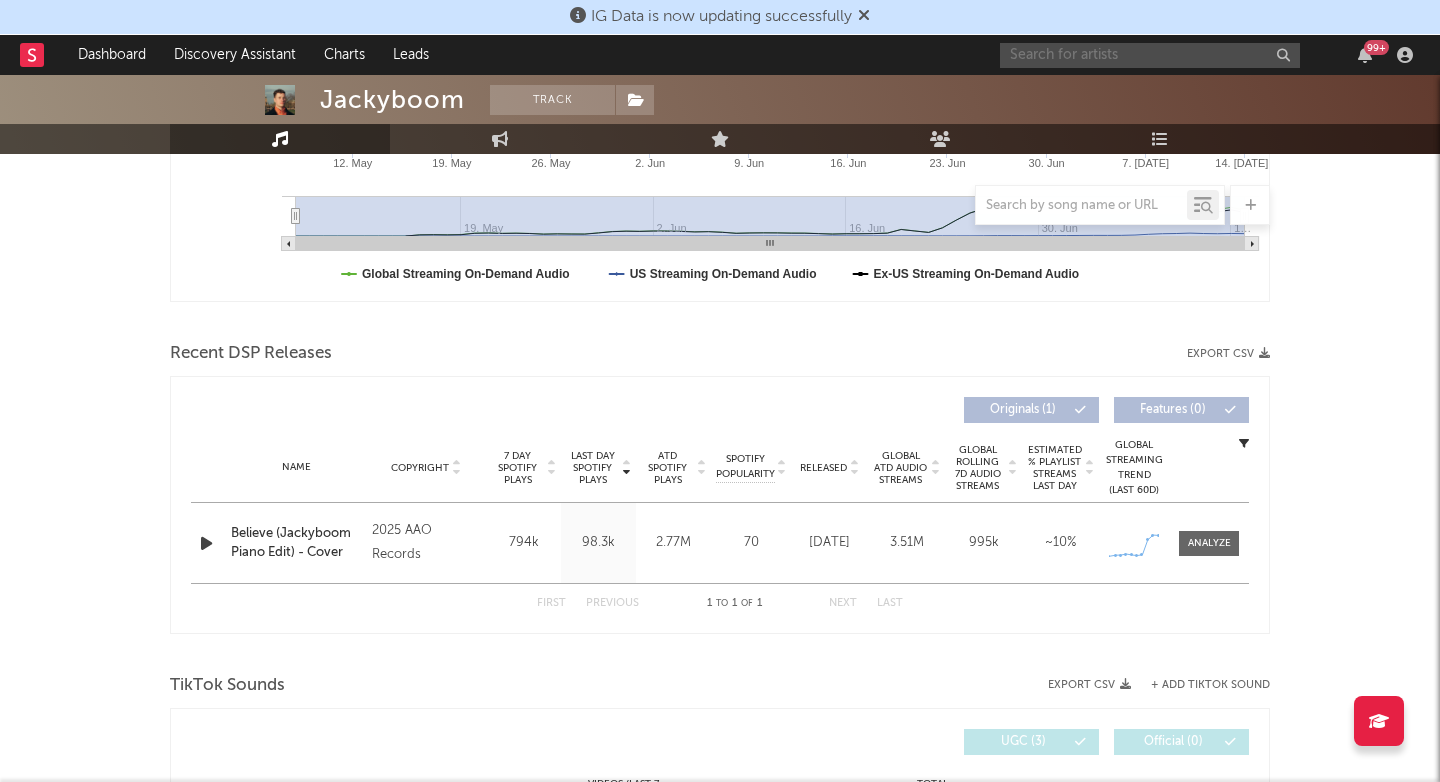 click at bounding box center [1150, 55] 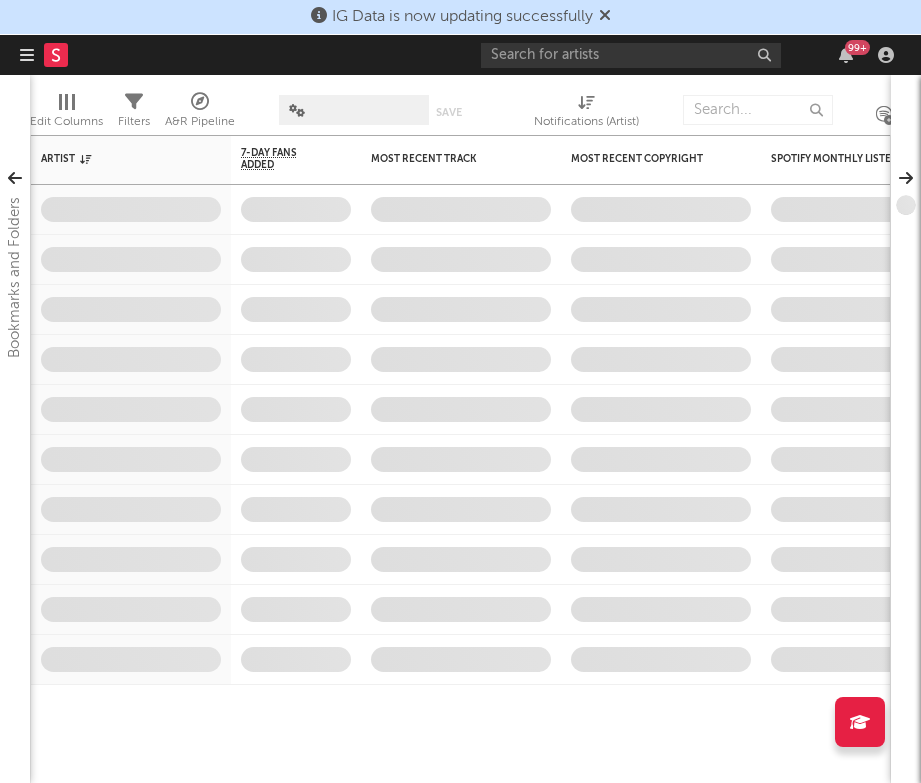 scroll, scrollTop: 0, scrollLeft: 0, axis: both 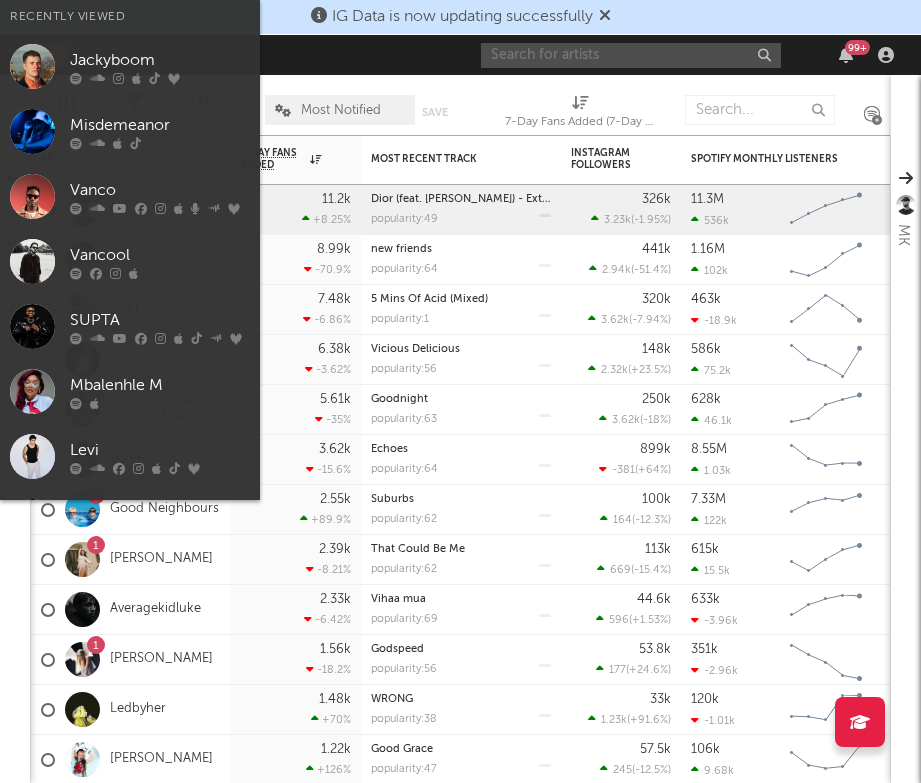 click at bounding box center (631, 55) 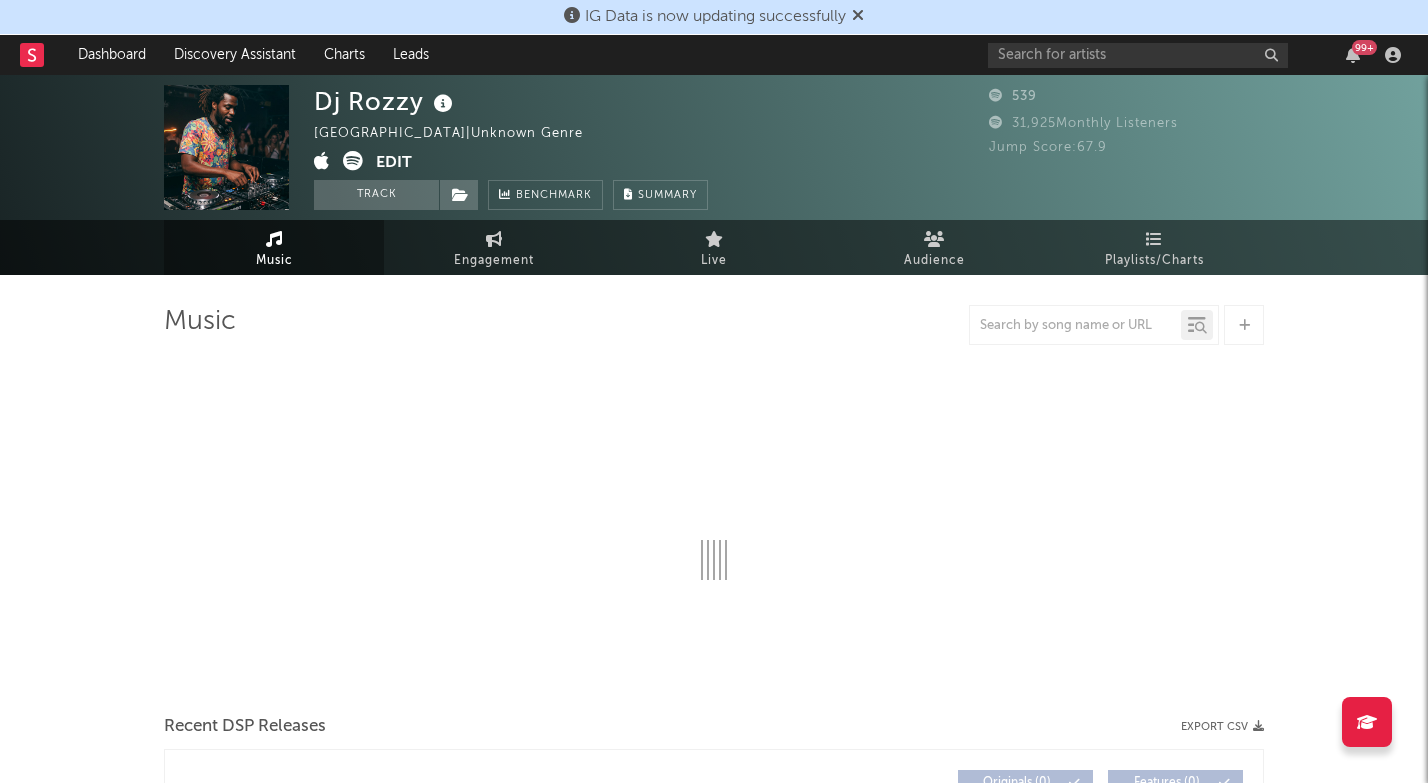 select on "1w" 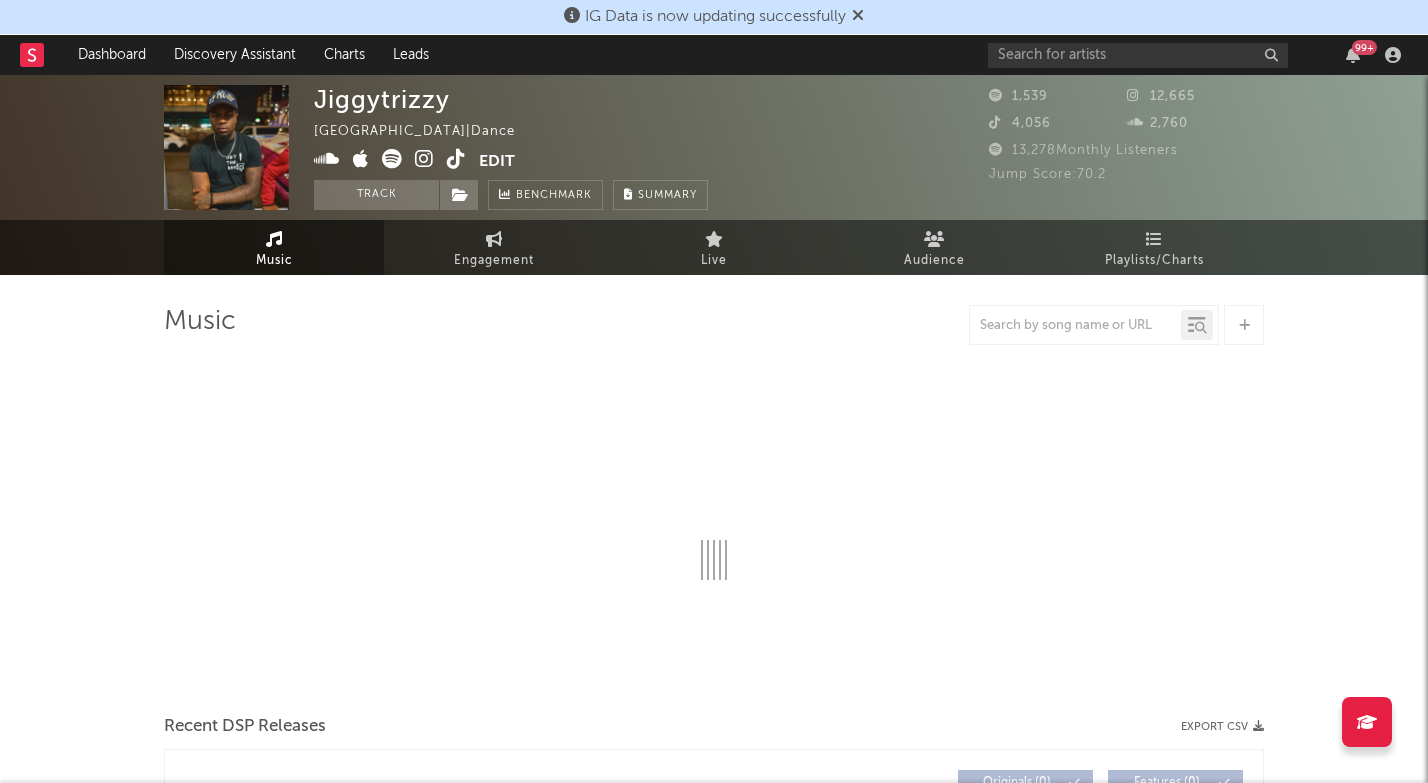 select on "6m" 